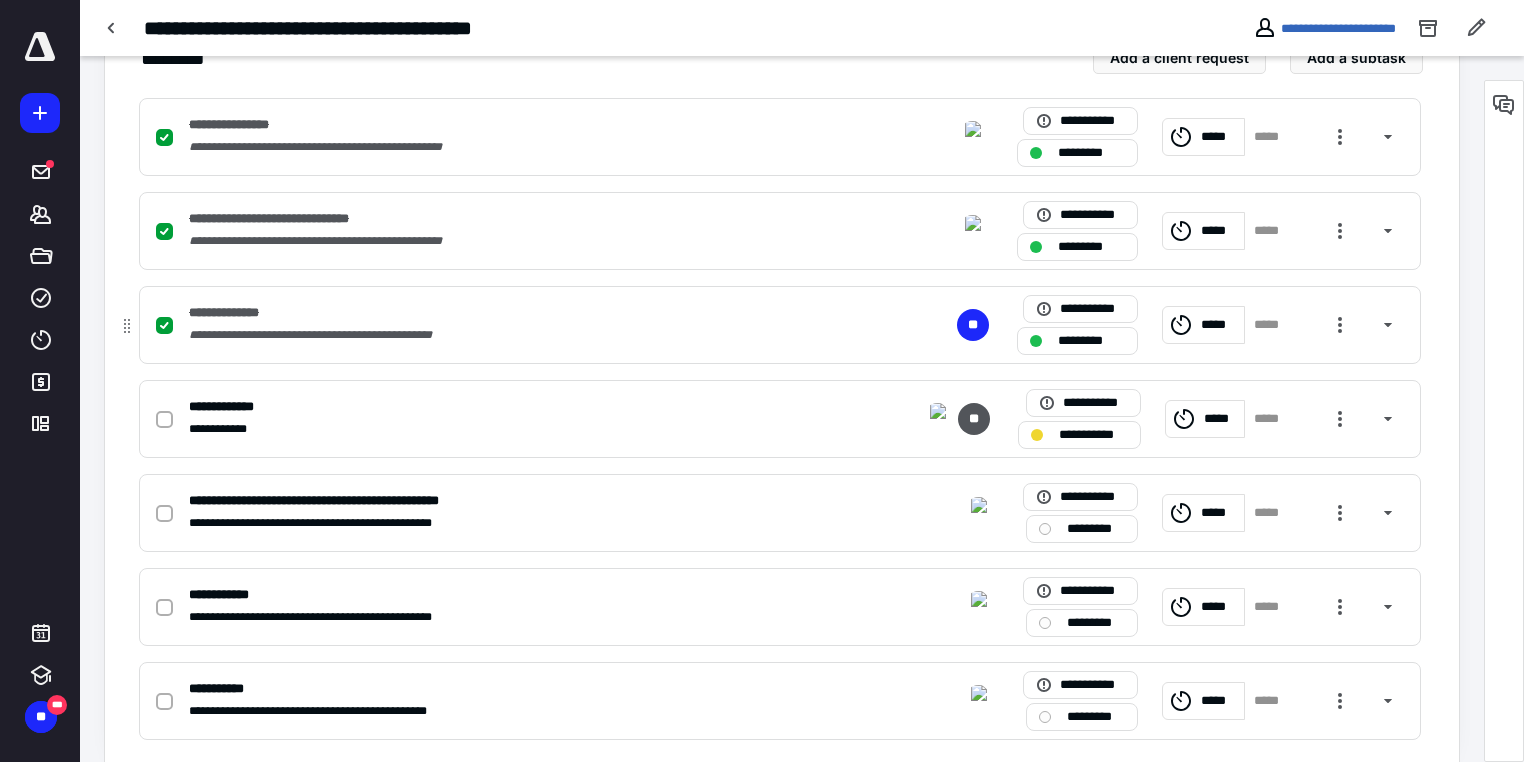 scroll, scrollTop: 480, scrollLeft: 0, axis: vertical 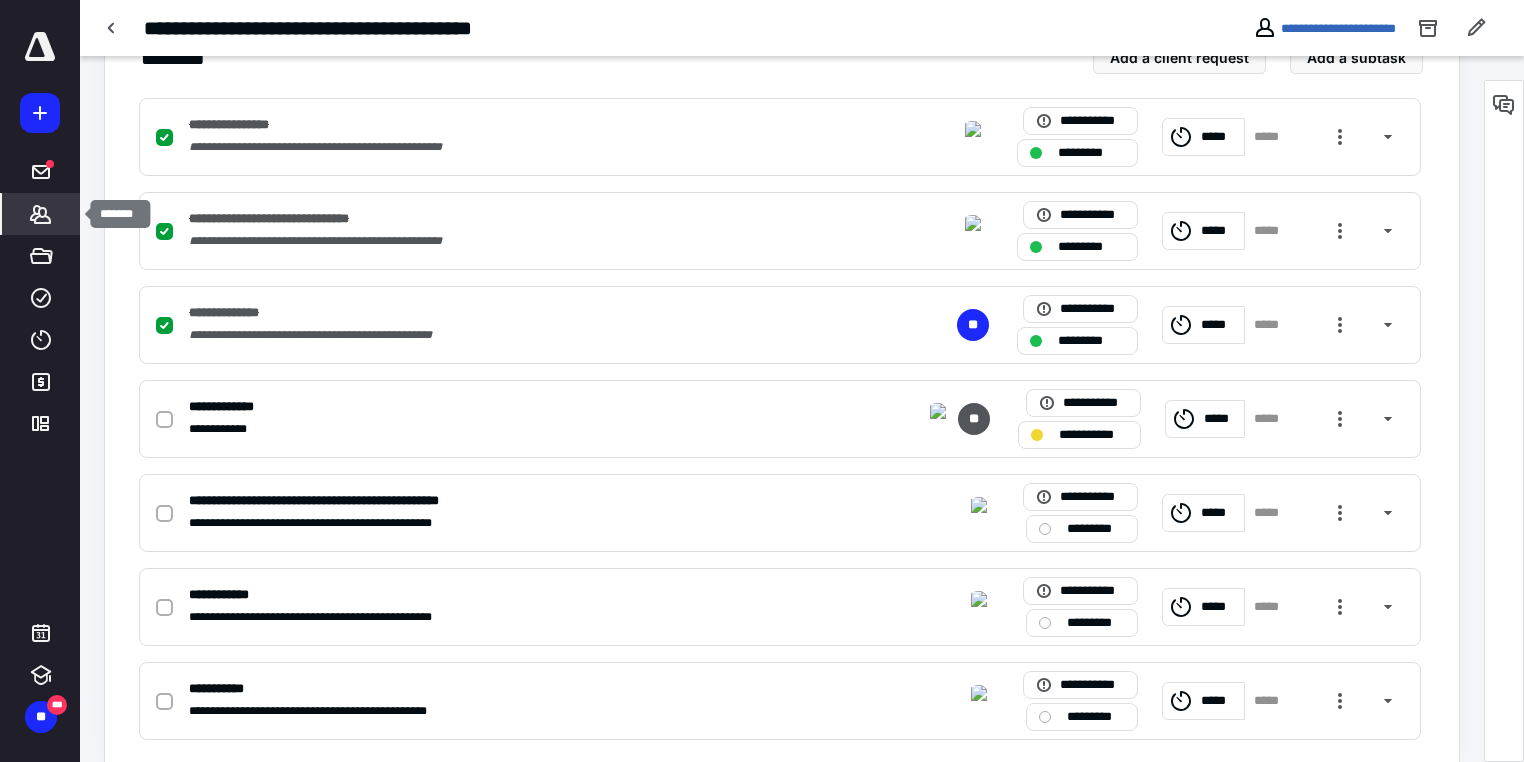 click 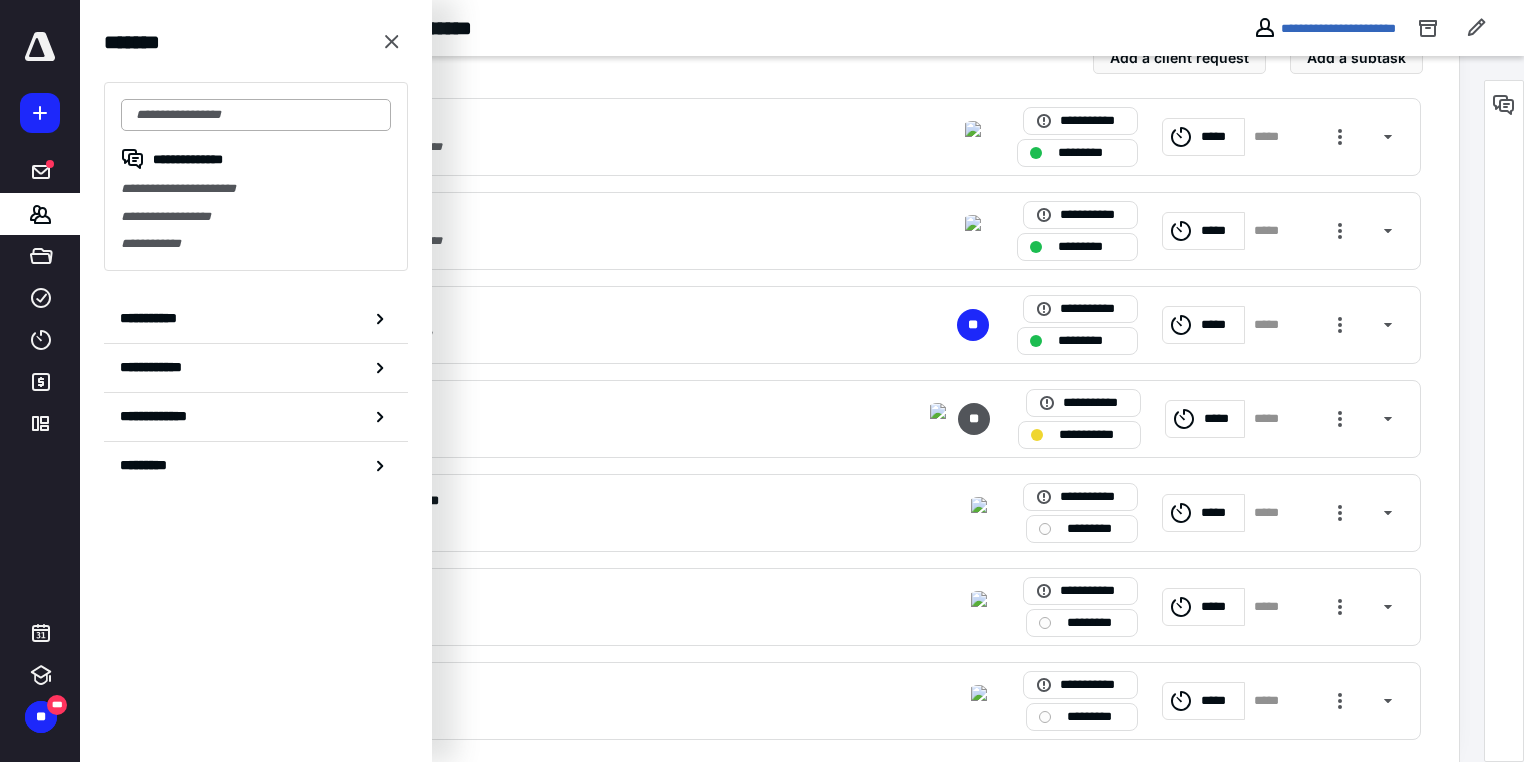 click at bounding box center [256, 115] 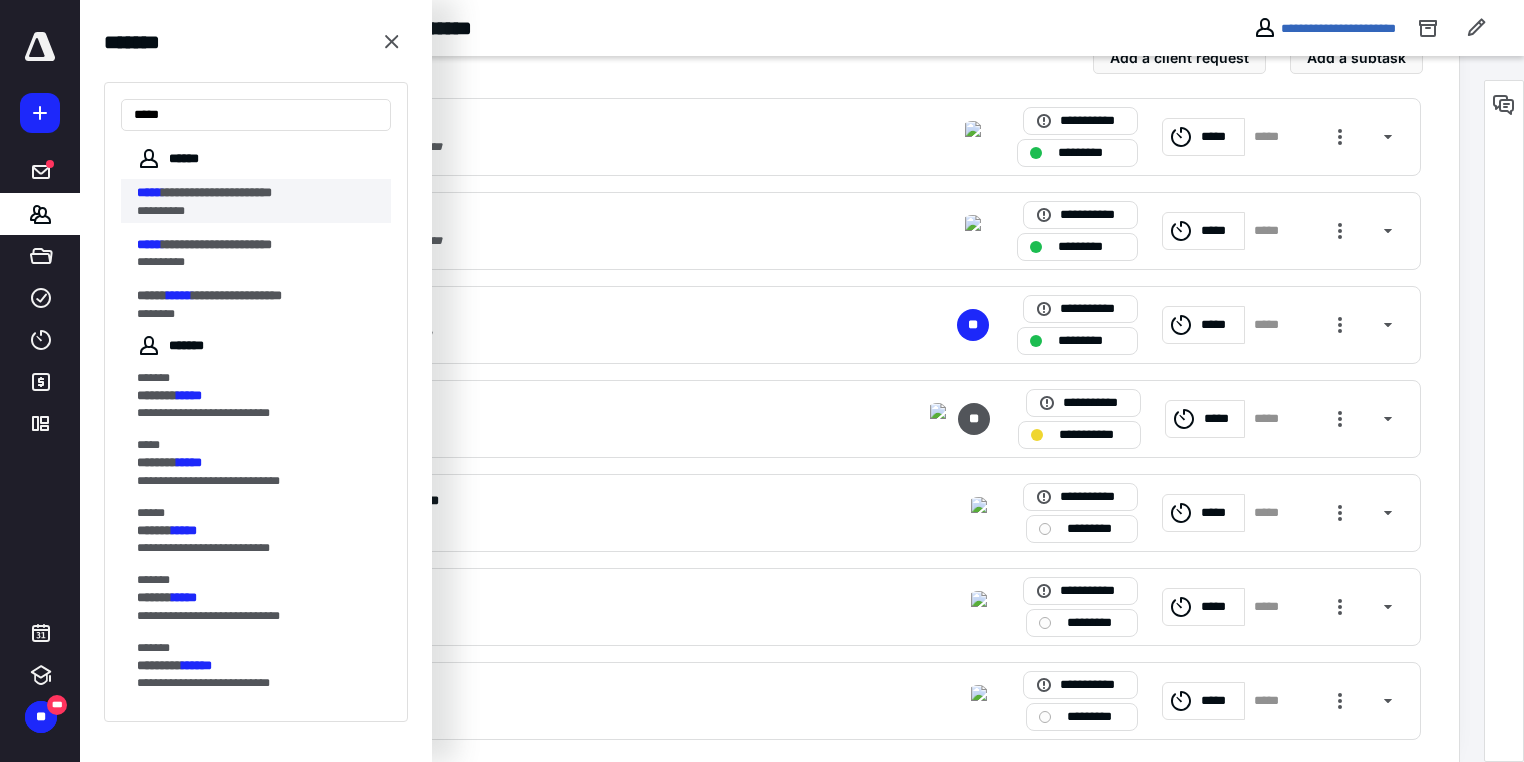 type on "*****" 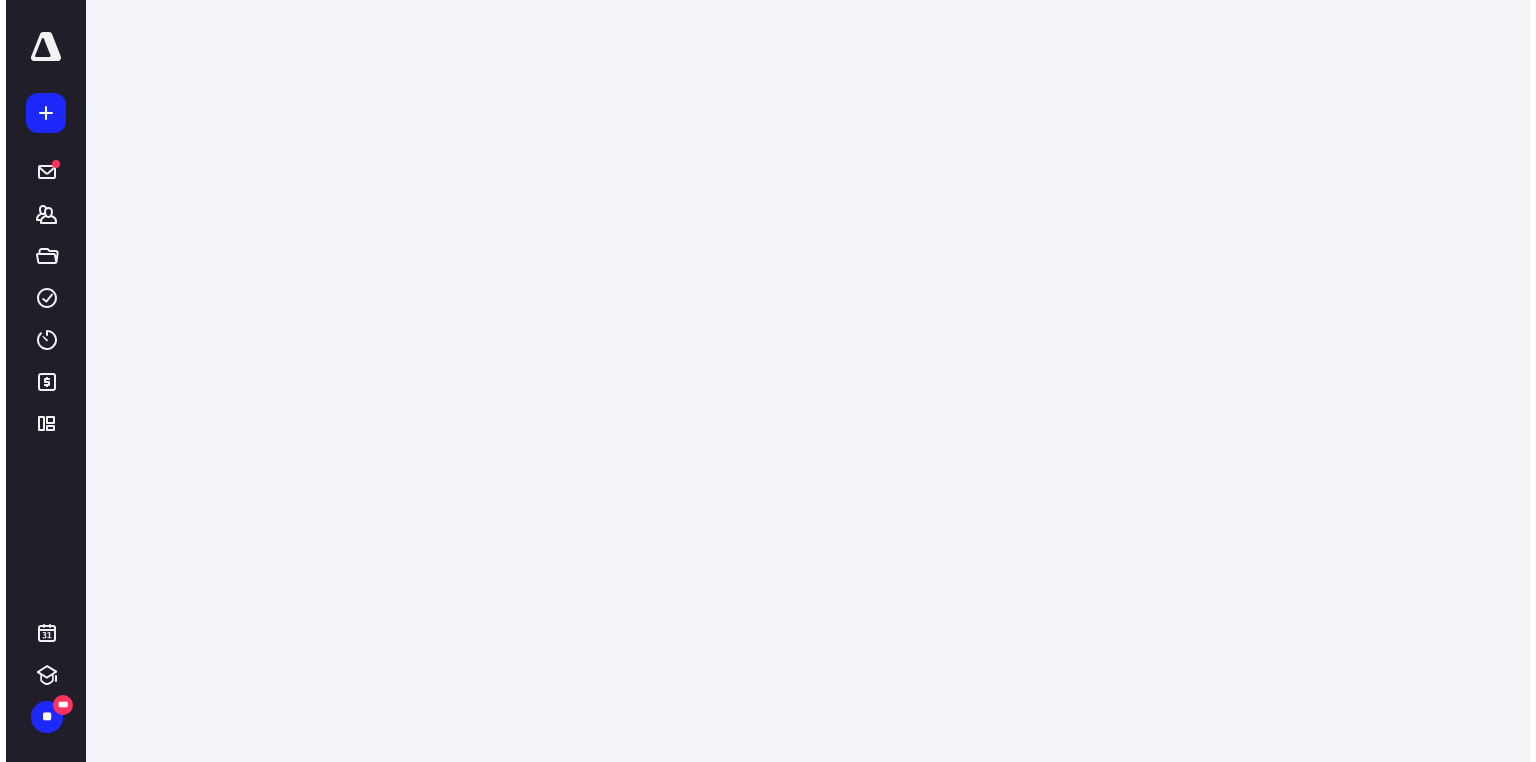 scroll, scrollTop: 0, scrollLeft: 0, axis: both 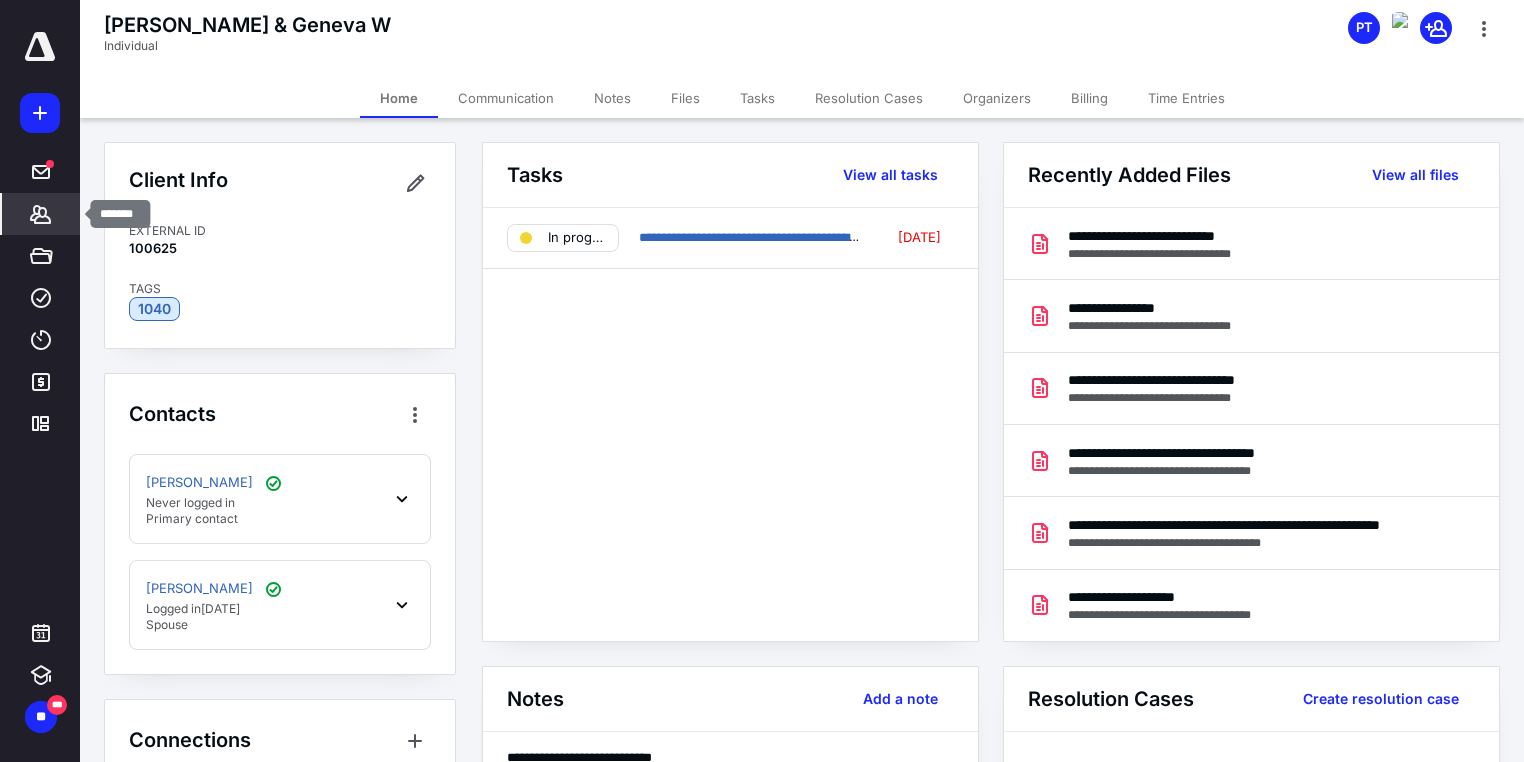click on "*******" at bounding box center (41, 214) 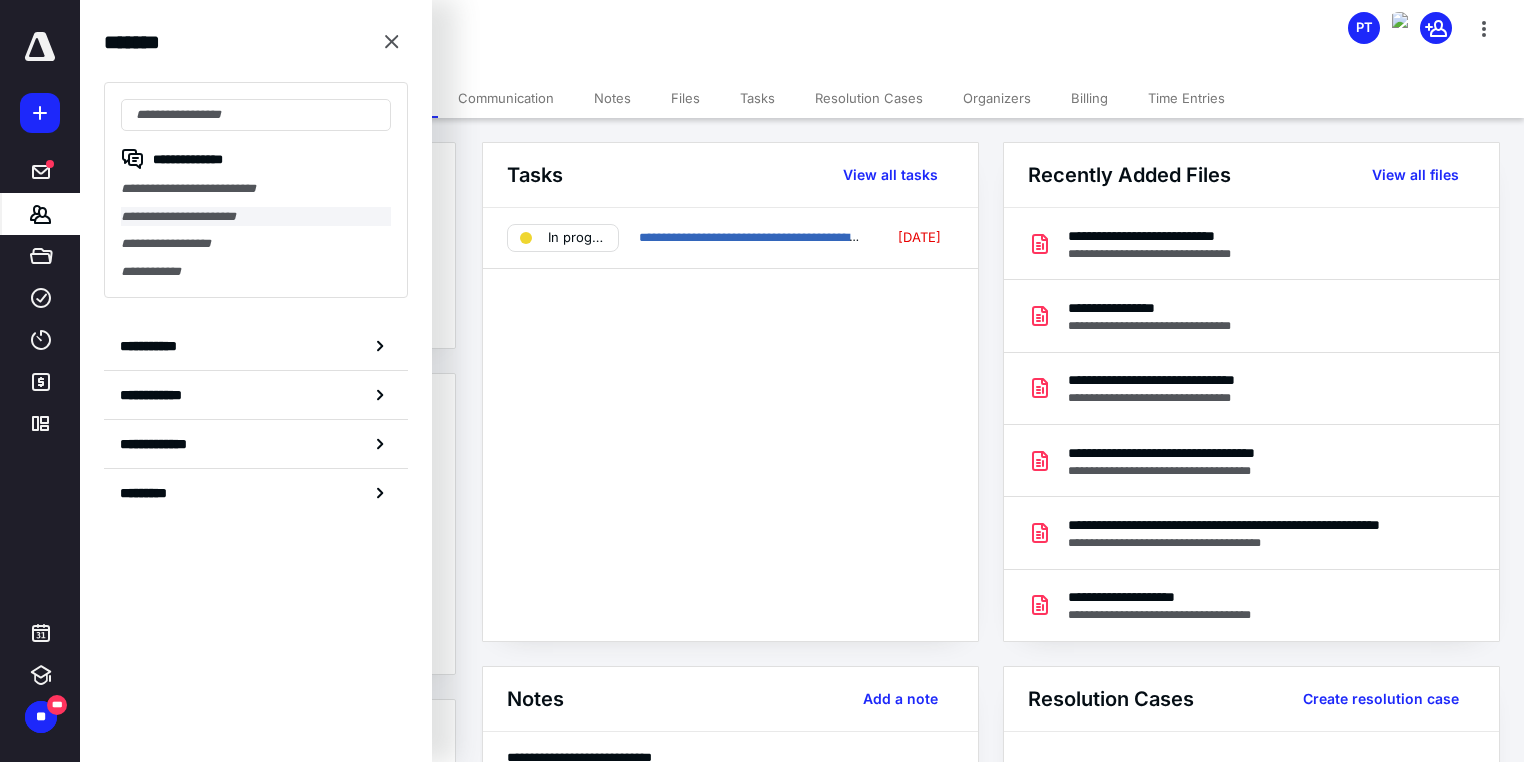 click on "**********" at bounding box center (256, 217) 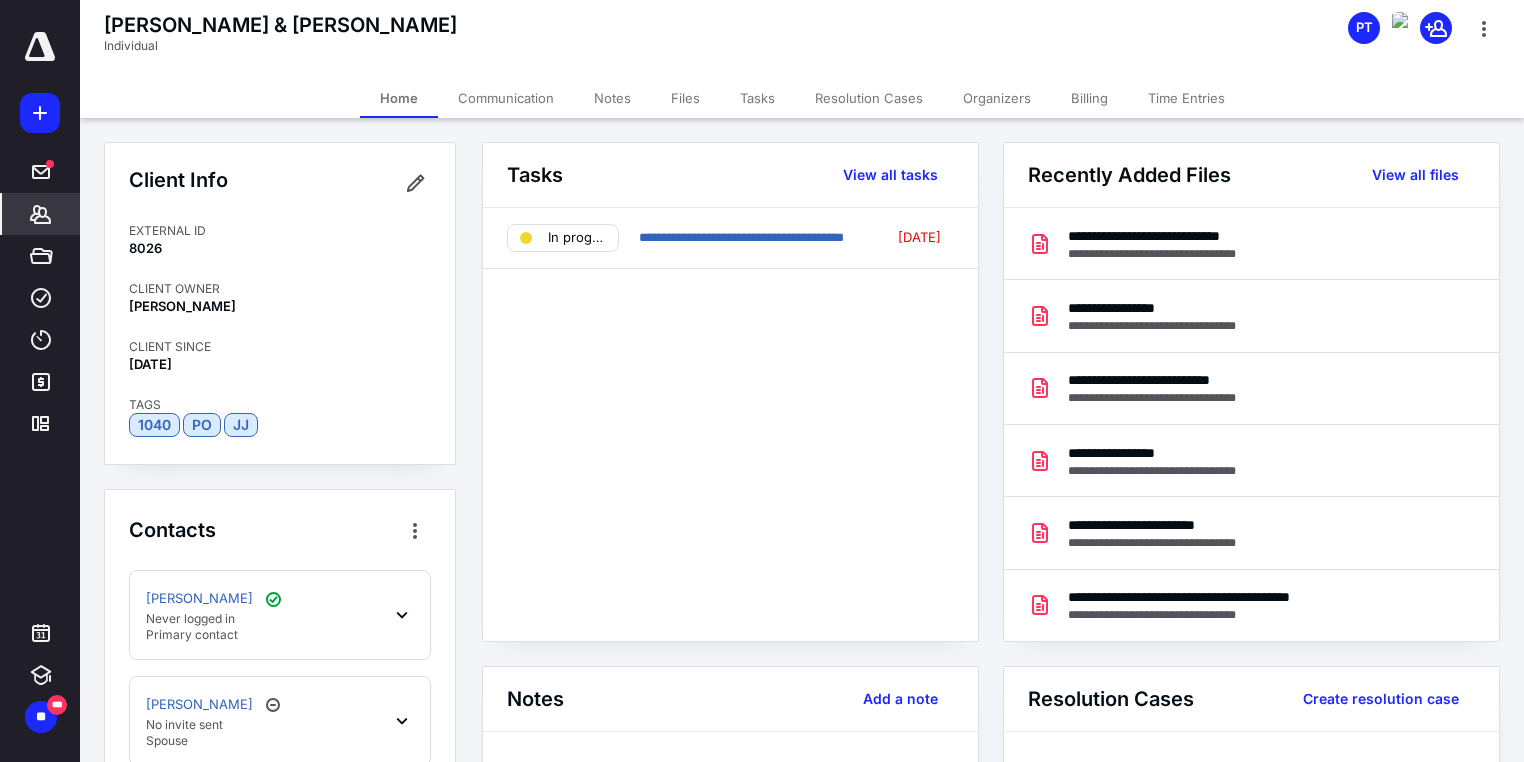 click on "Files" at bounding box center (685, 98) 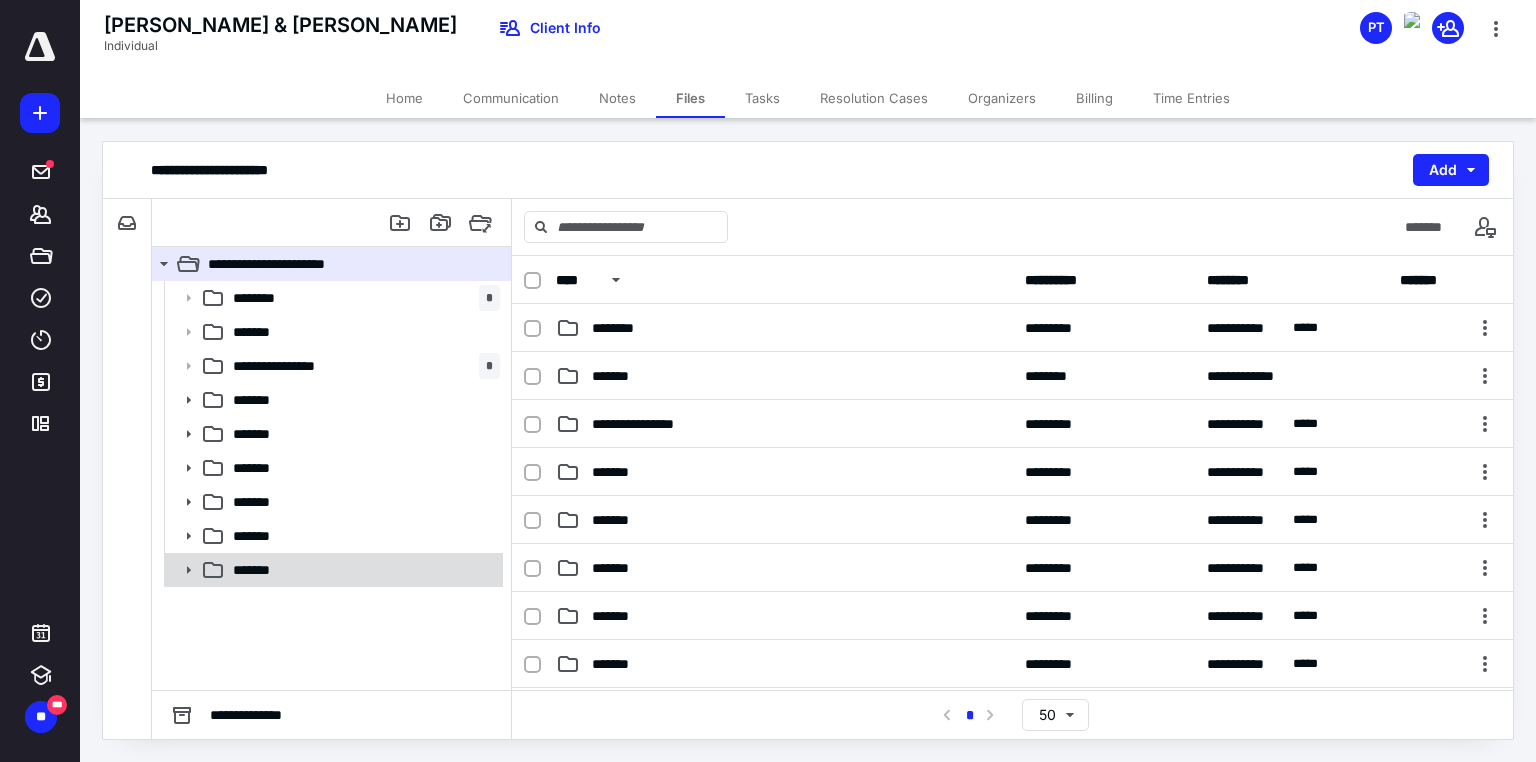 click 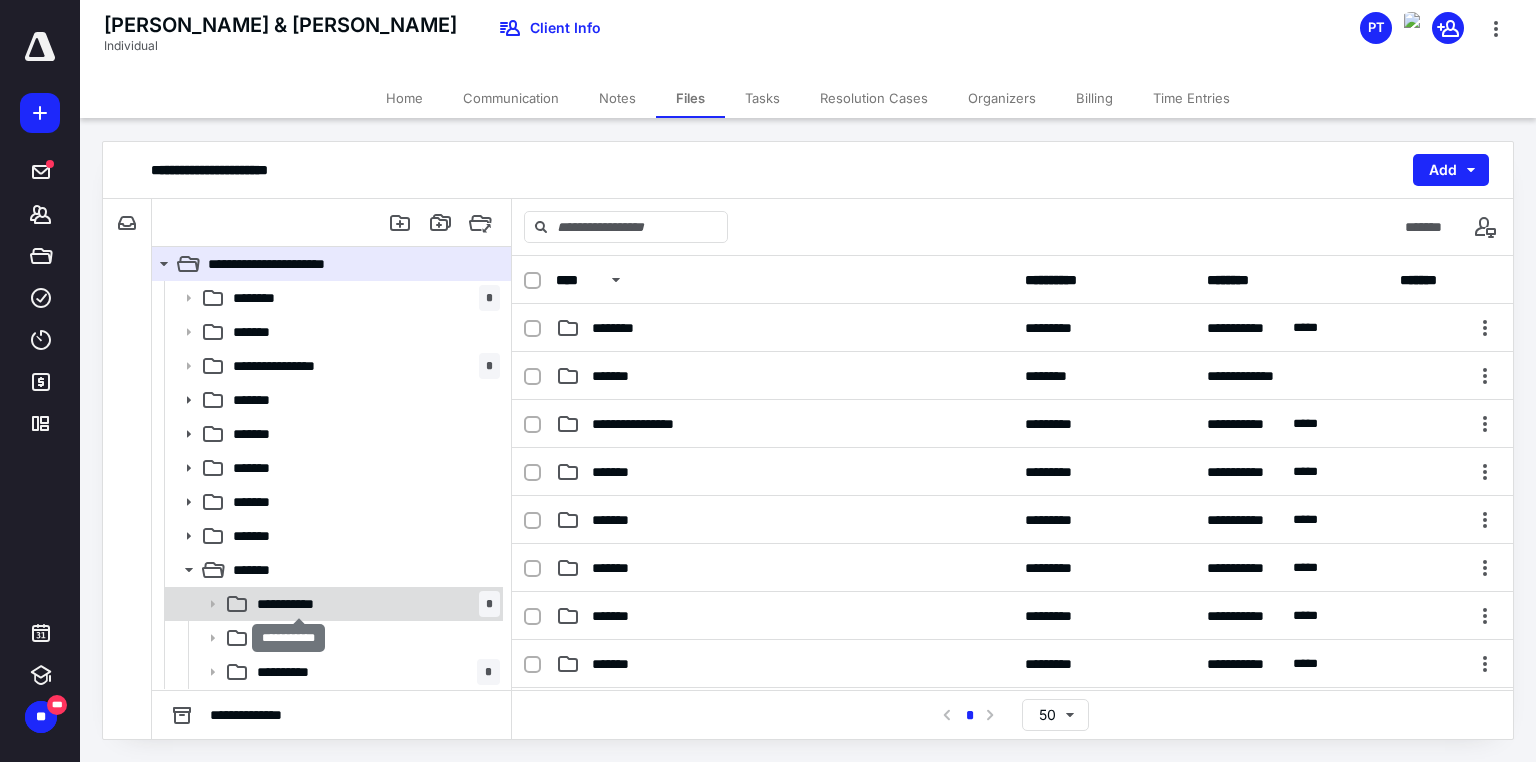 click on "**********" at bounding box center [299, 604] 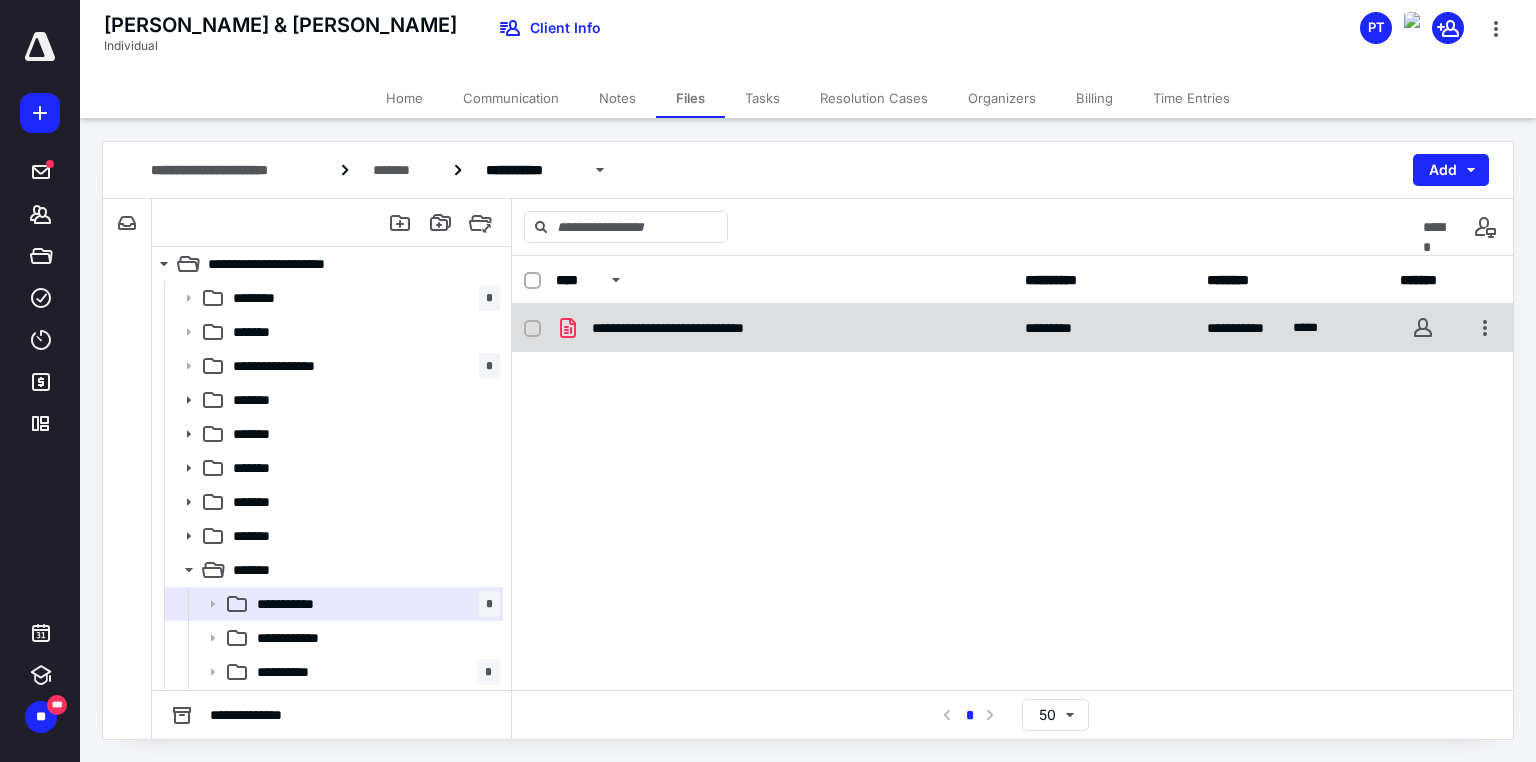 click on "**********" at bounding box center [705, 328] 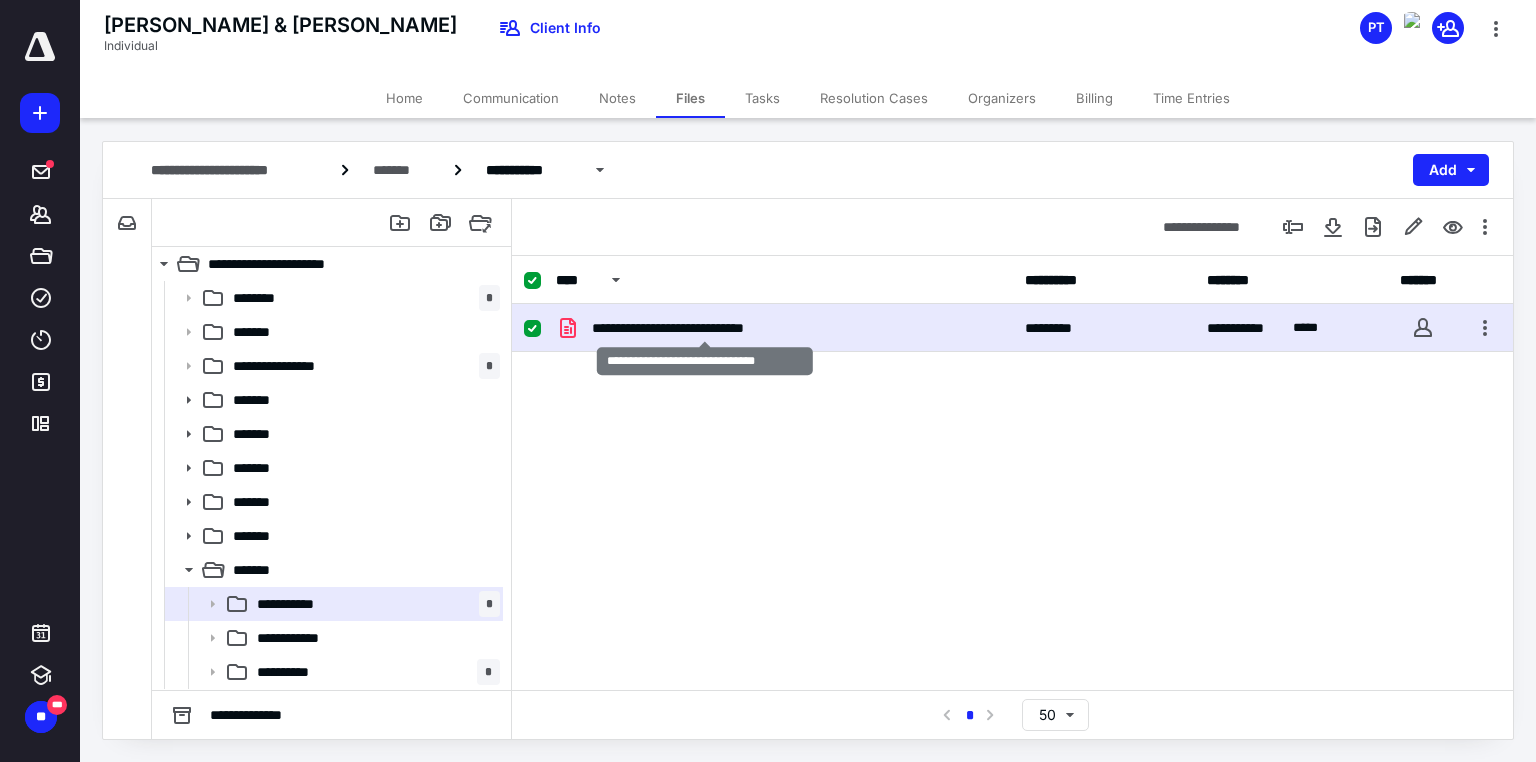click on "**********" at bounding box center [705, 328] 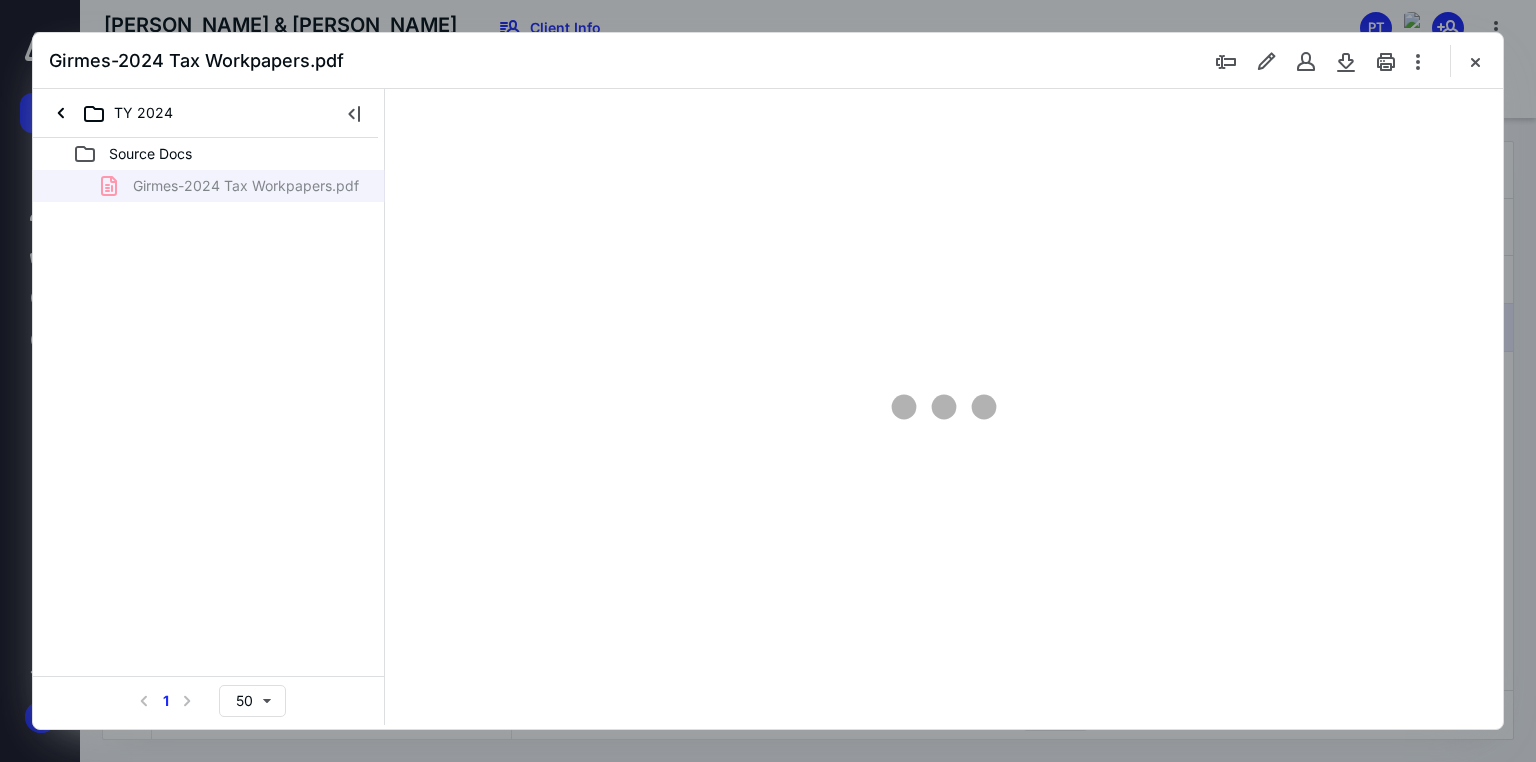 scroll, scrollTop: 0, scrollLeft: 0, axis: both 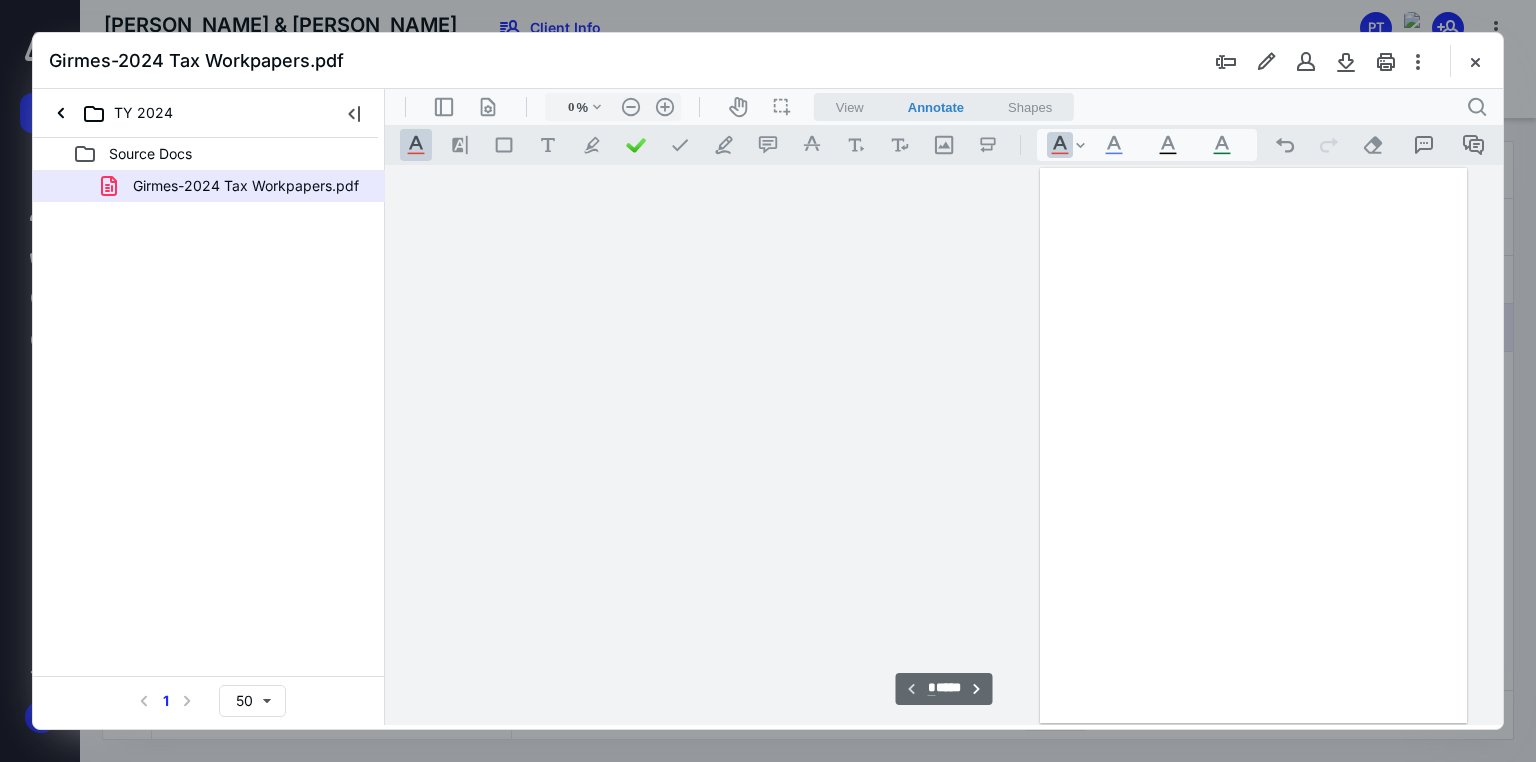 type on "70" 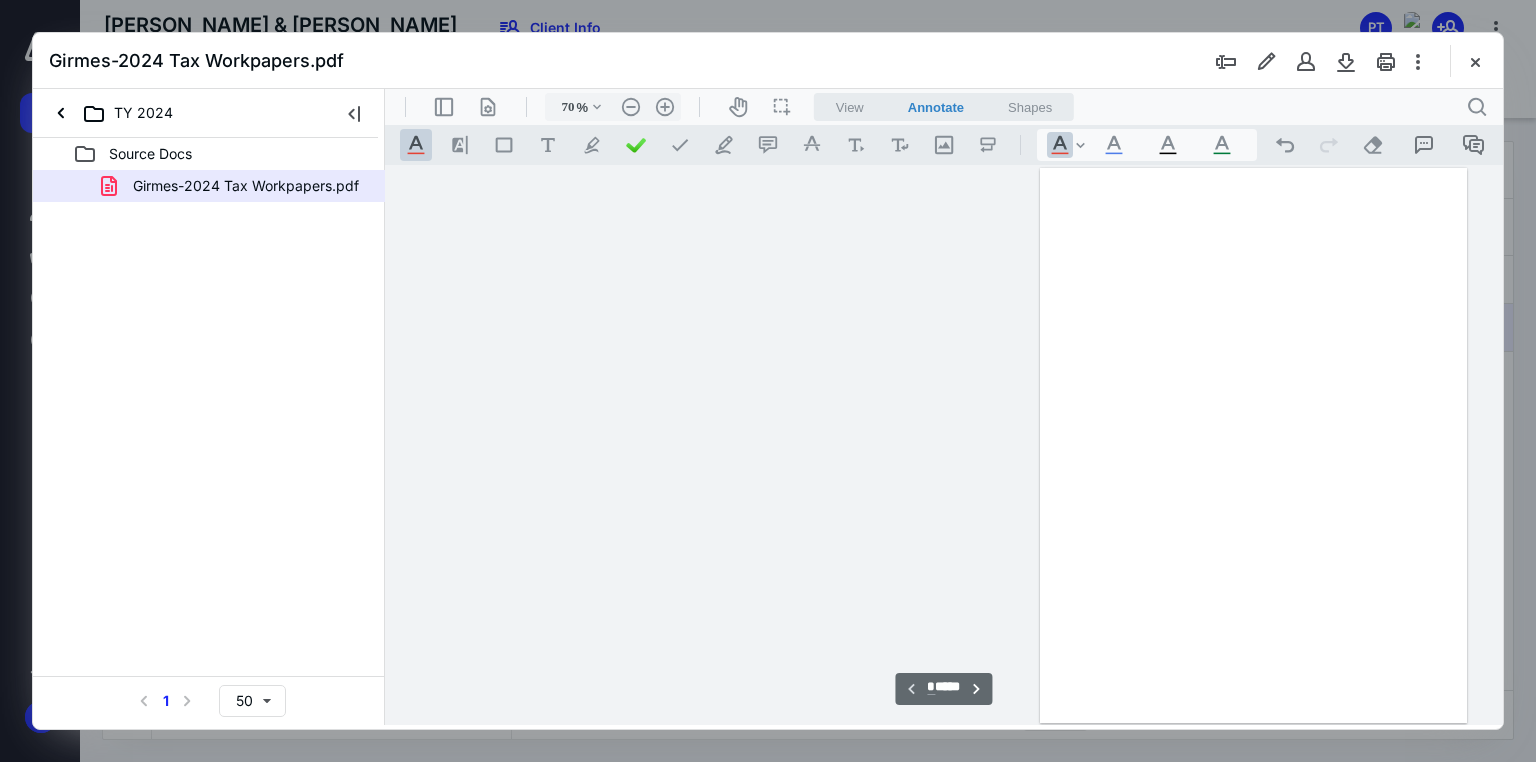 scroll, scrollTop: 0, scrollLeft: 312, axis: horizontal 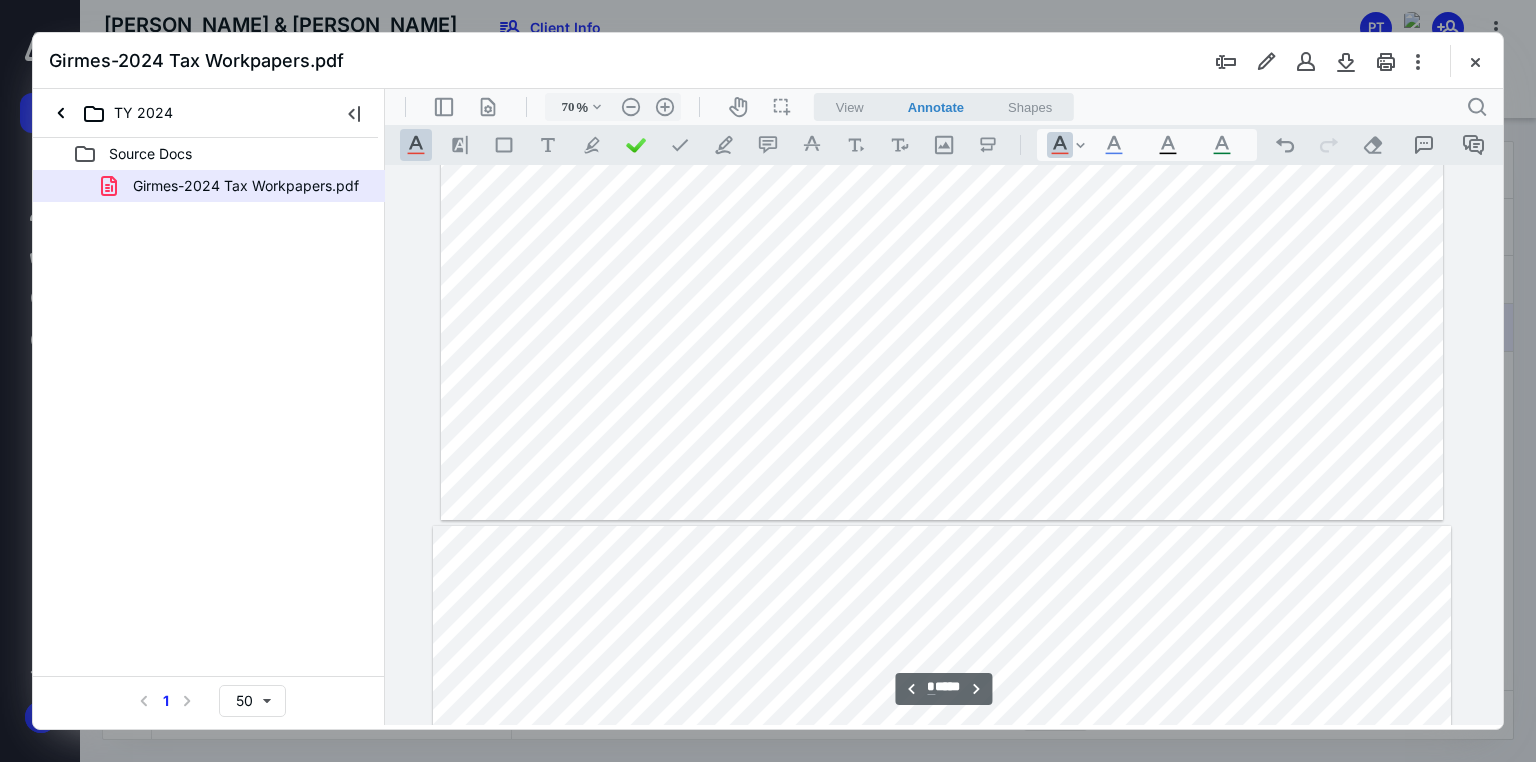 type on "*" 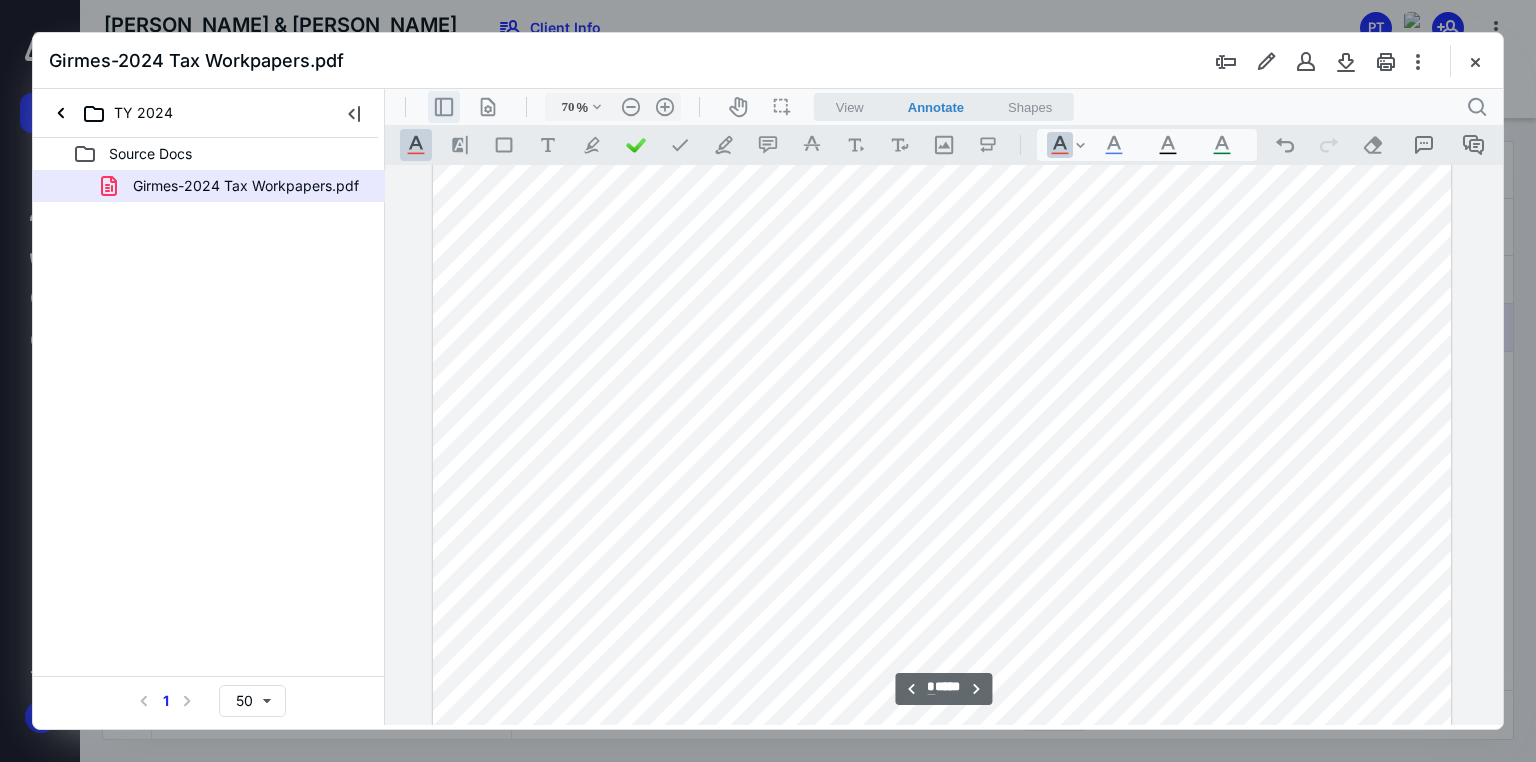 click on ".cls-1{fill:#abb0c4;} icon - header - sidebar - line" at bounding box center [444, 107] 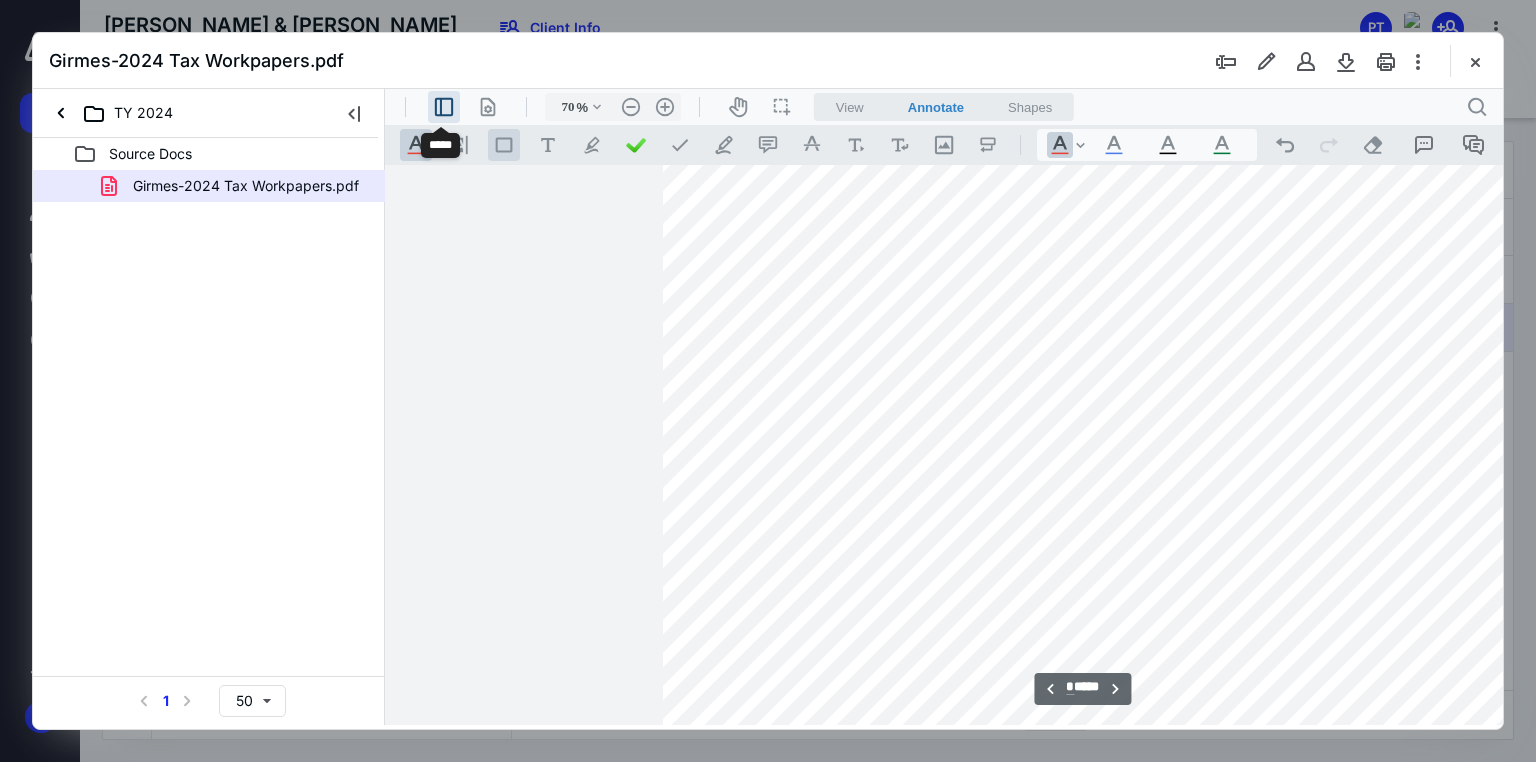 type on "29" 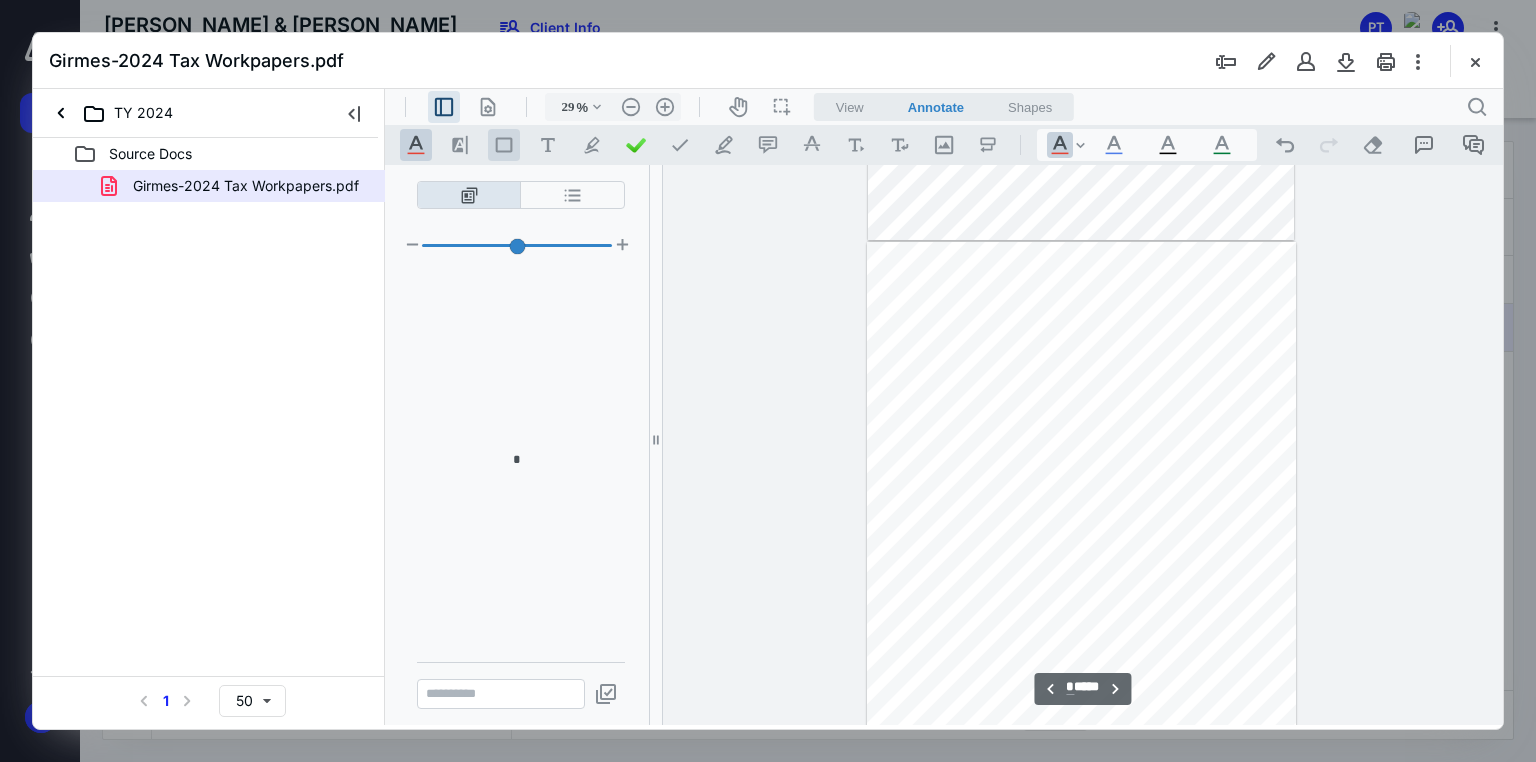scroll, scrollTop: 1200, scrollLeft: 0, axis: vertical 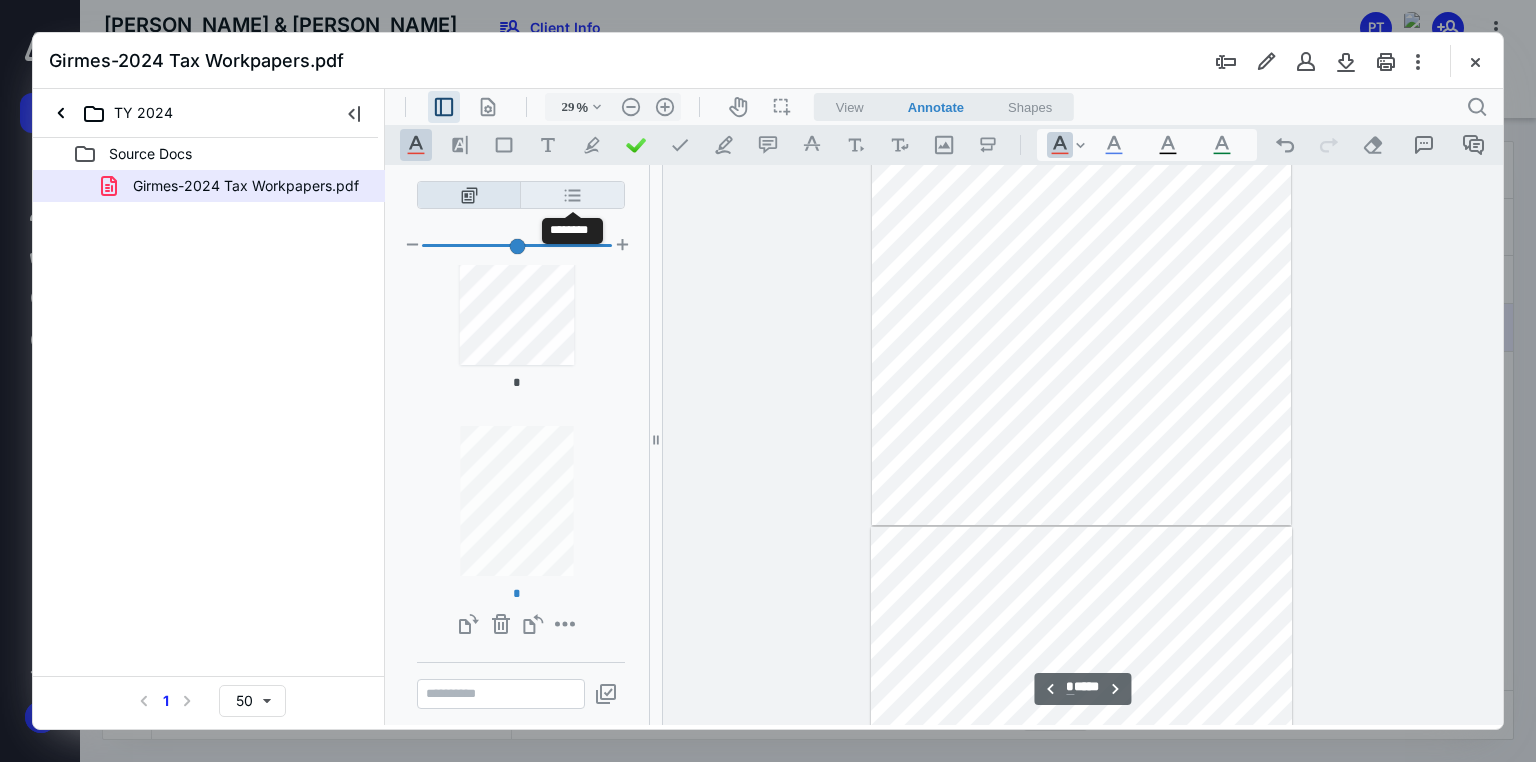 click on "**********" at bounding box center [572, 195] 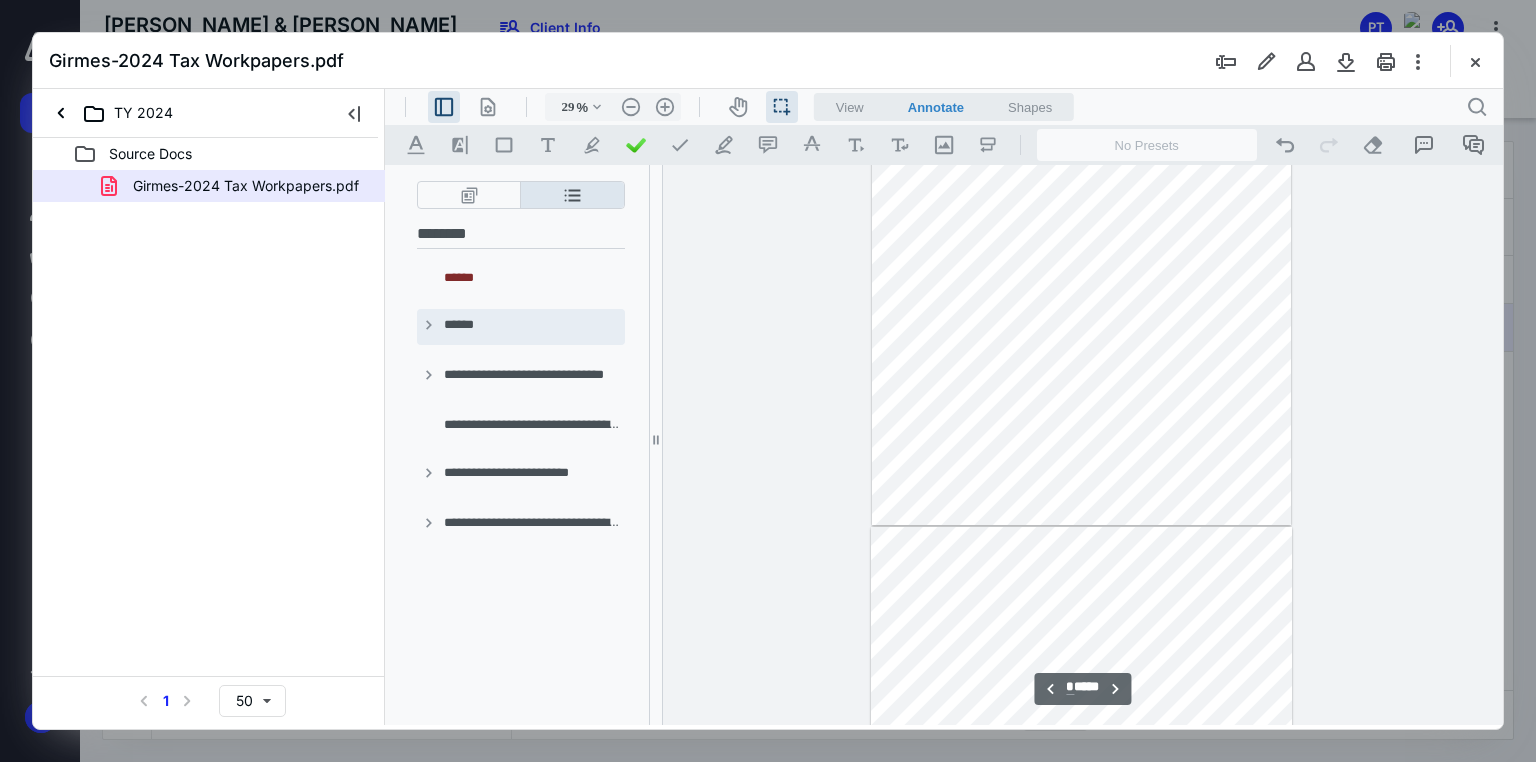 click on "**********" at bounding box center (429, 327) 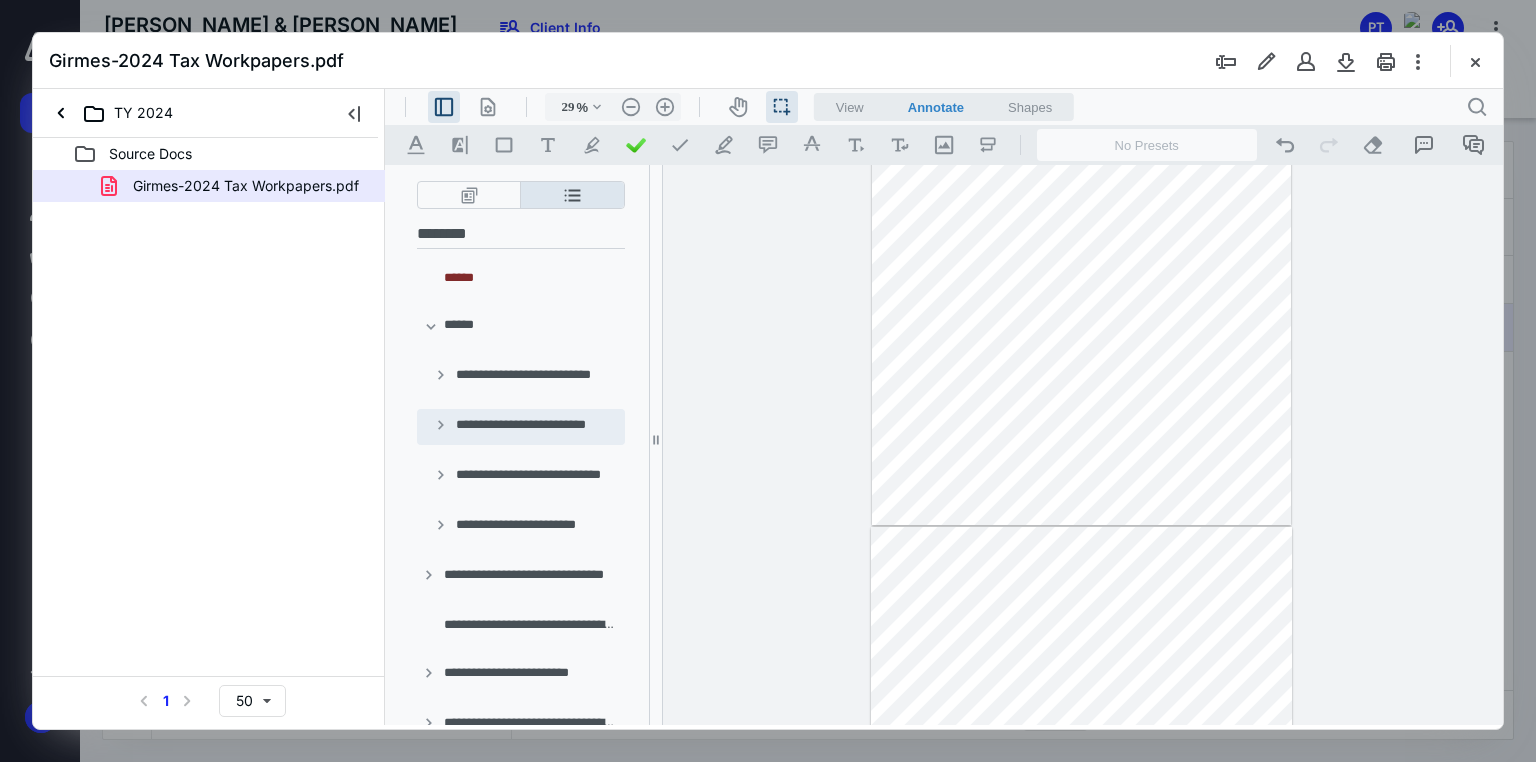 click on "**********" at bounding box center (441, 427) 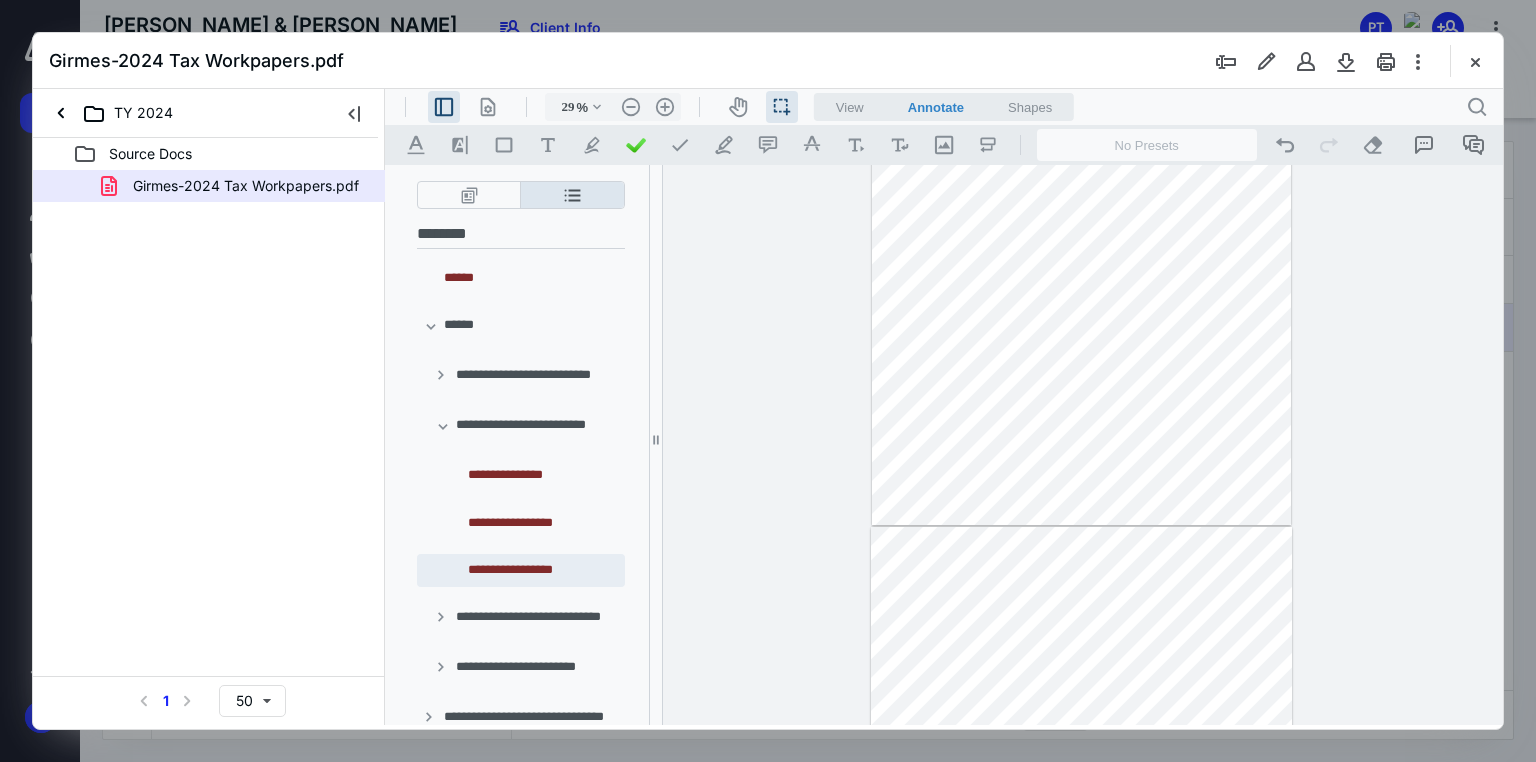 click on "**********" at bounding box center [541, 570] 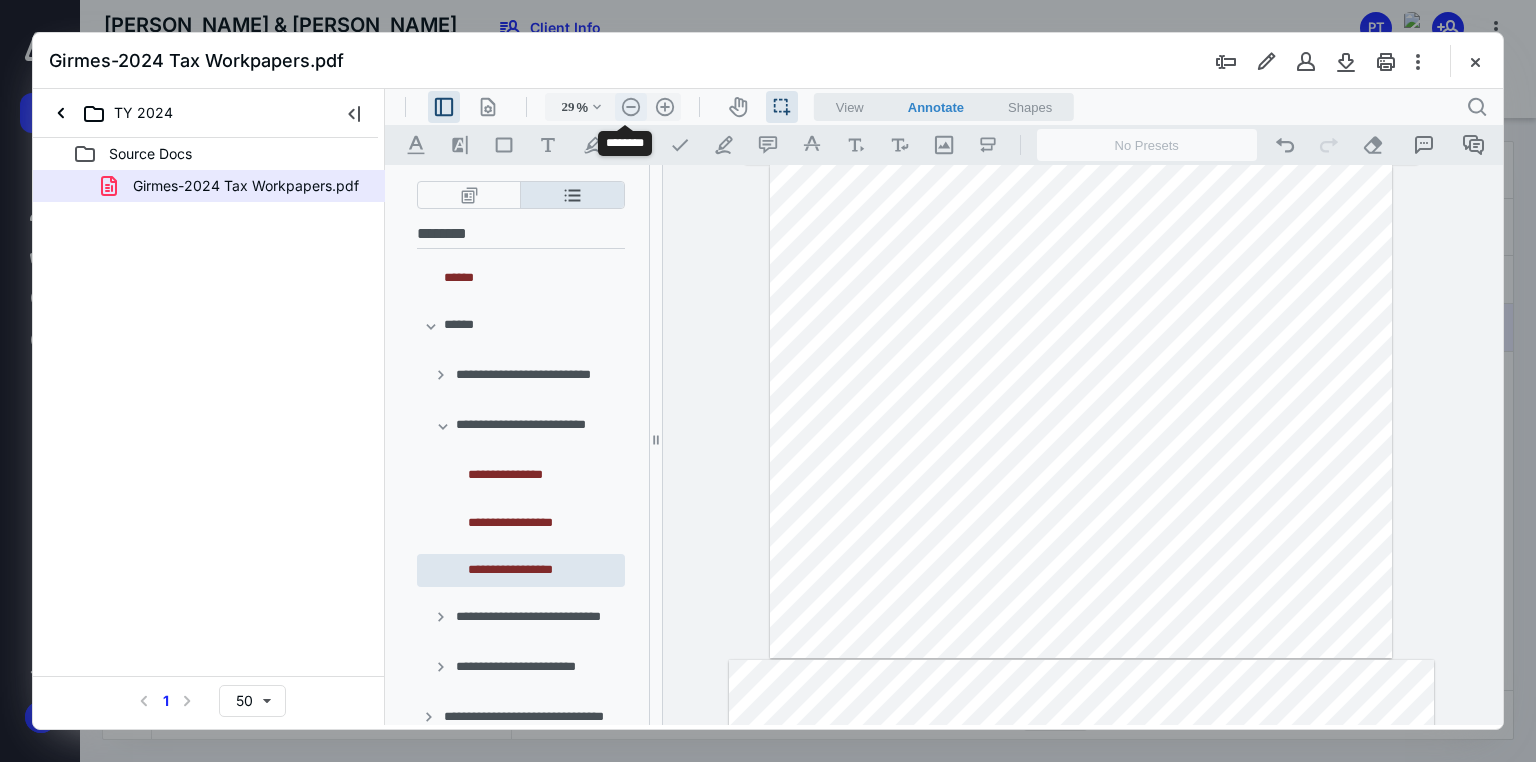 click on ".cls-1{fill:#abb0c4;} icon - header - zoom - out - line" at bounding box center (631, 107) 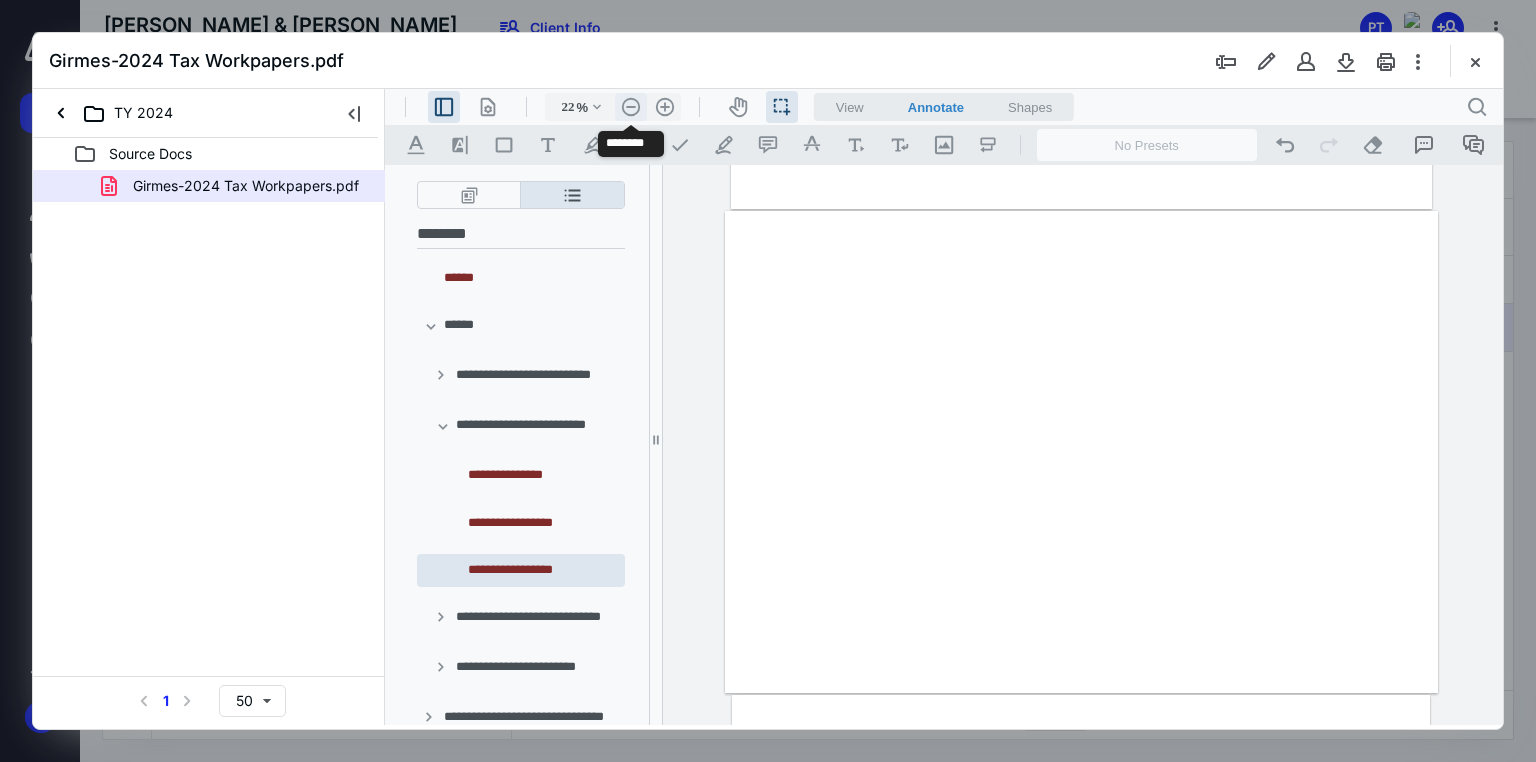 click on ".cls-1{fill:#abb0c4;} icon - header - zoom - out - line" at bounding box center (631, 107) 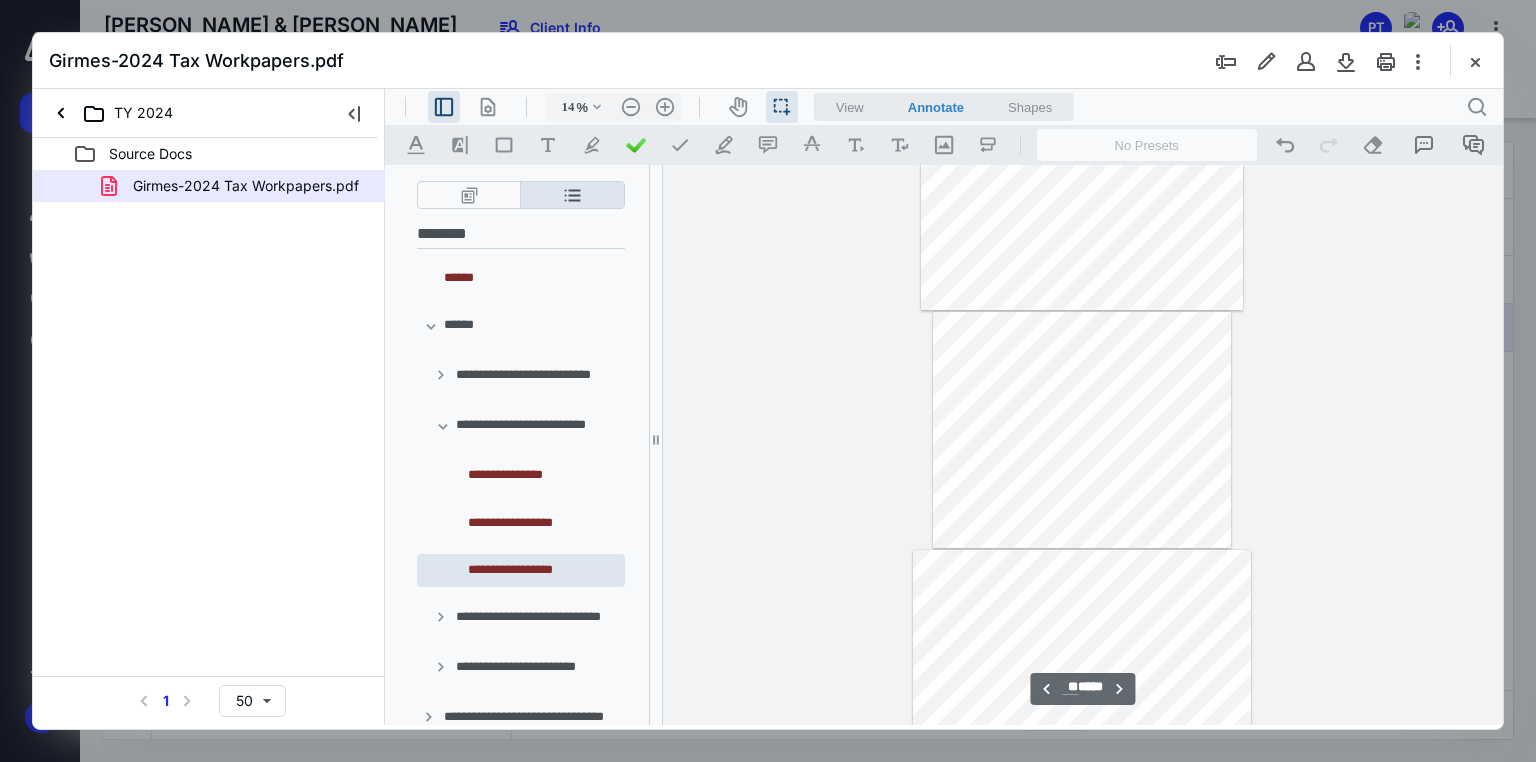 scroll, scrollTop: 6804, scrollLeft: 0, axis: vertical 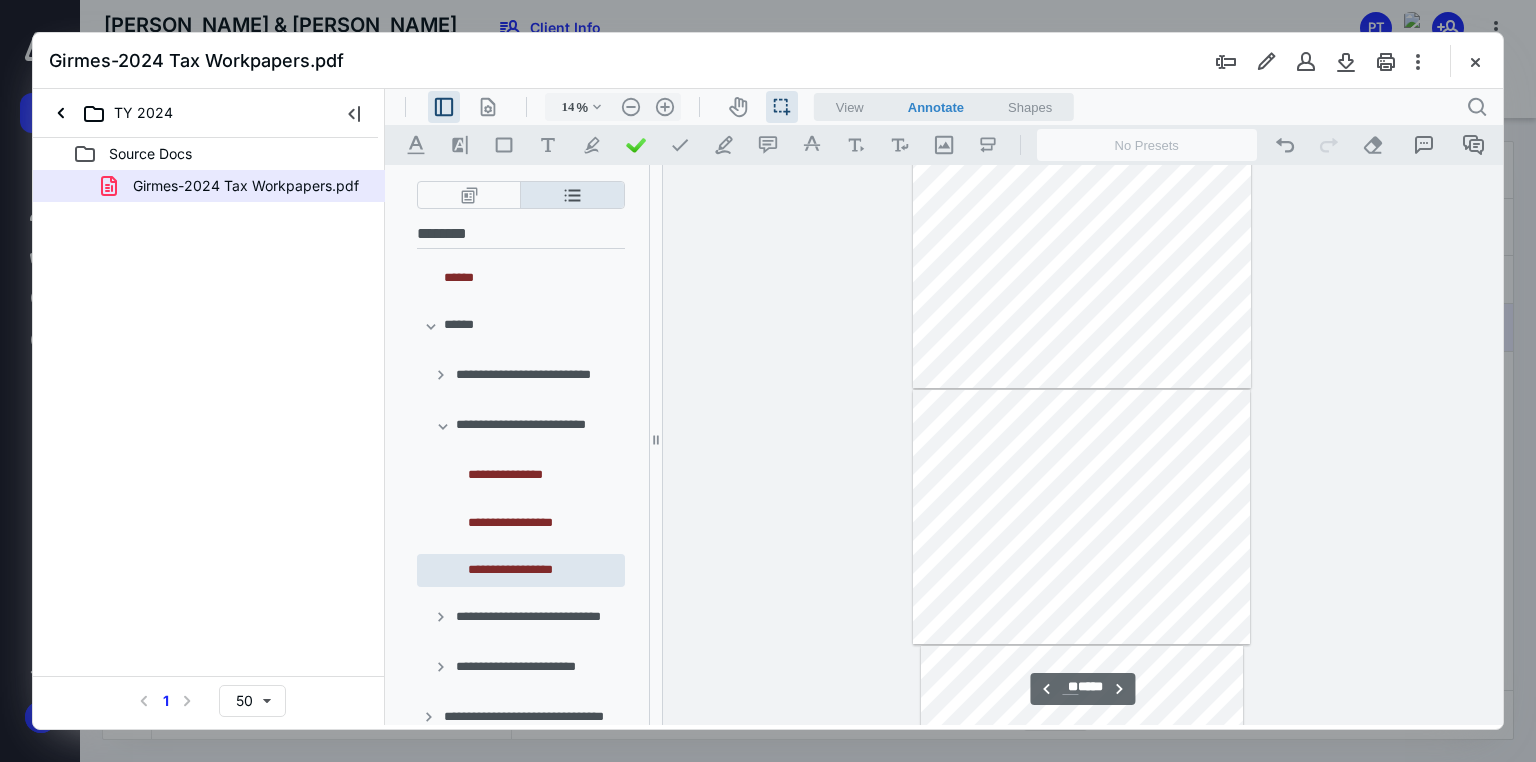 type on "**" 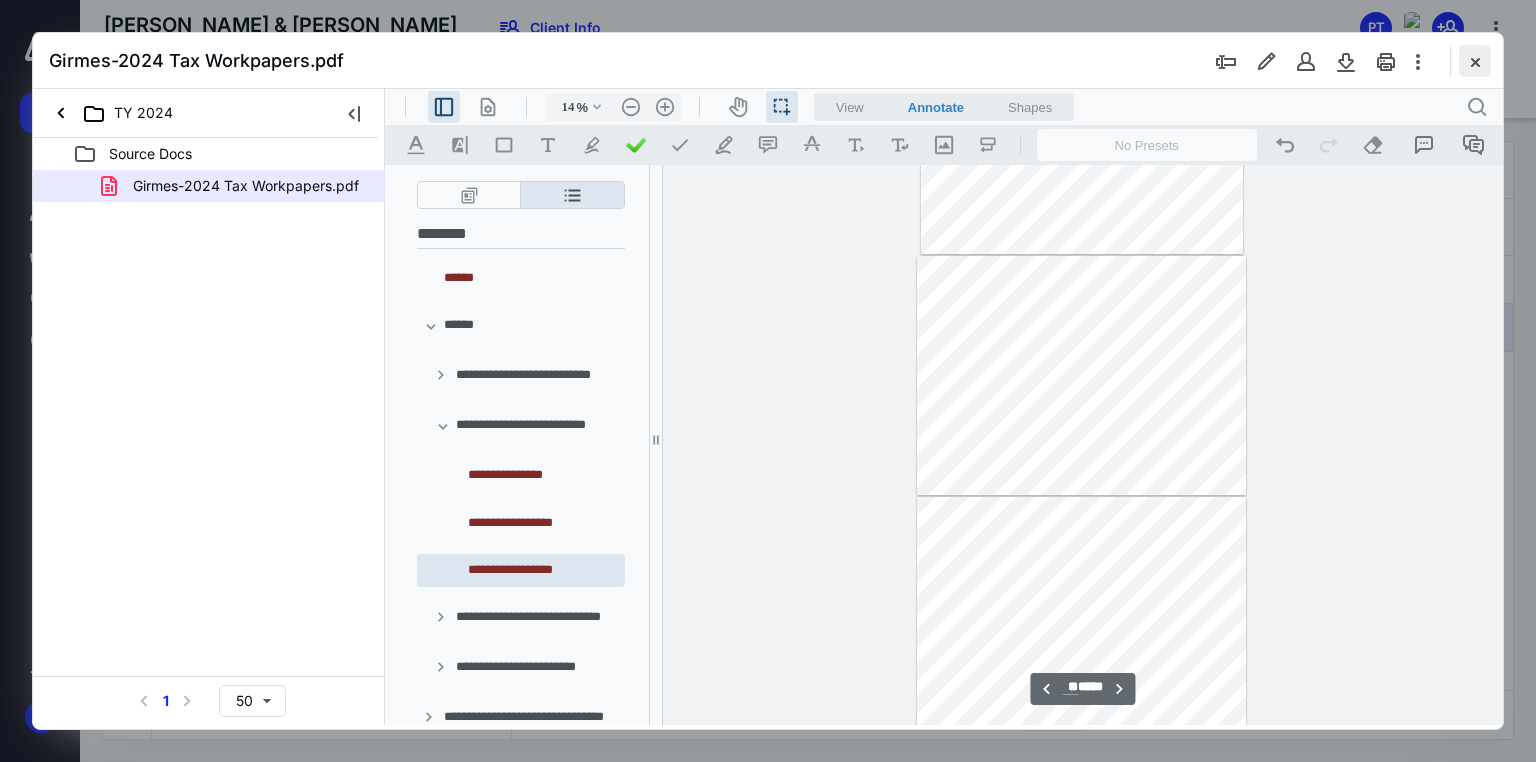click at bounding box center [1475, 61] 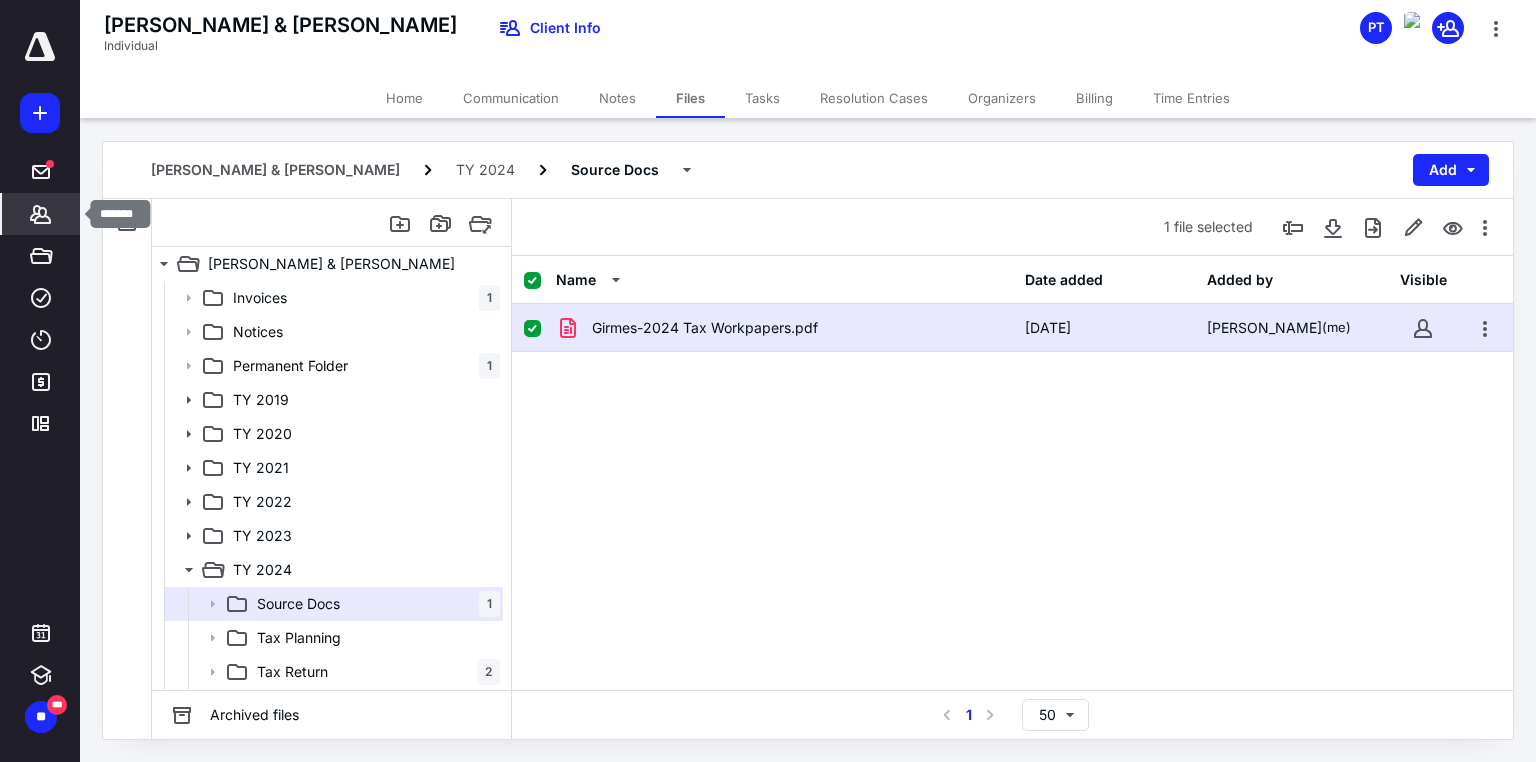 click 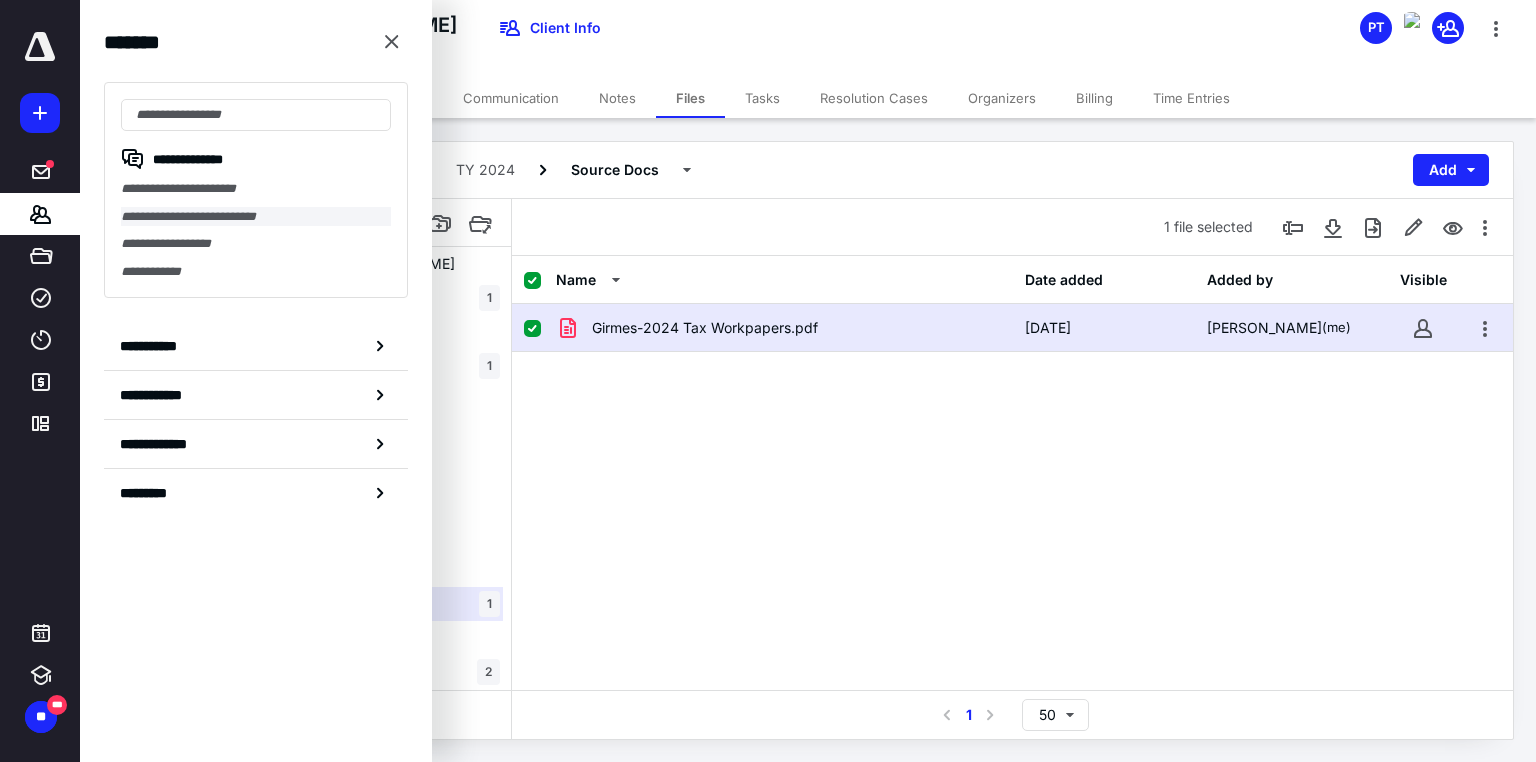 click on "**********" at bounding box center [256, 217] 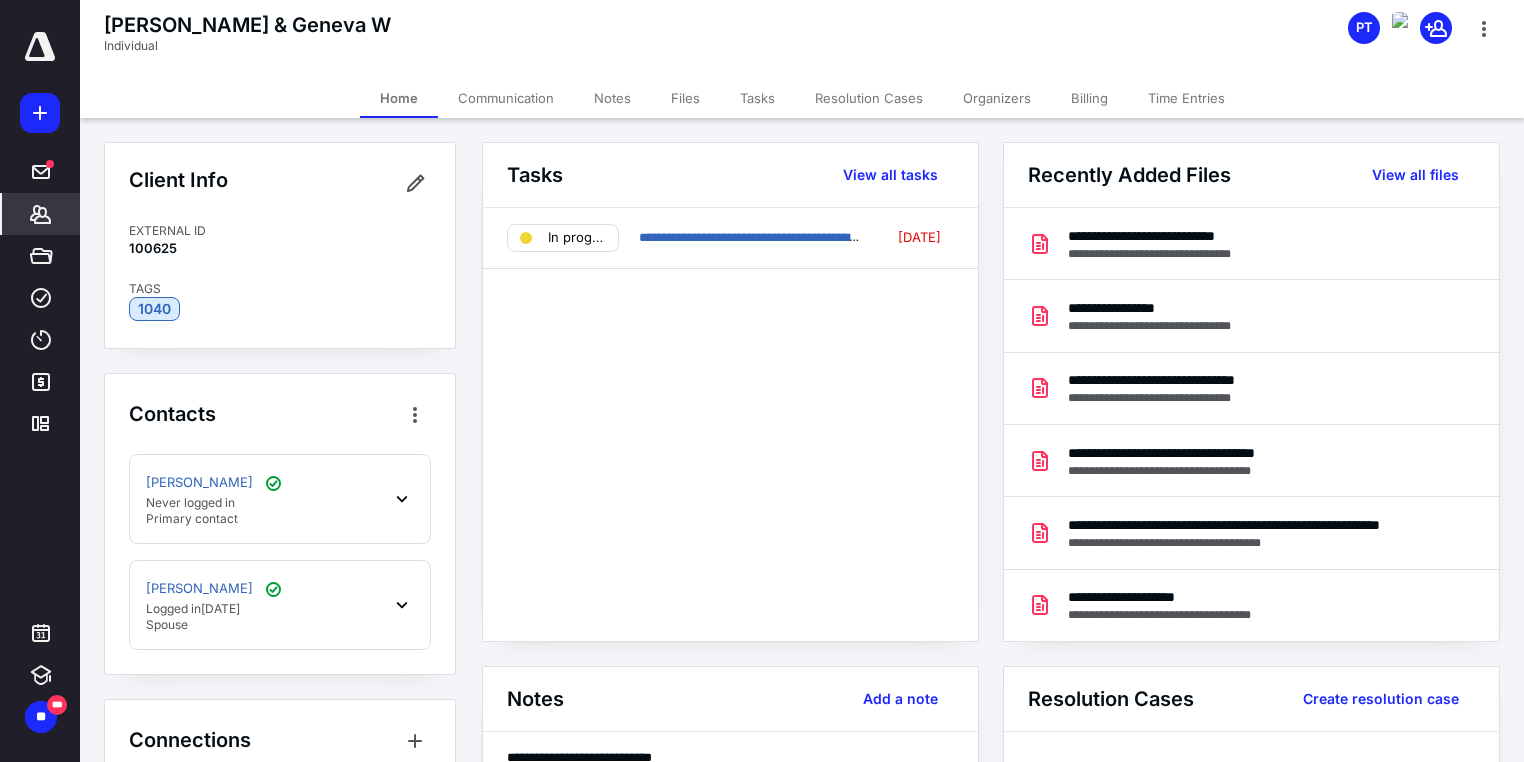 click on "Files" at bounding box center (685, 98) 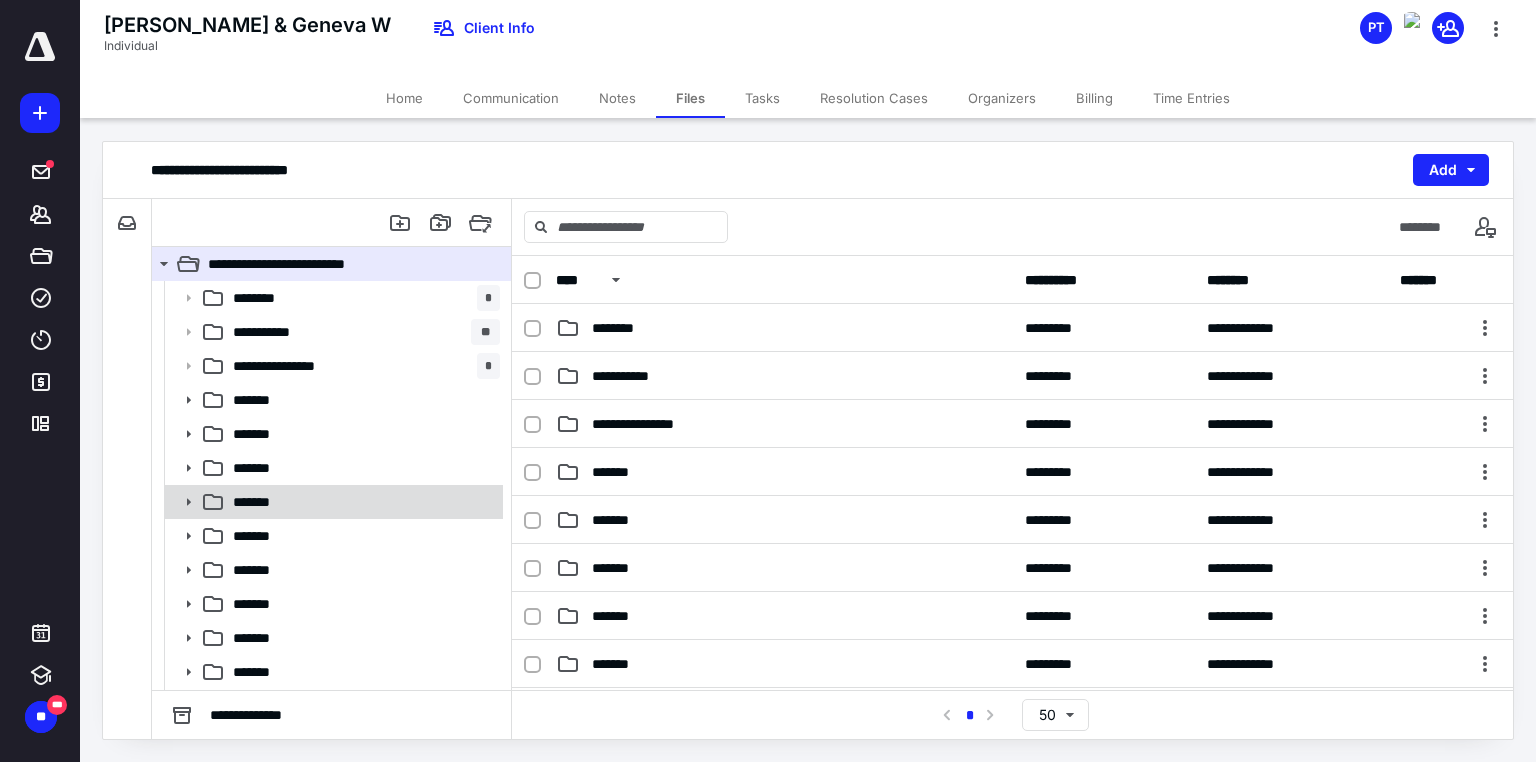 scroll, scrollTop: 31, scrollLeft: 0, axis: vertical 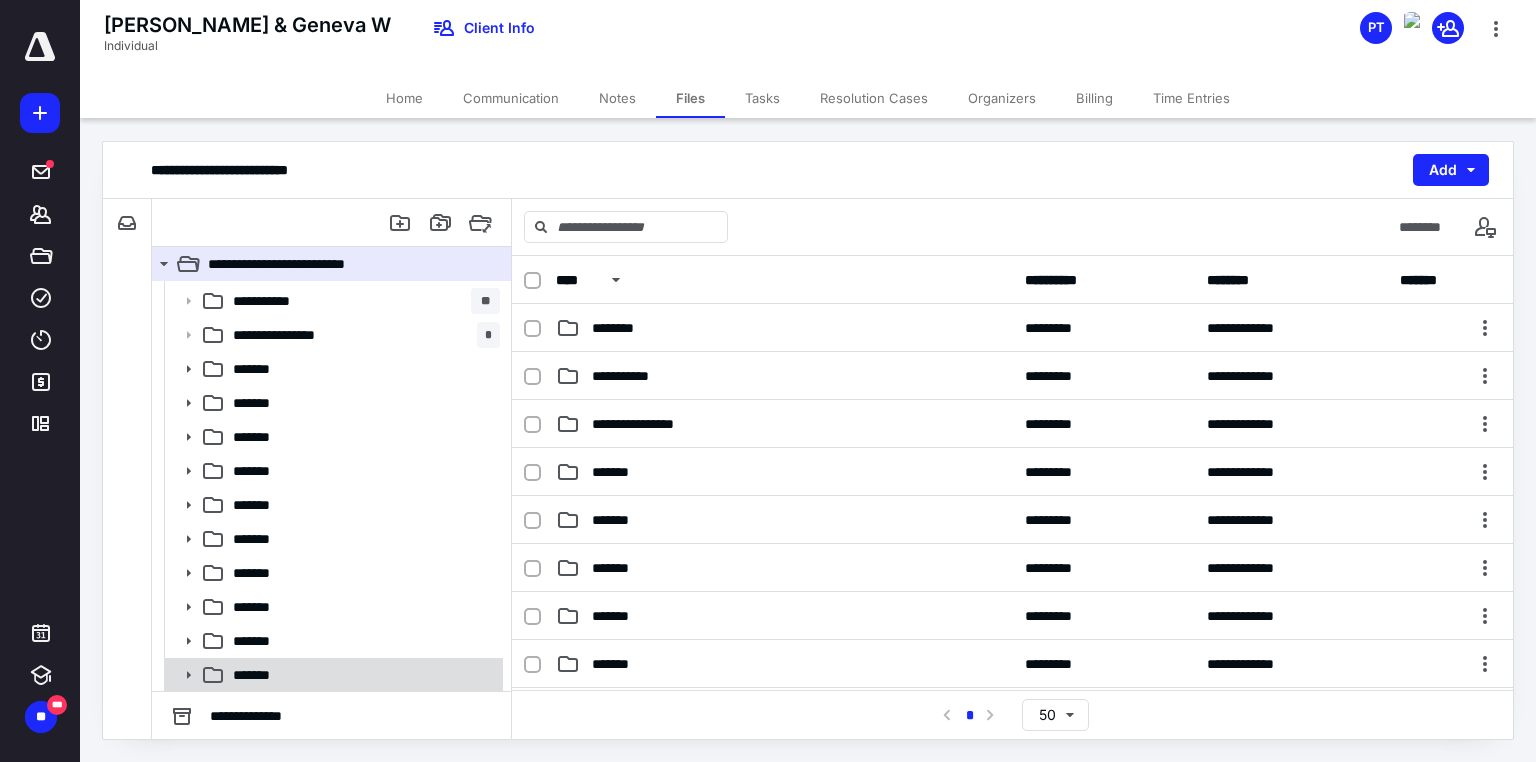 click 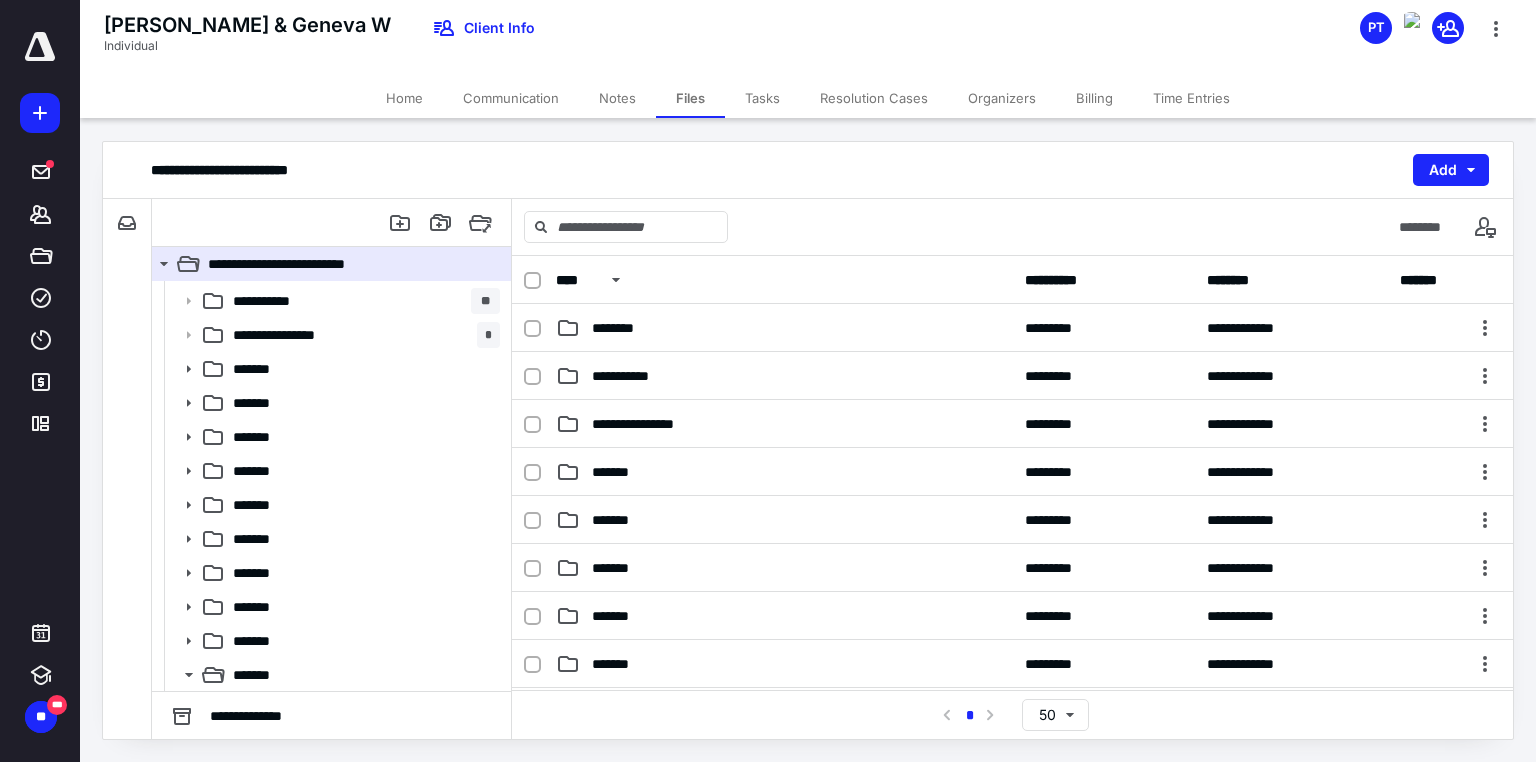scroll, scrollTop: 65, scrollLeft: 0, axis: vertical 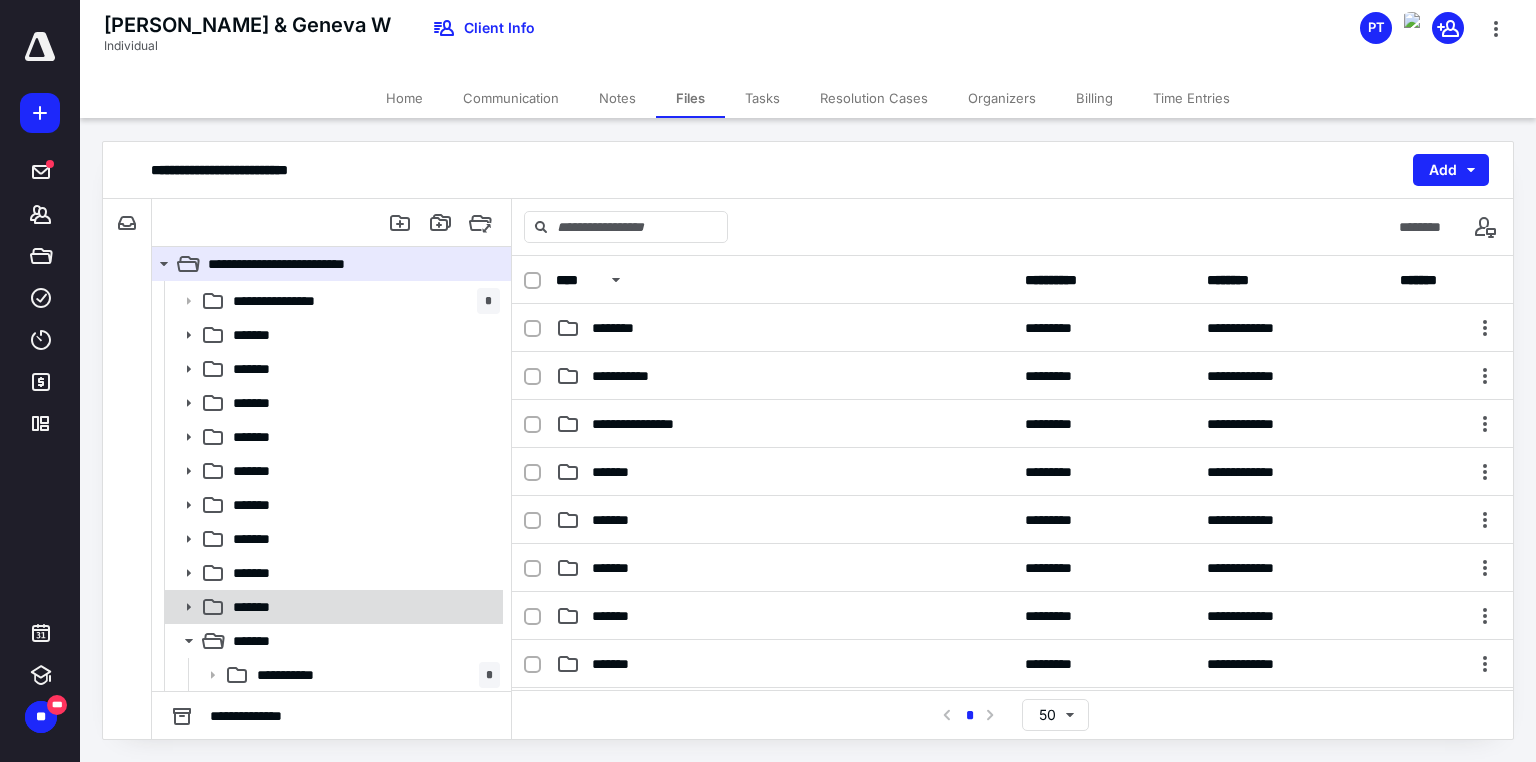 click 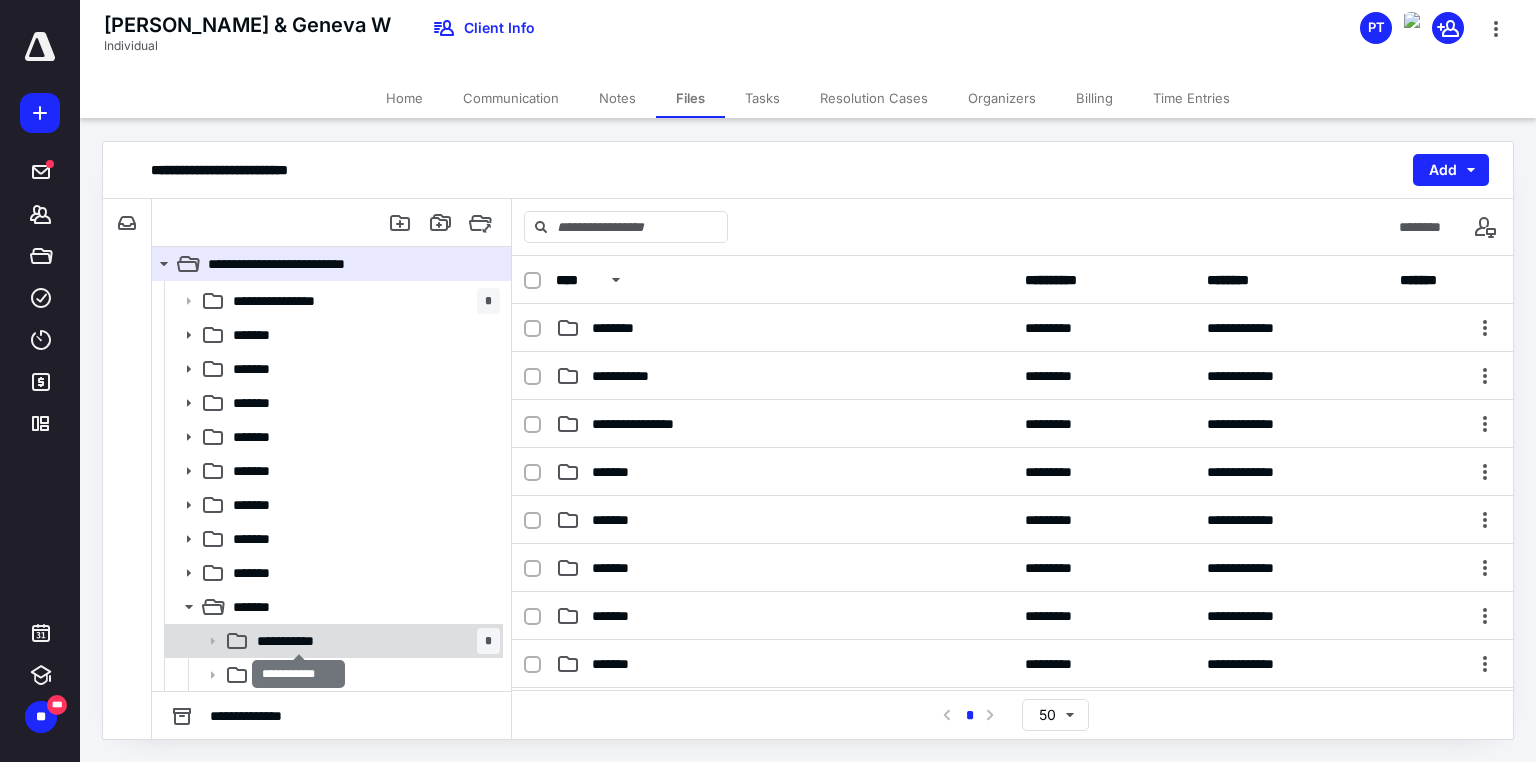 click on "**********" at bounding box center [299, 641] 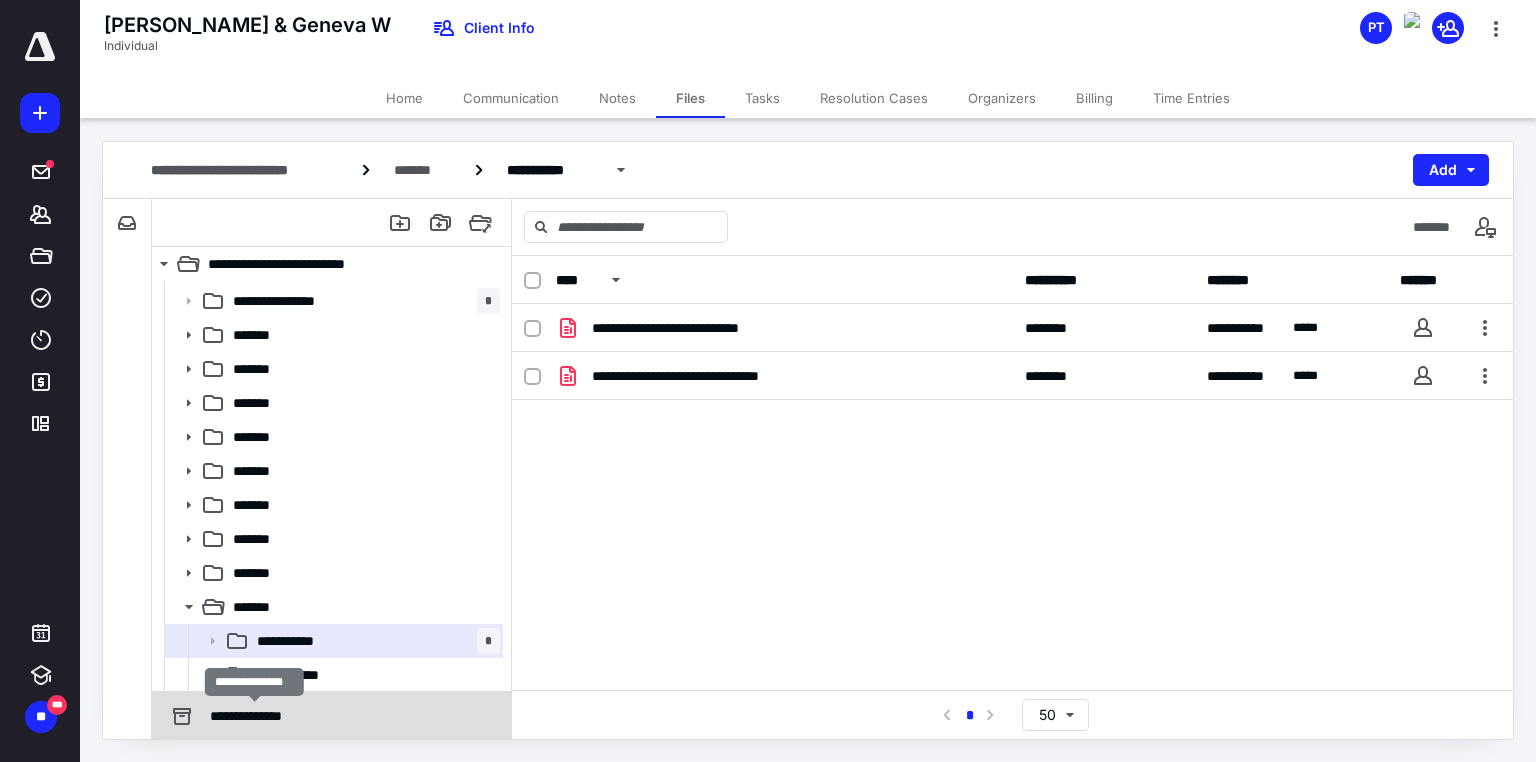 click on "**********" at bounding box center (255, 716) 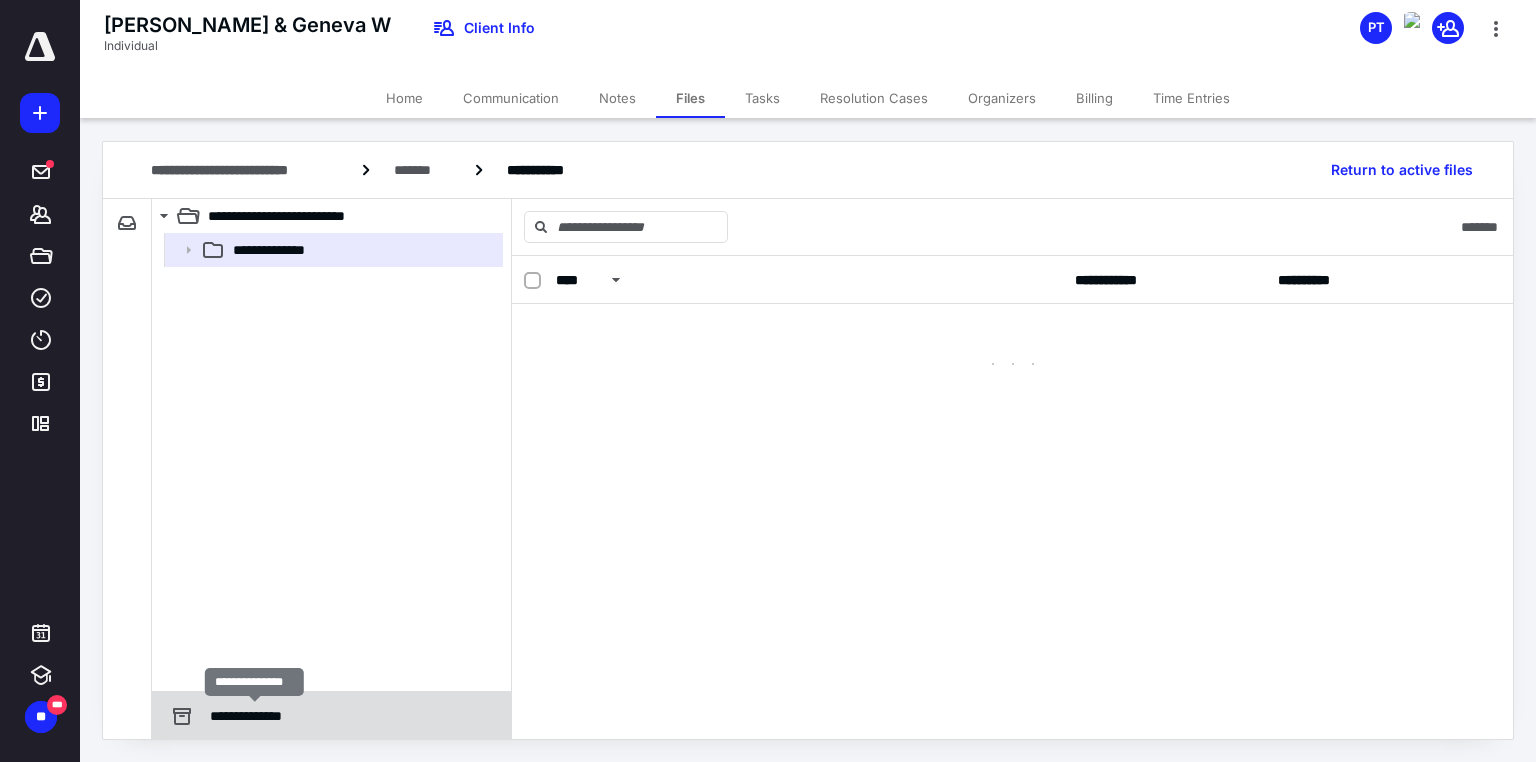 scroll, scrollTop: 0, scrollLeft: 0, axis: both 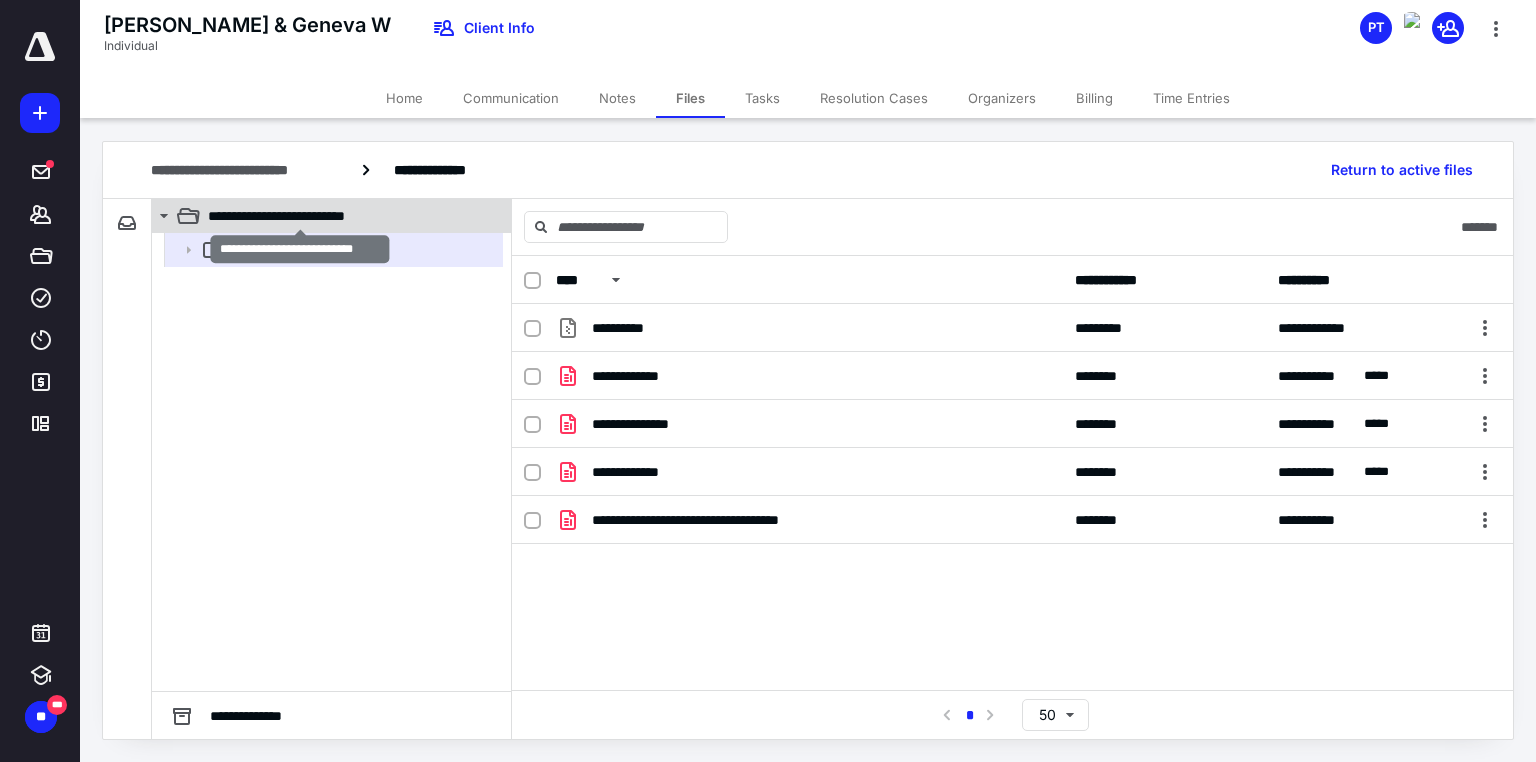 click on "**********" at bounding box center [300, 216] 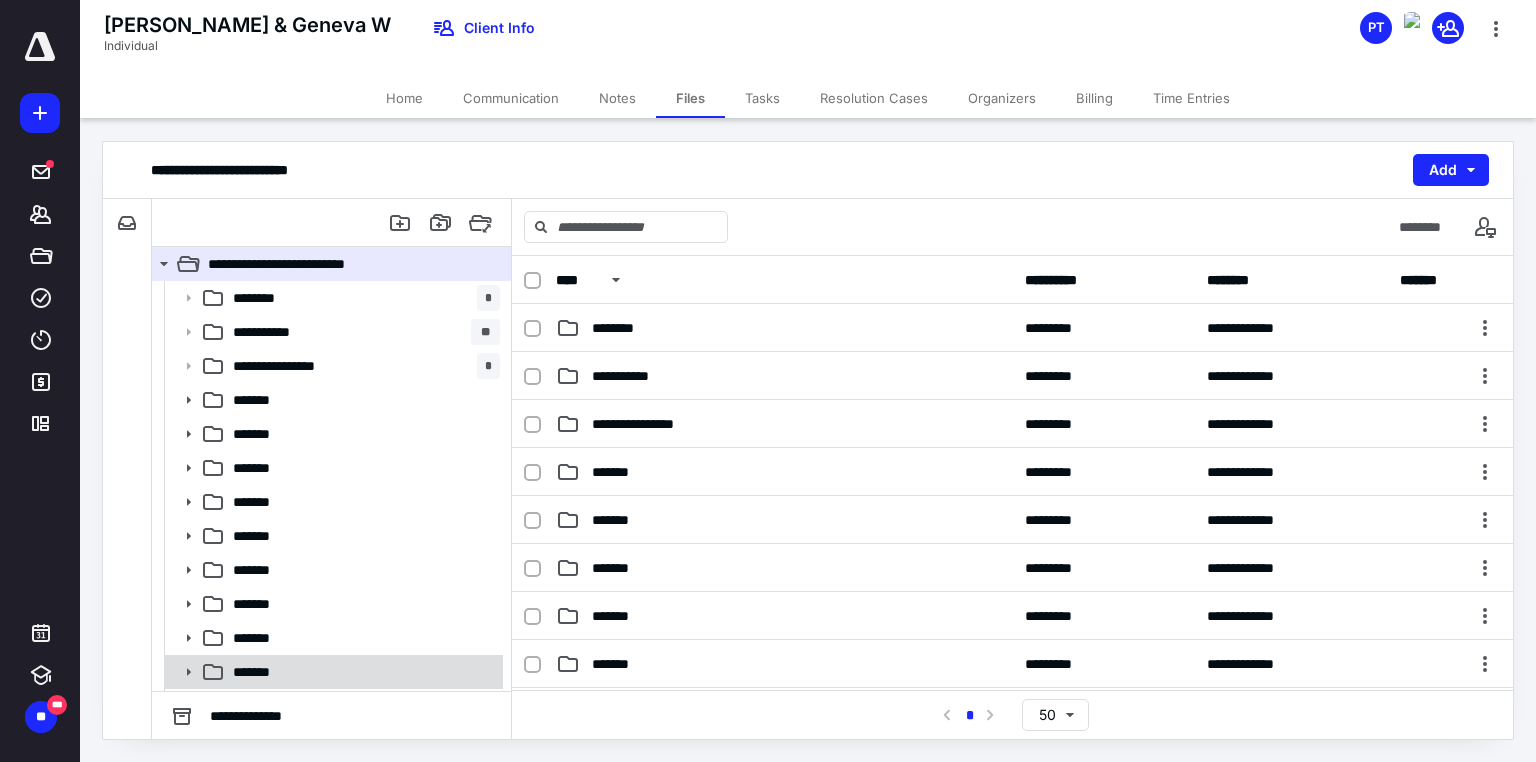scroll, scrollTop: 31, scrollLeft: 0, axis: vertical 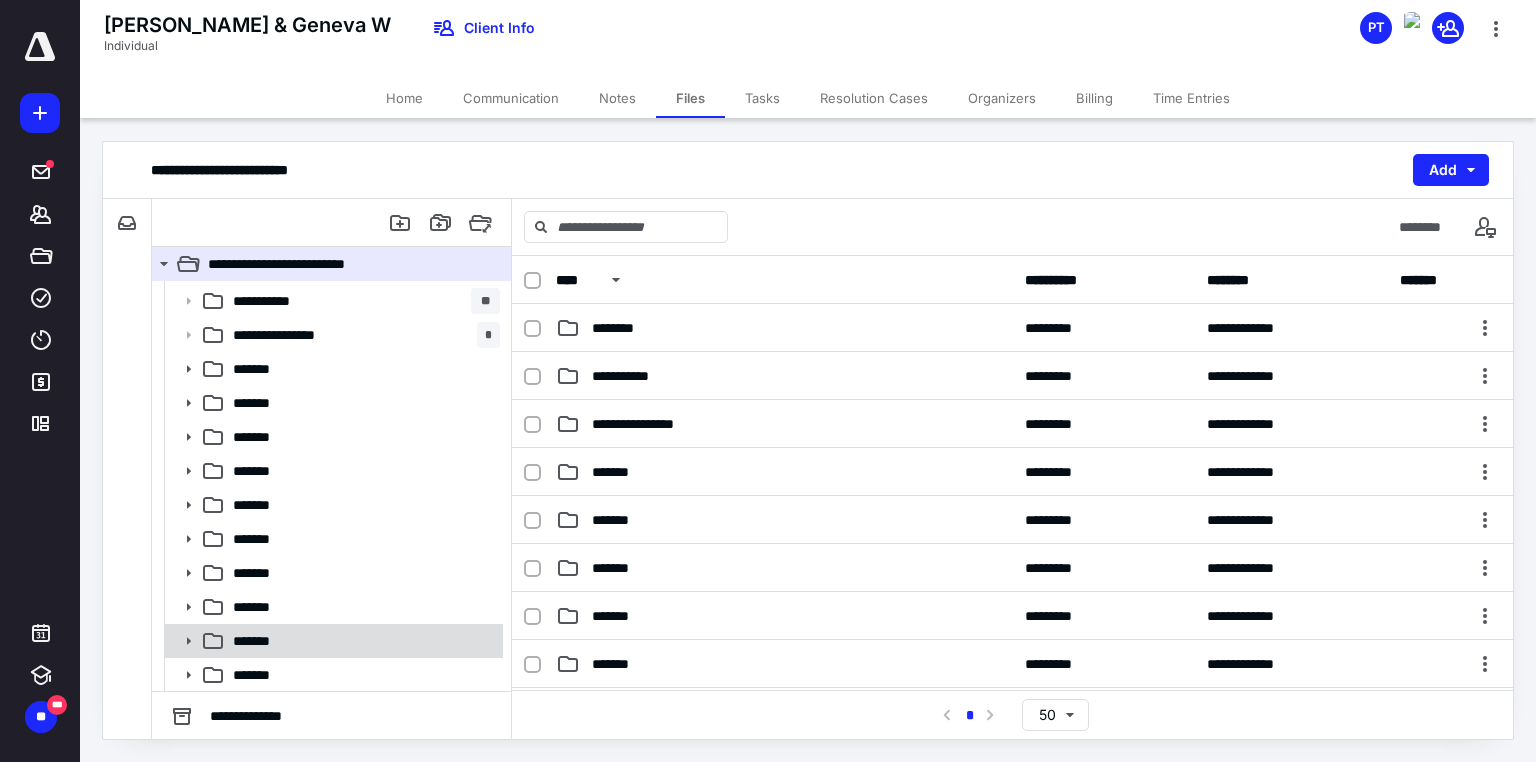 click 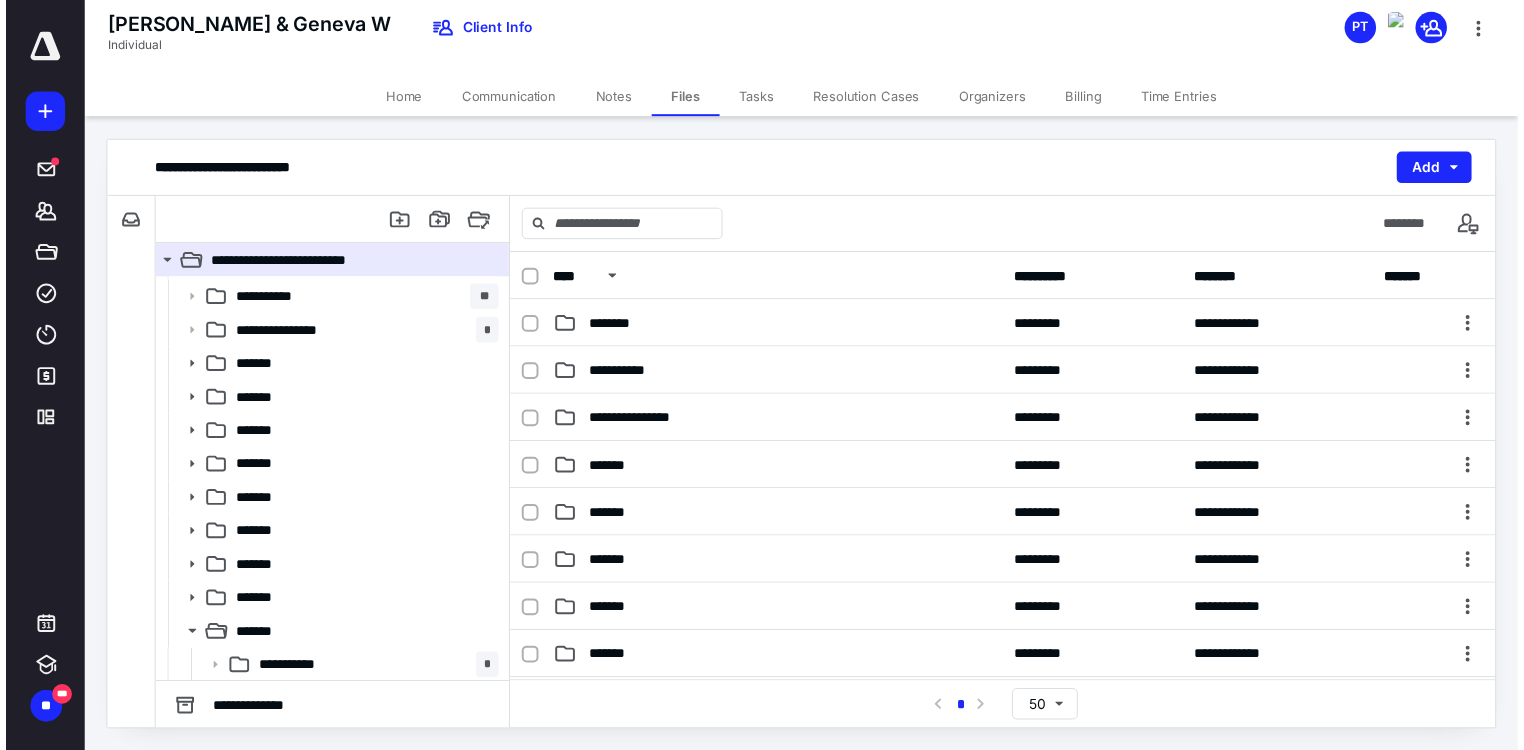 scroll, scrollTop: 133, scrollLeft: 0, axis: vertical 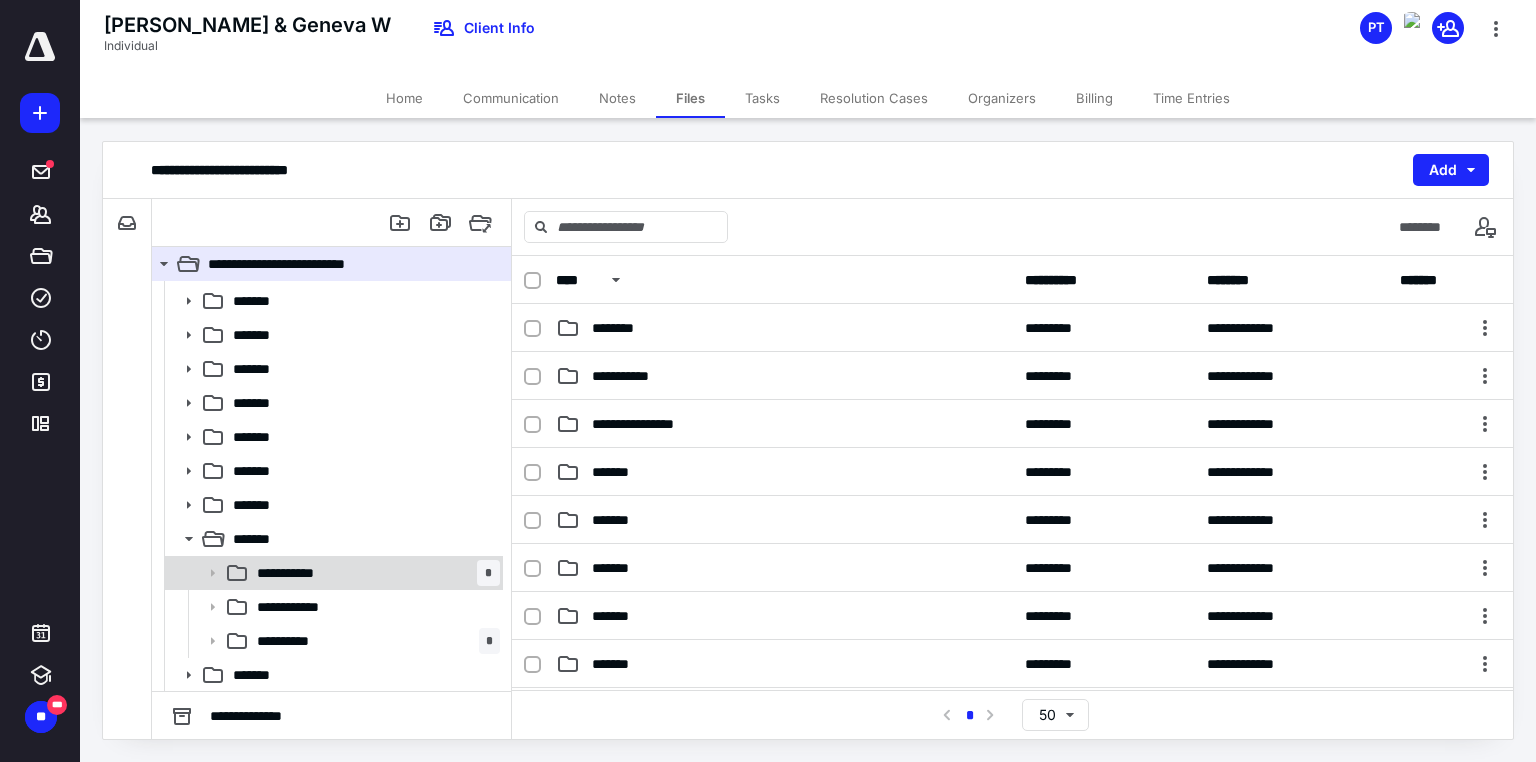 click on "**********" at bounding box center (299, 573) 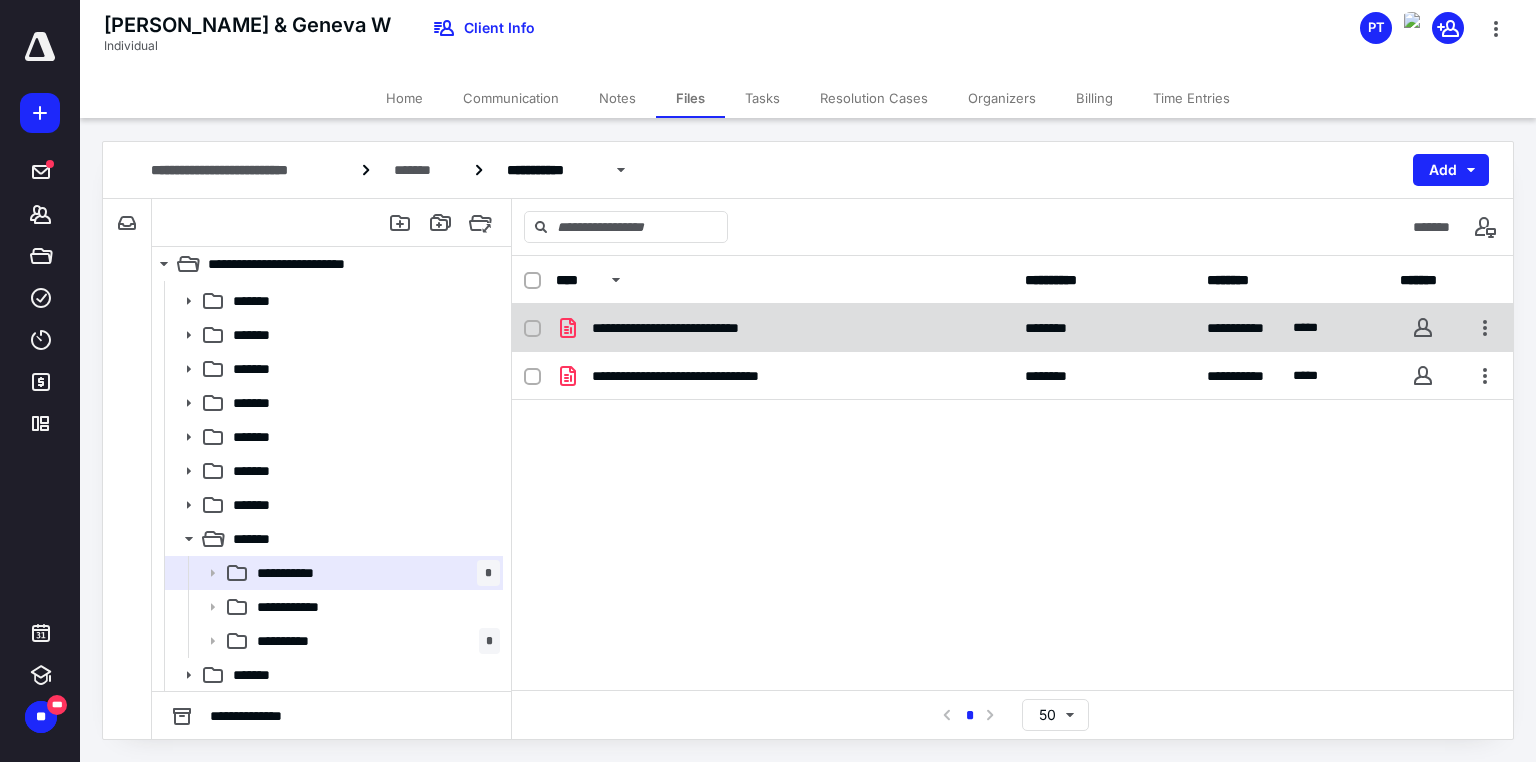 click 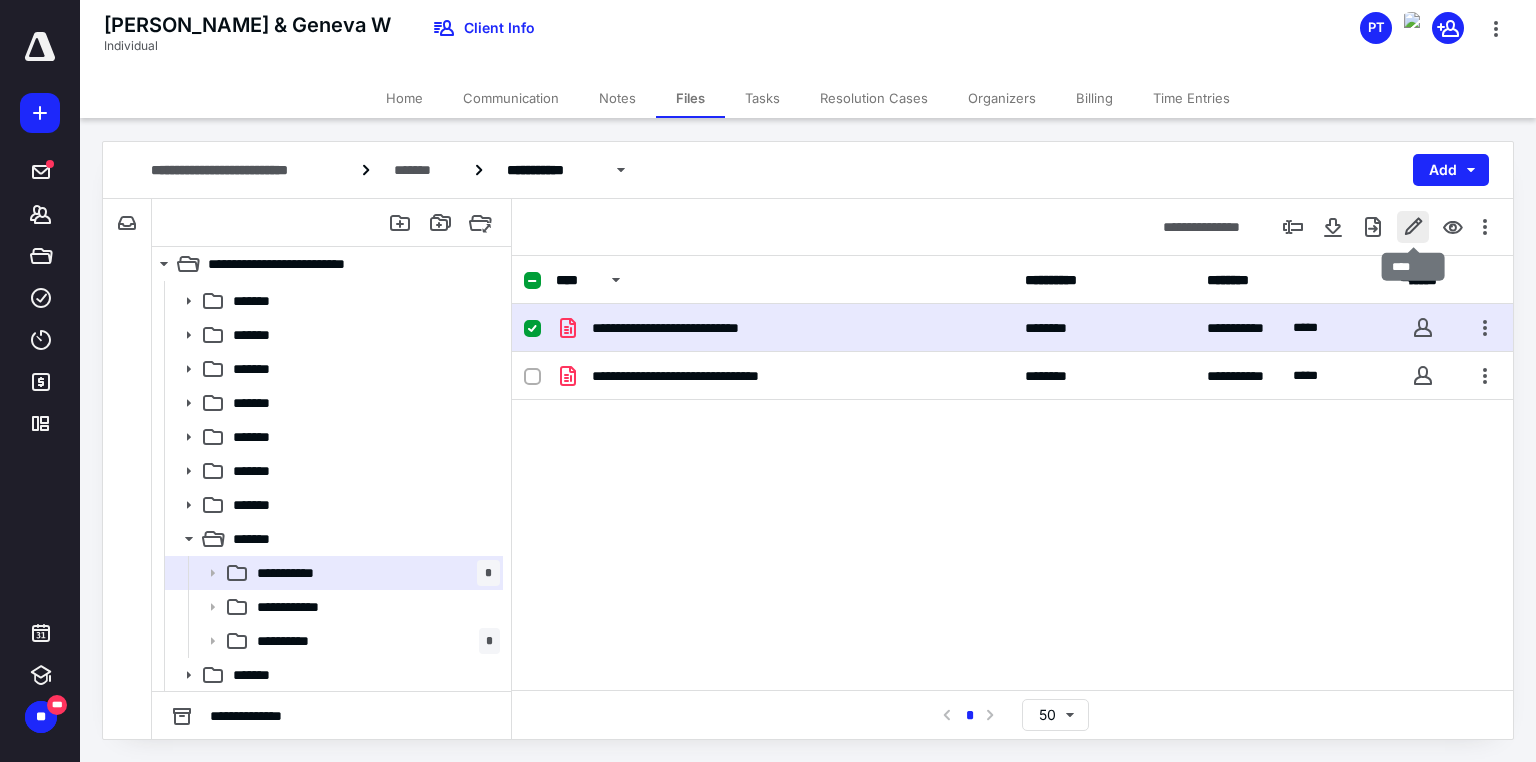 click at bounding box center (1413, 227) 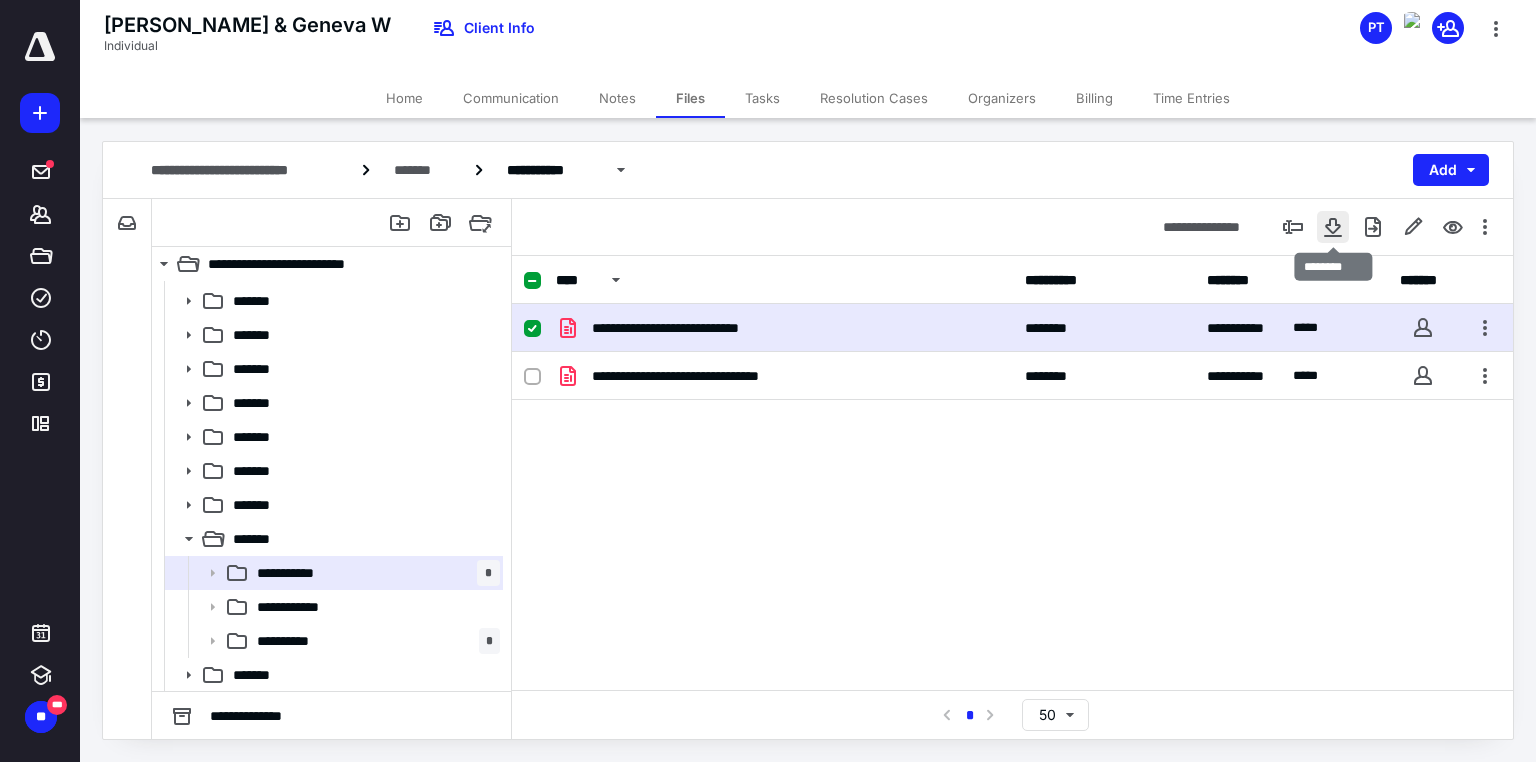 click at bounding box center (1333, 227) 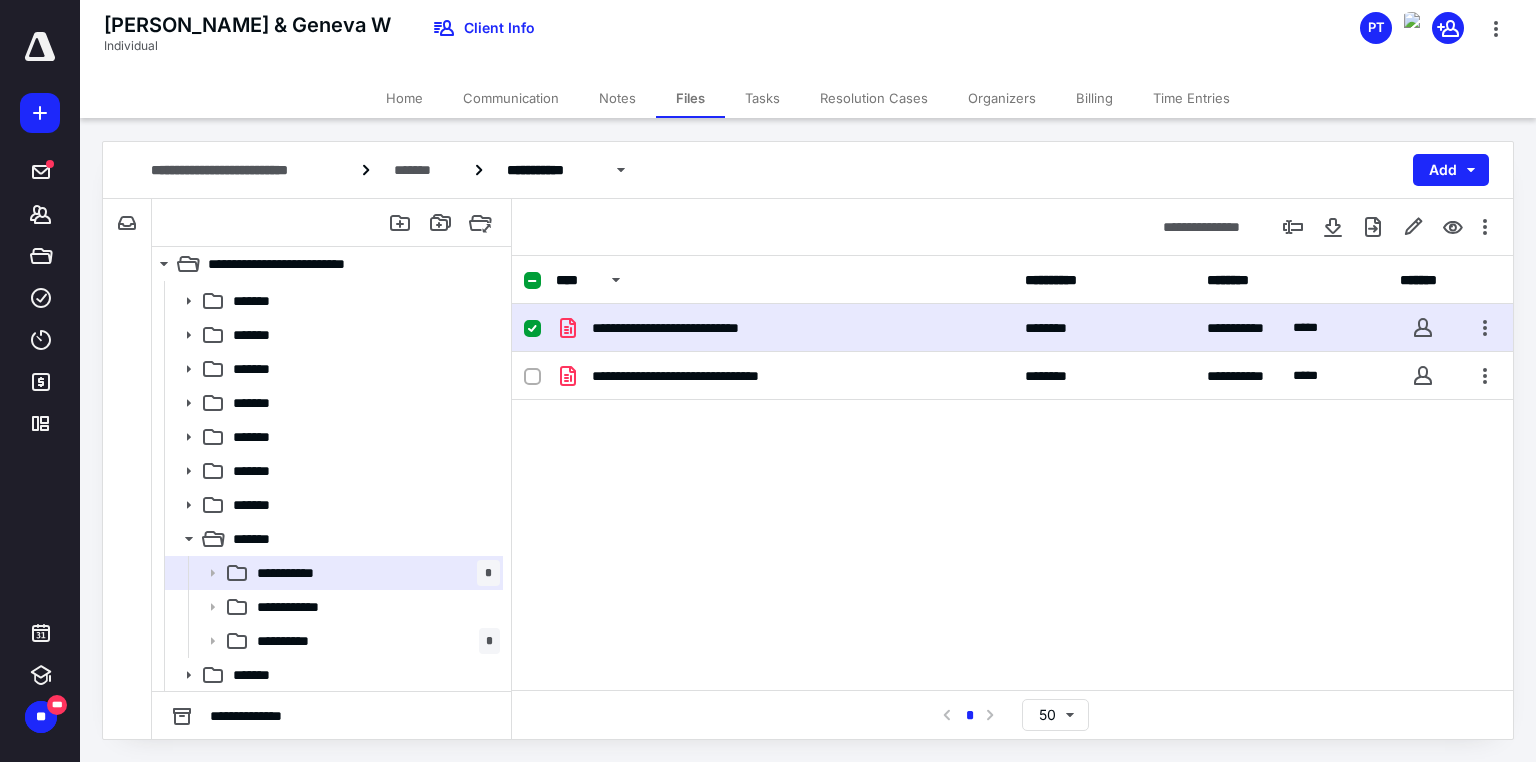 click at bounding box center (40, 47) 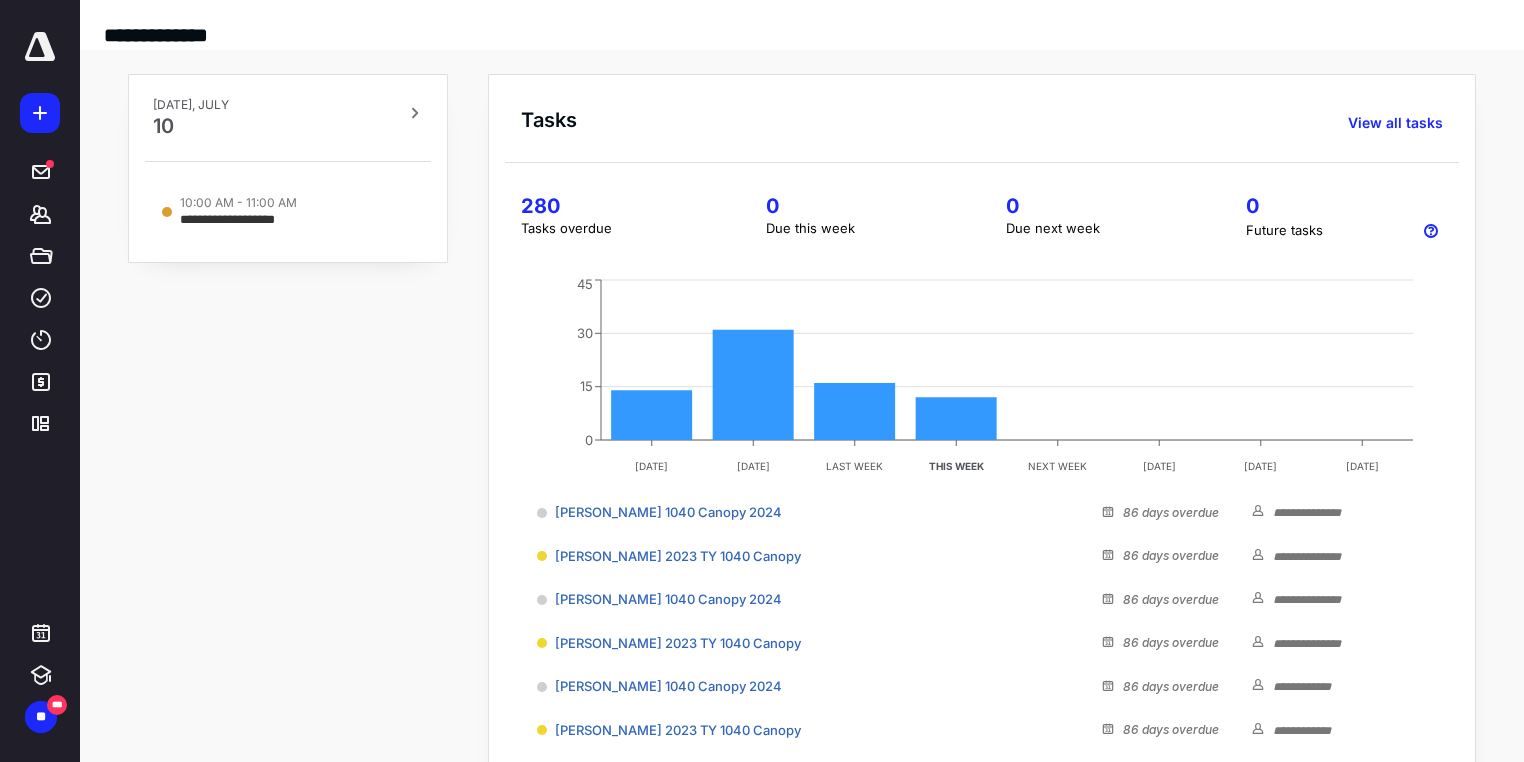 click on "280" at bounding box center [619, 206] 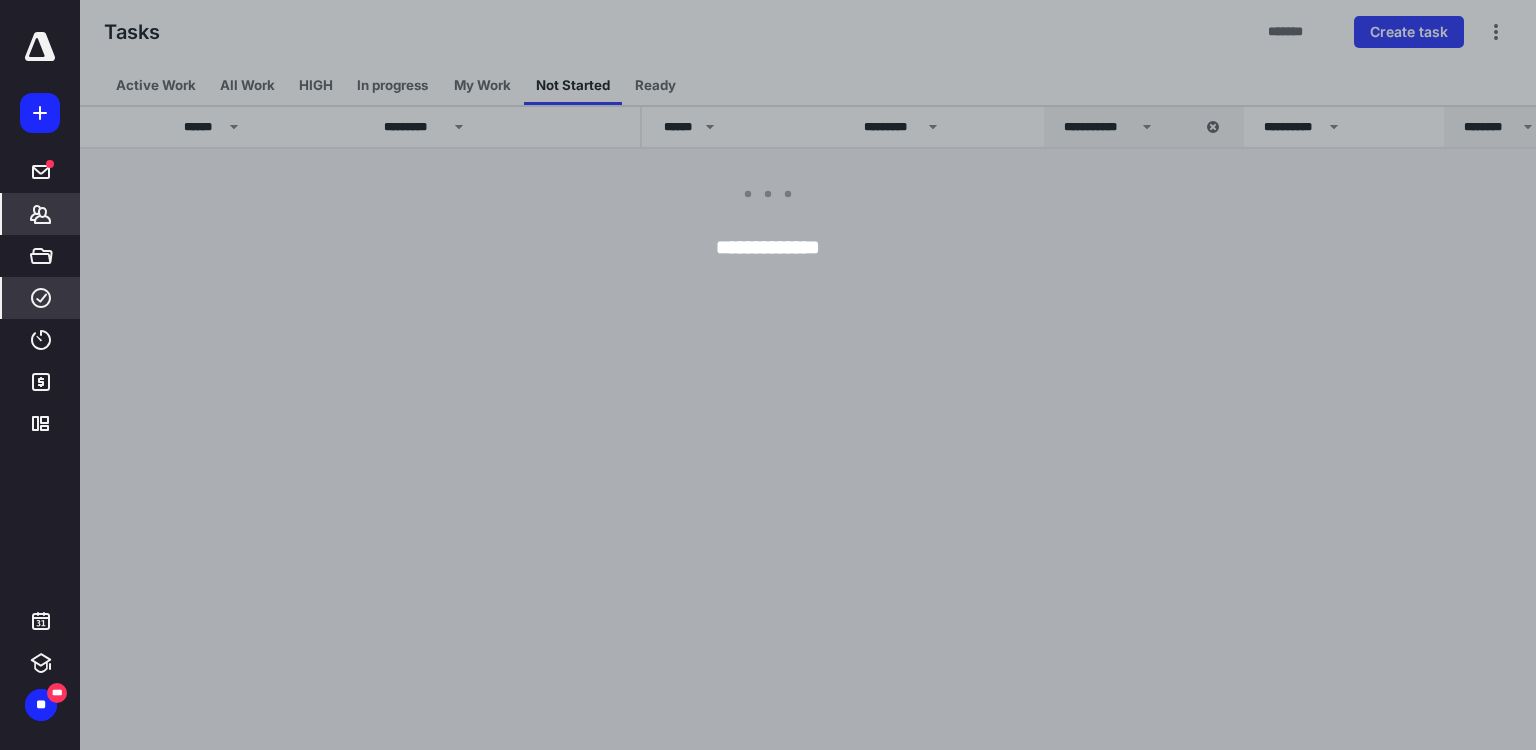 click 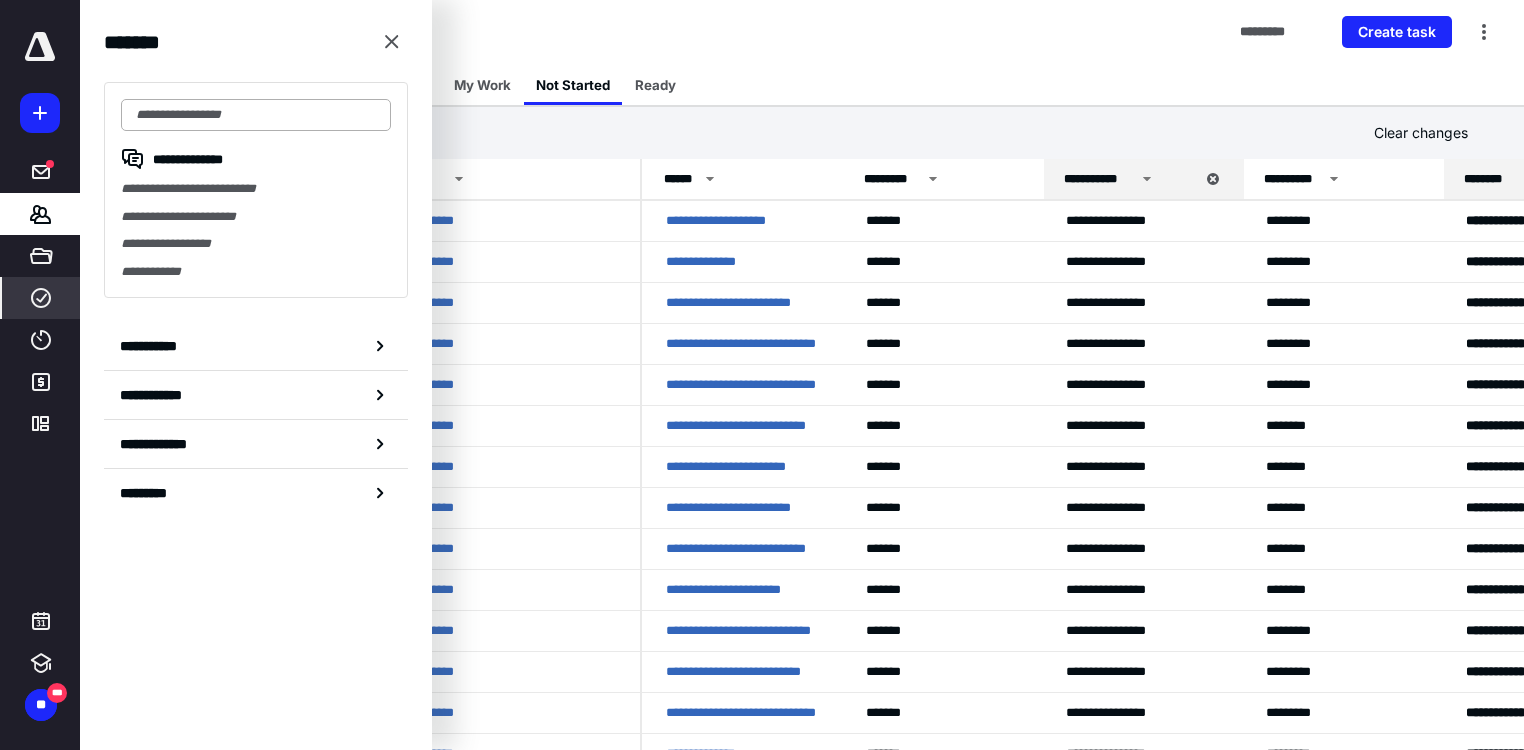 click at bounding box center (256, 115) 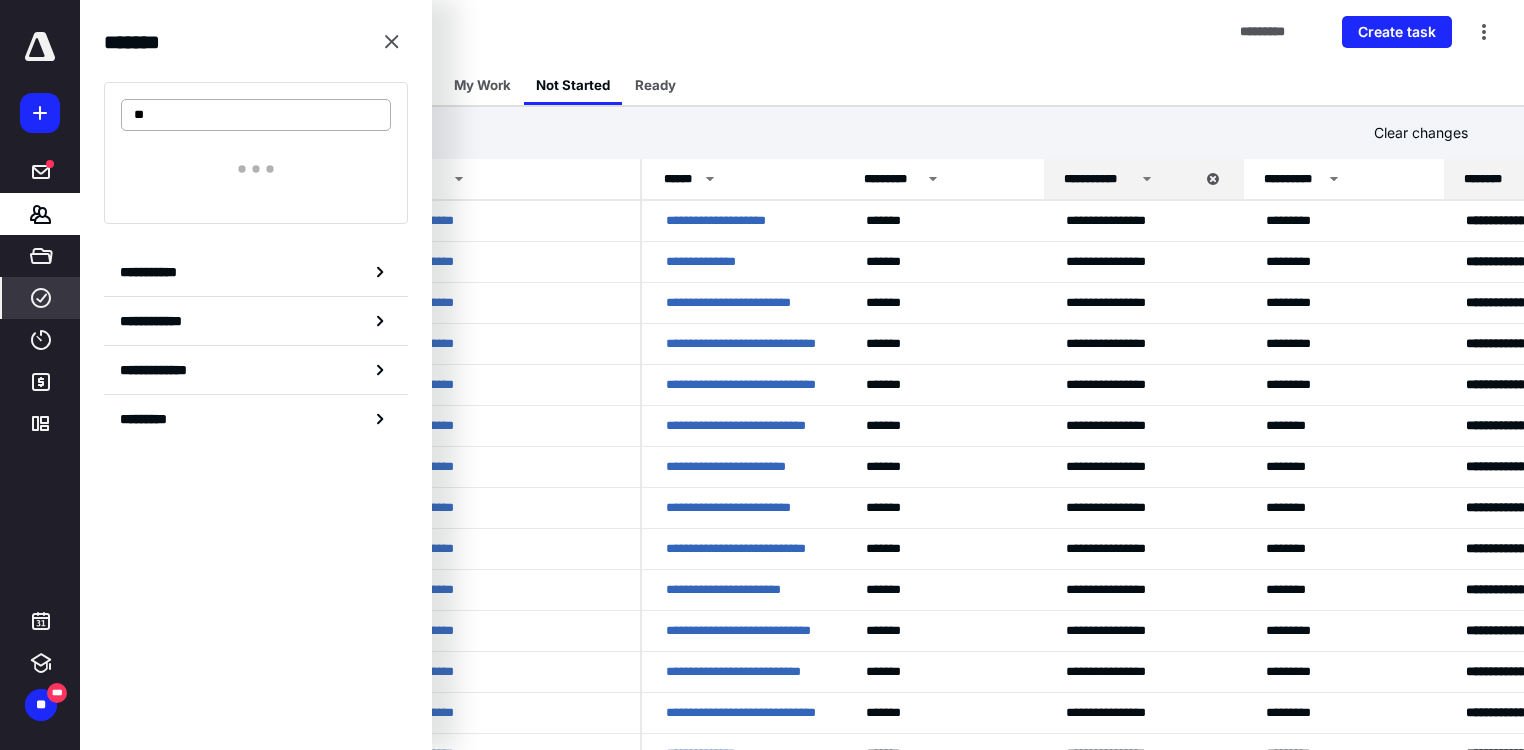 type on "*" 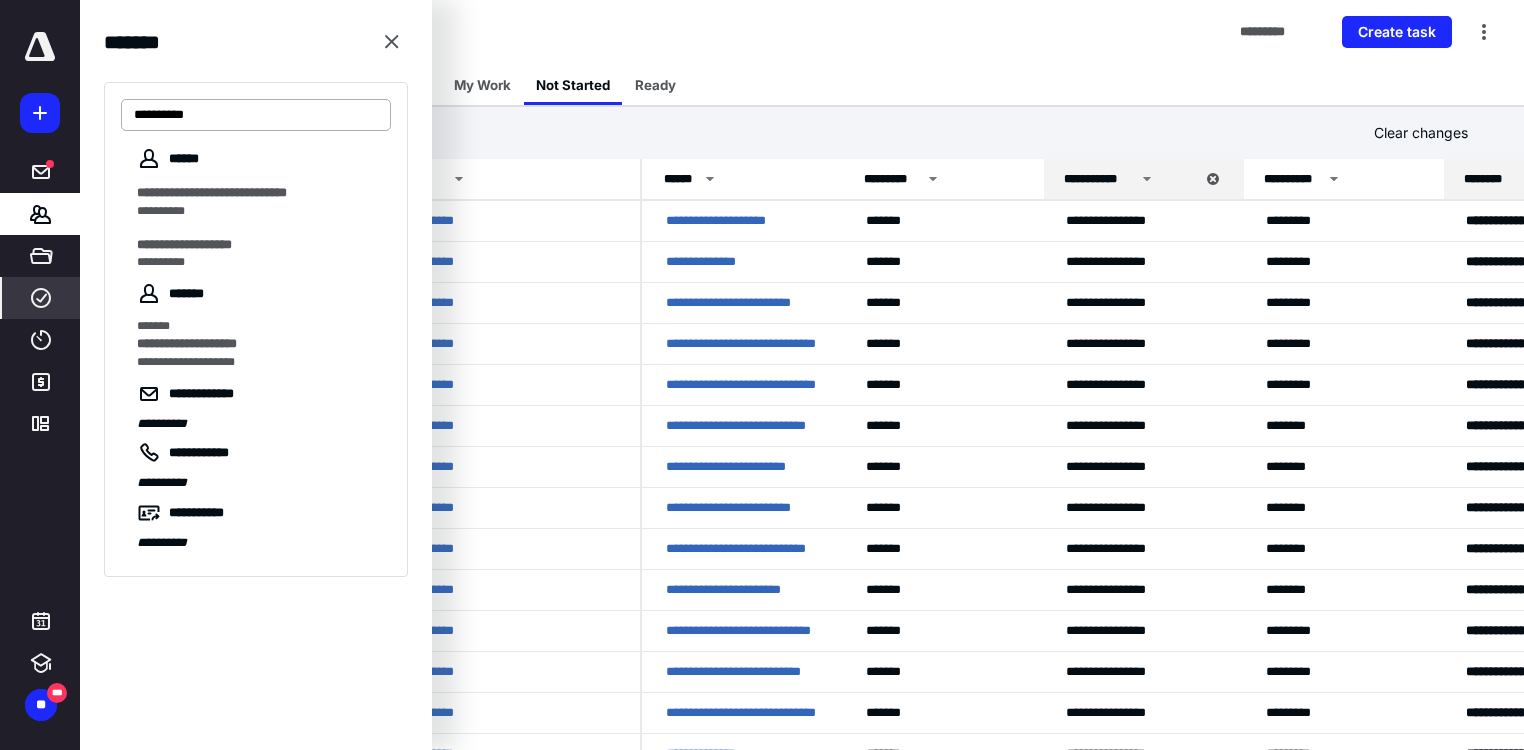 click on "*********" at bounding box center (256, 115) 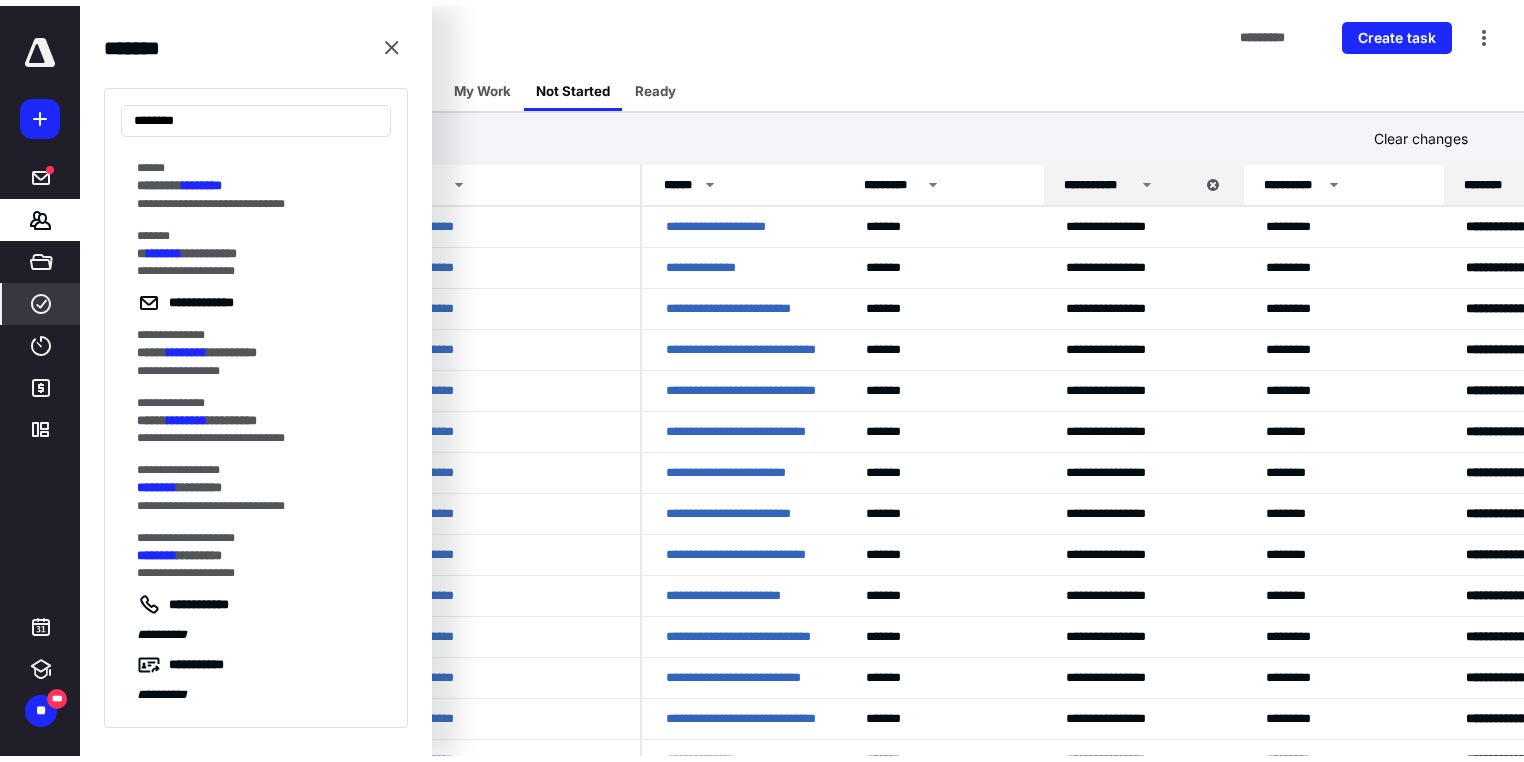 scroll, scrollTop: 0, scrollLeft: 0, axis: both 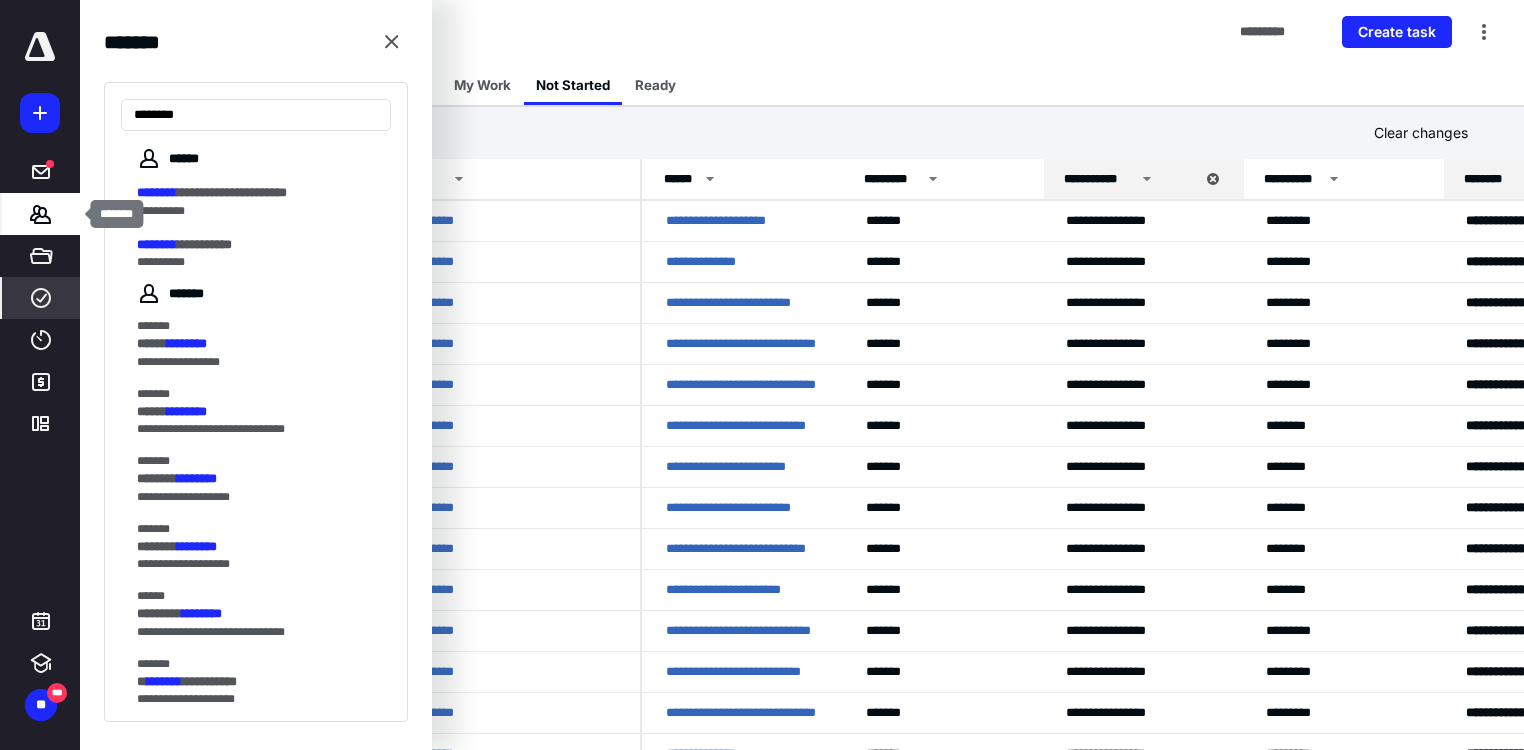 type on "********" 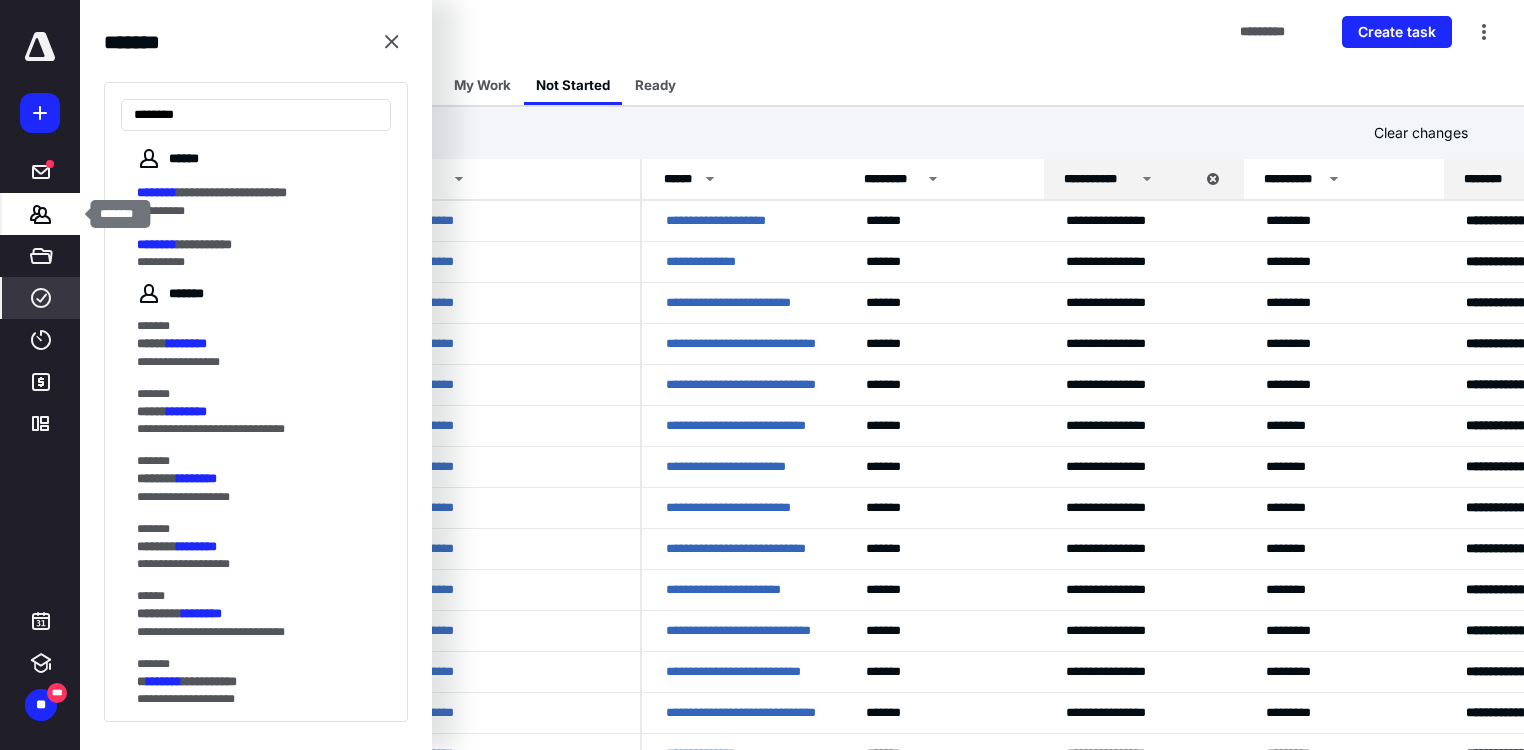click 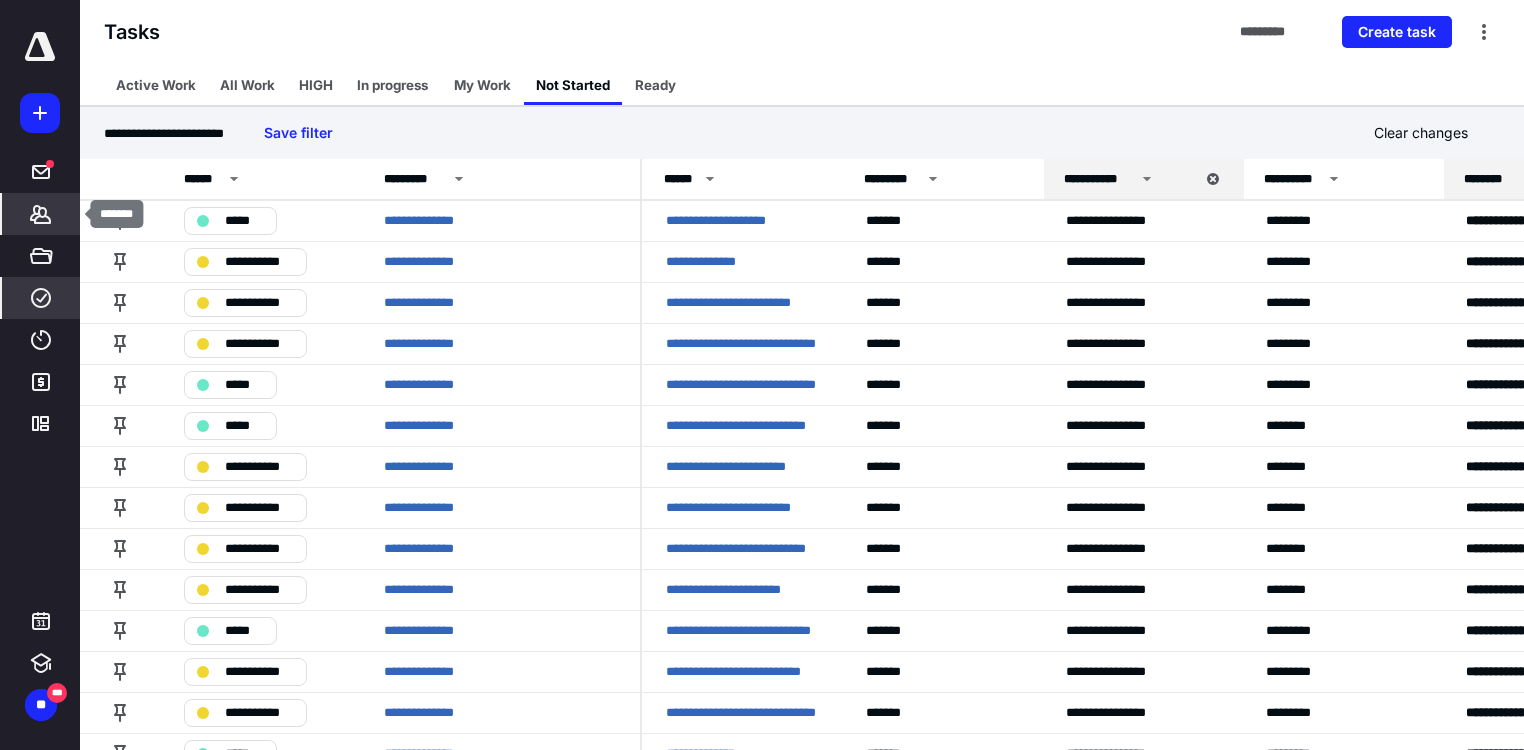click 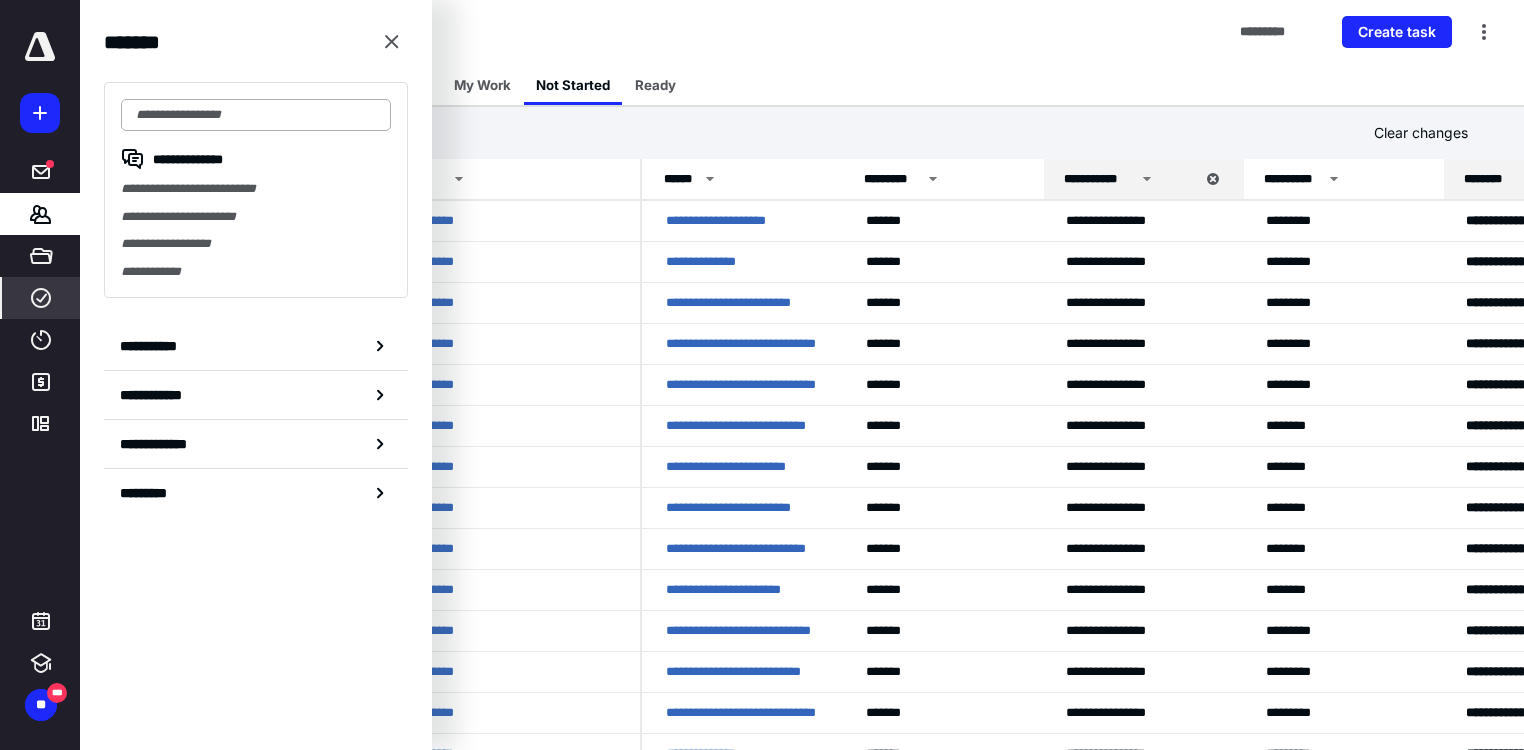 click at bounding box center [256, 115] 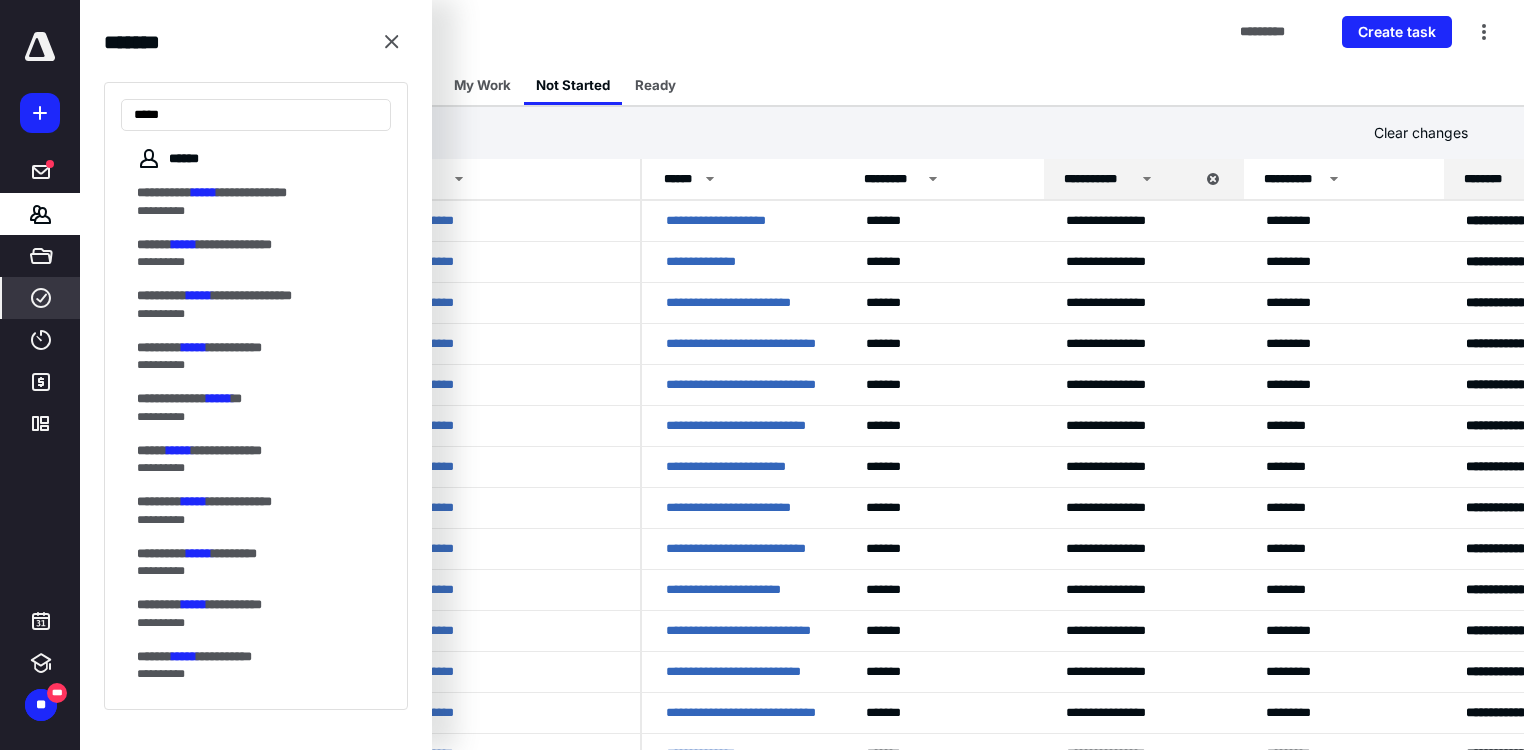 type on "*****" 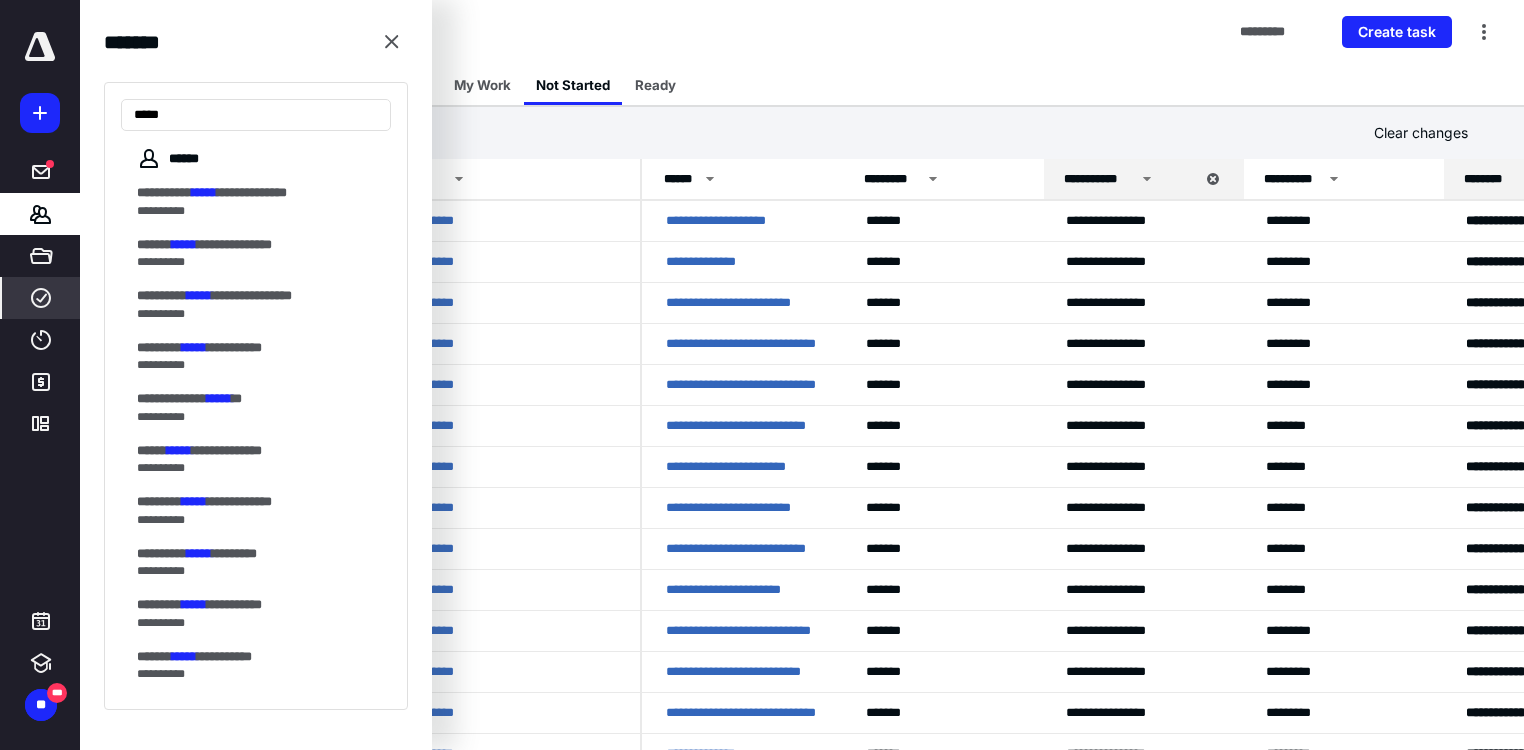 click at bounding box center (40, 47) 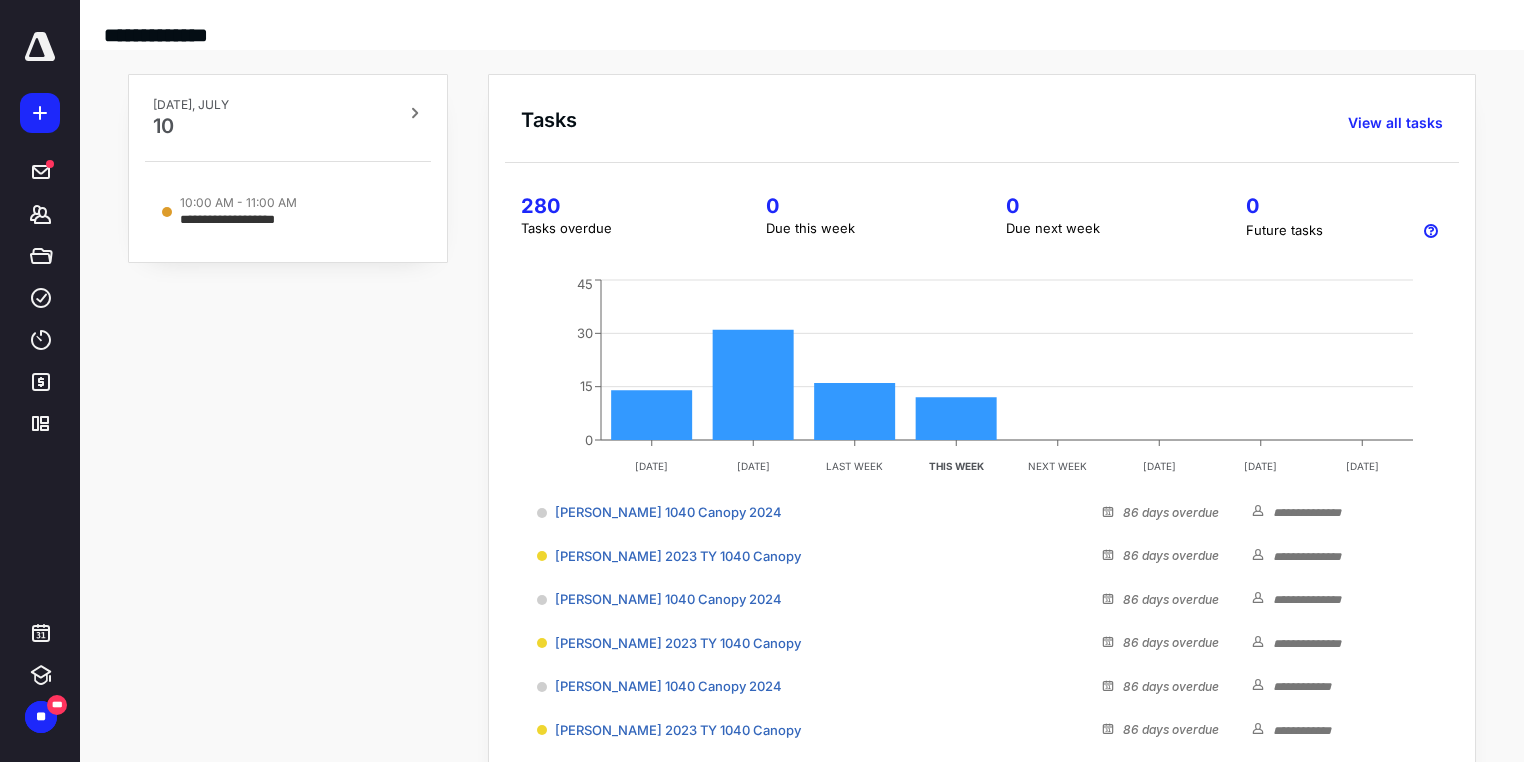click on "280" at bounding box center [619, 206] 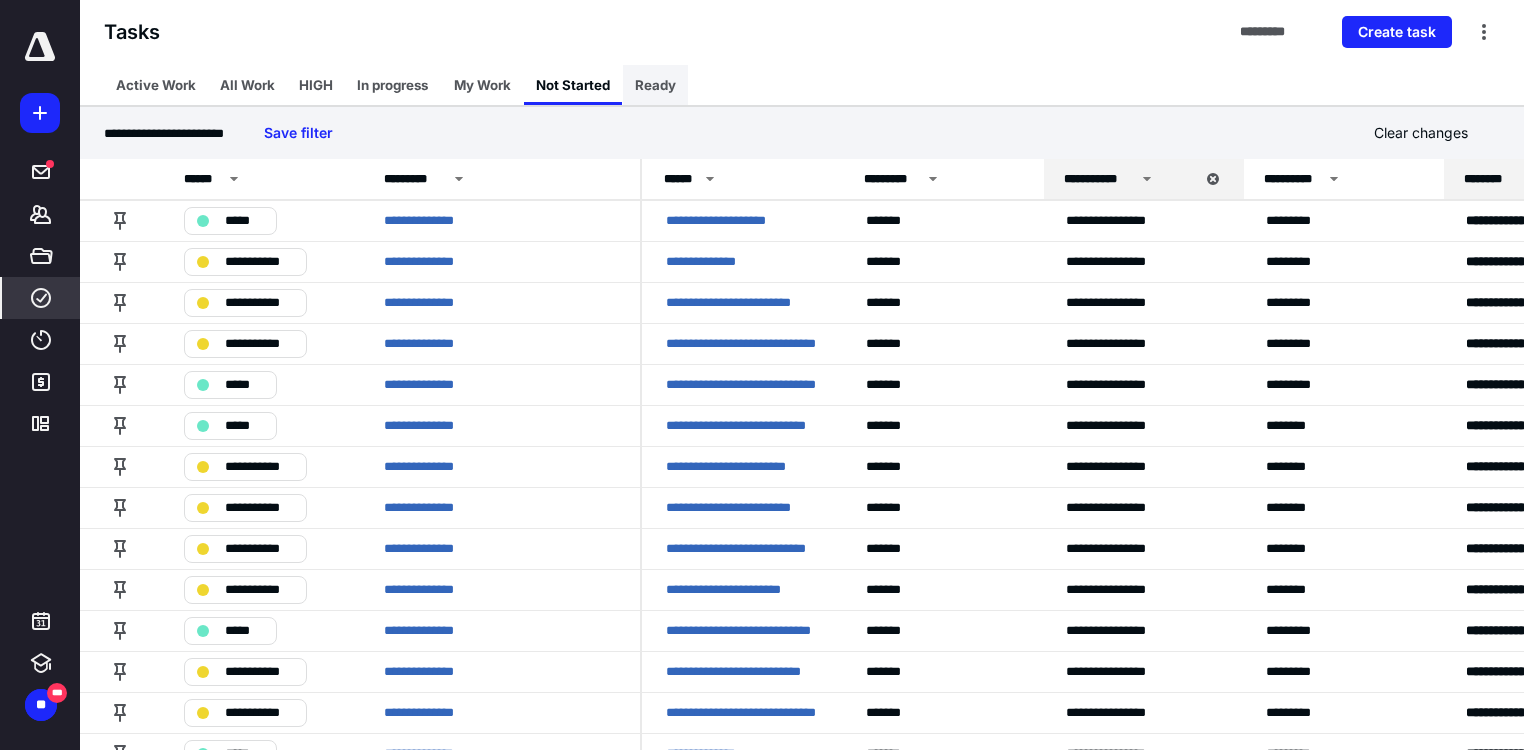 click on "Ready" at bounding box center (655, 85) 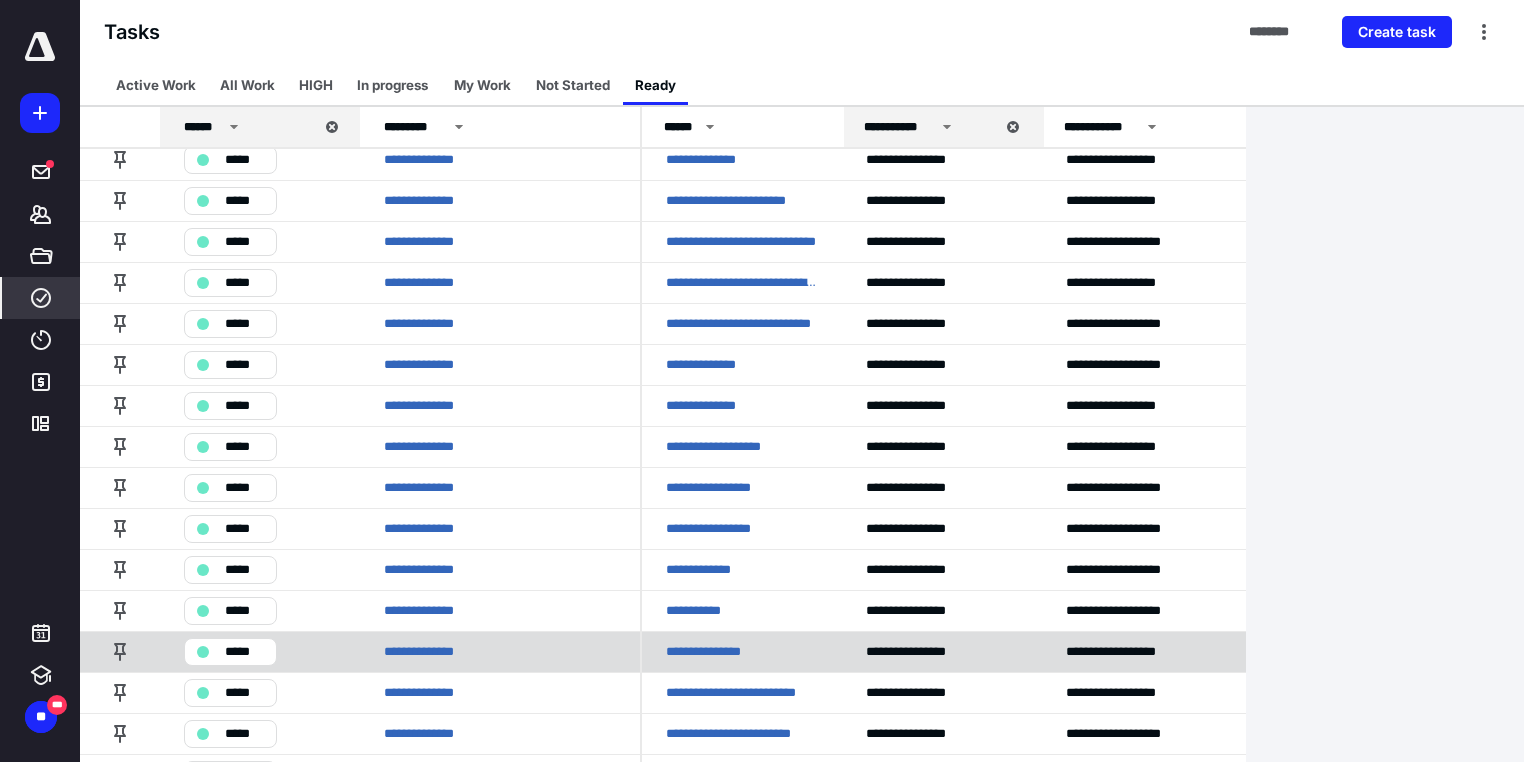 scroll, scrollTop: 1328, scrollLeft: 0, axis: vertical 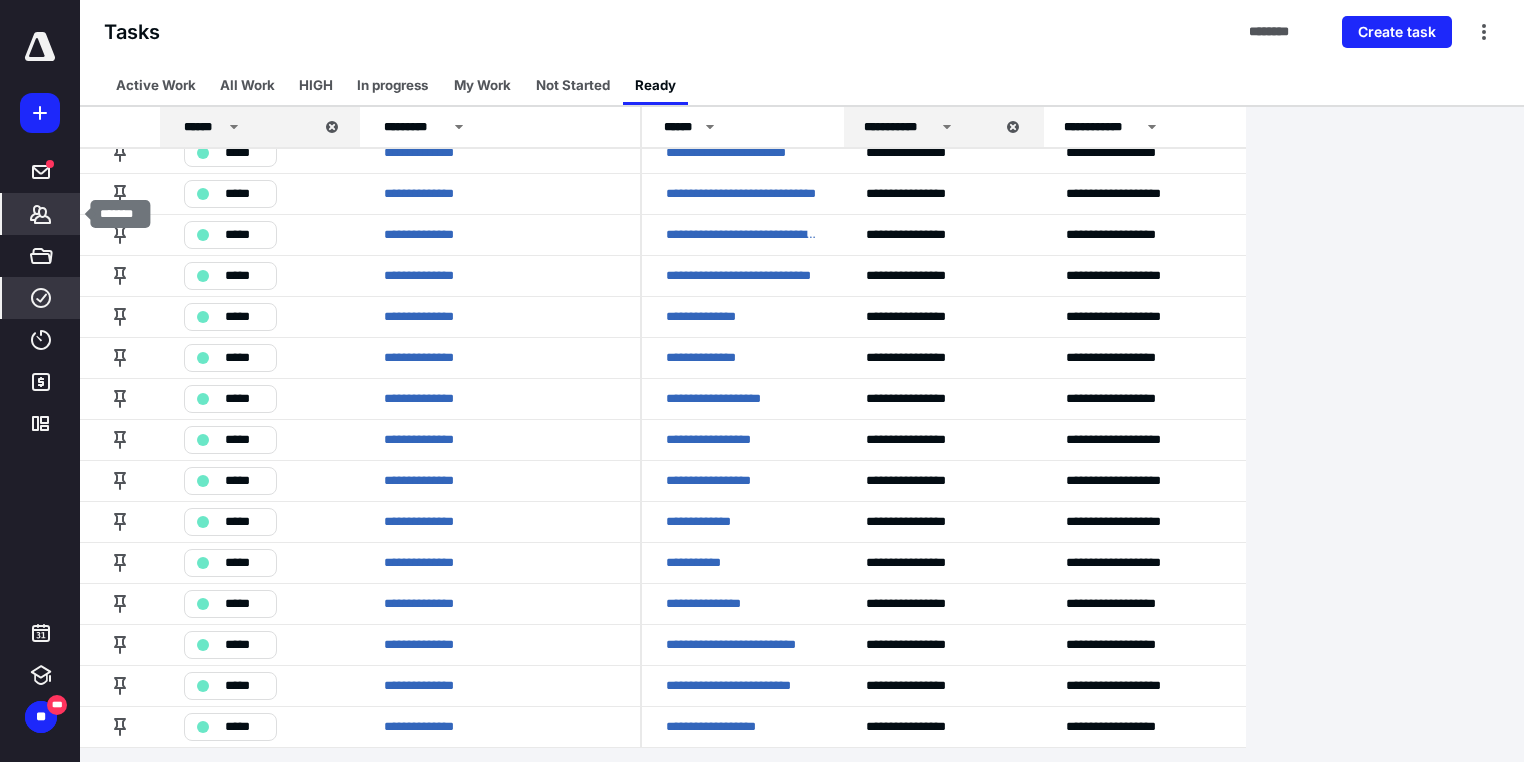 click 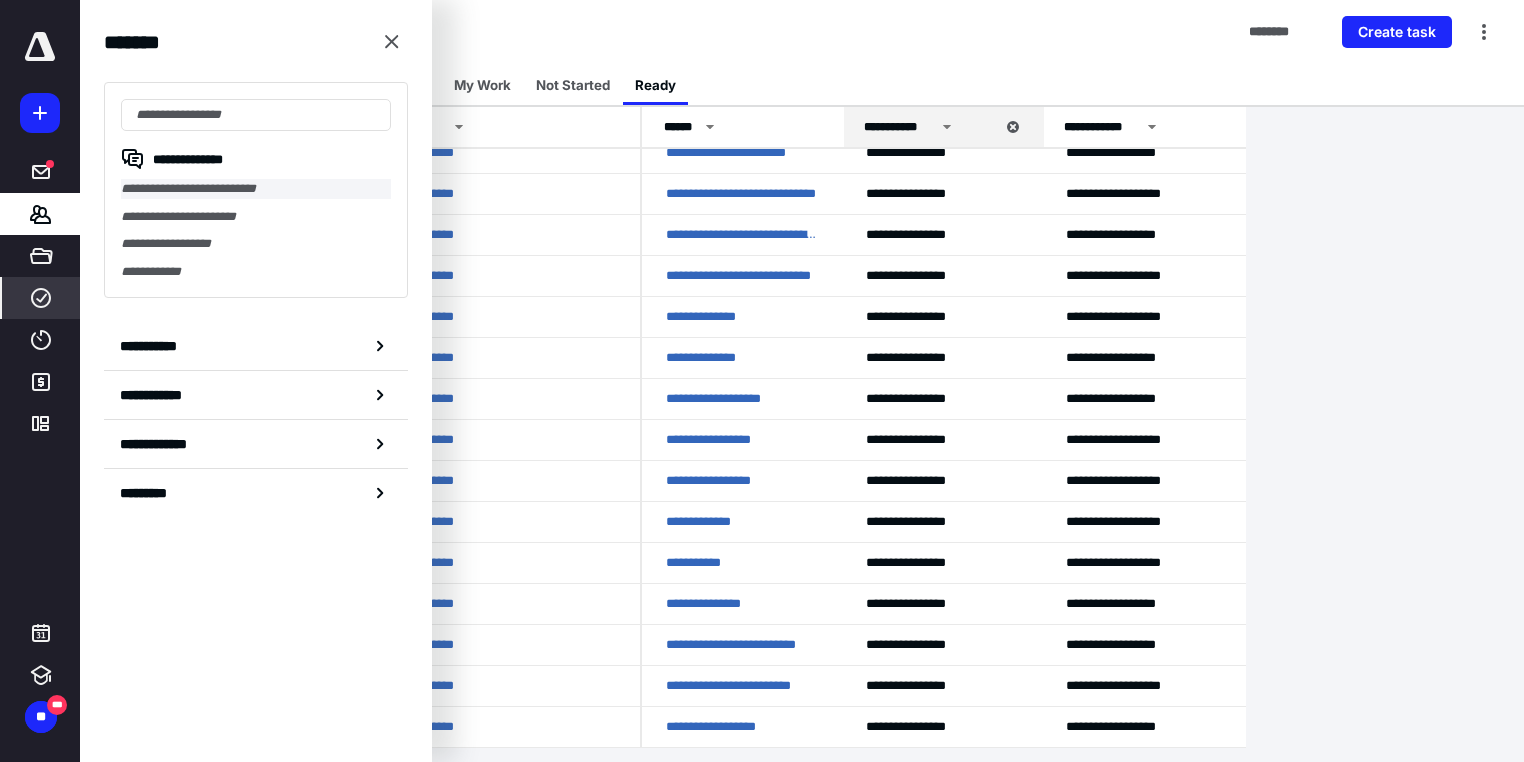 click on "**********" at bounding box center [256, 189] 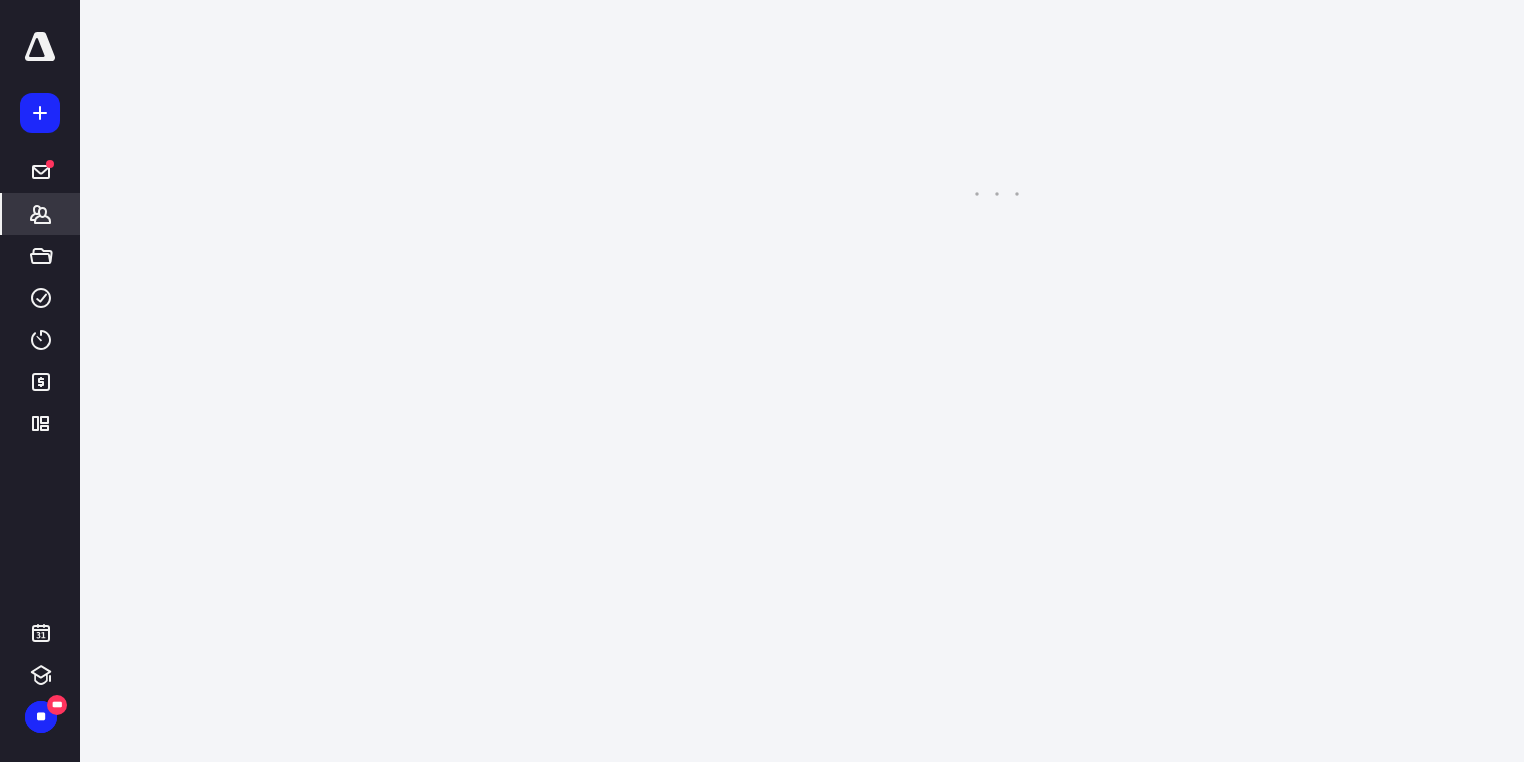 scroll, scrollTop: 0, scrollLeft: 0, axis: both 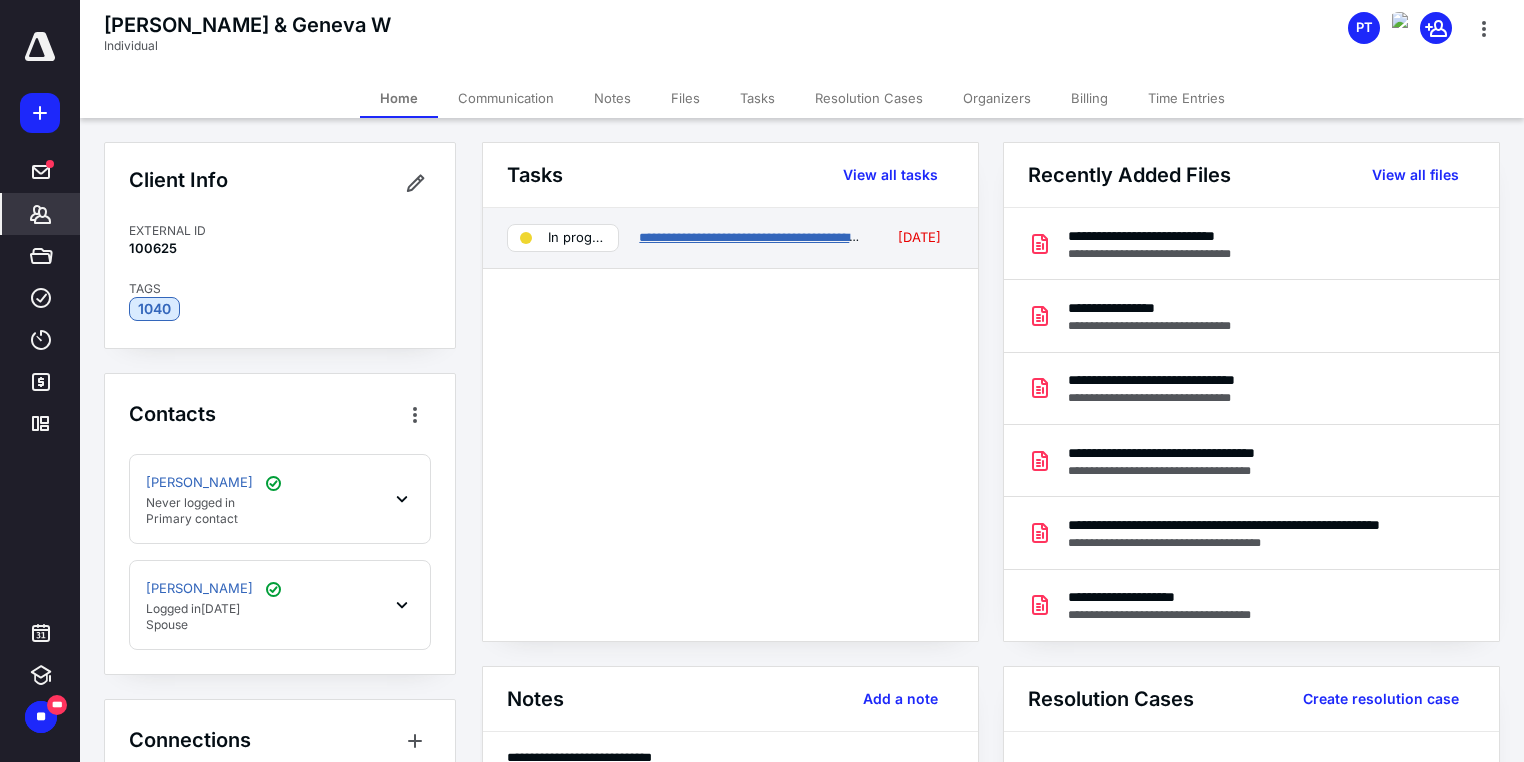 click on "**********" at bounding box center (751, 237) 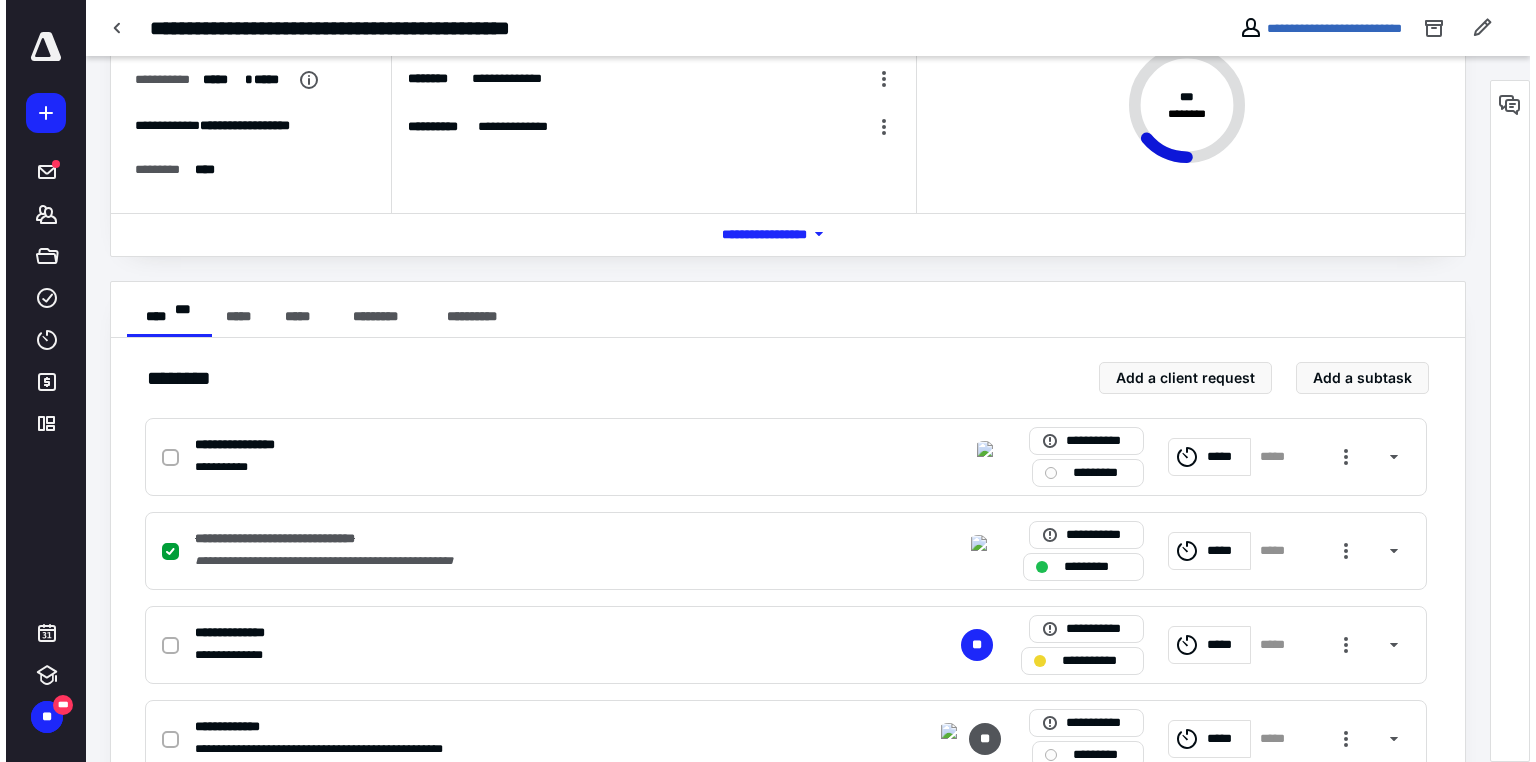 scroll, scrollTop: 0, scrollLeft: 0, axis: both 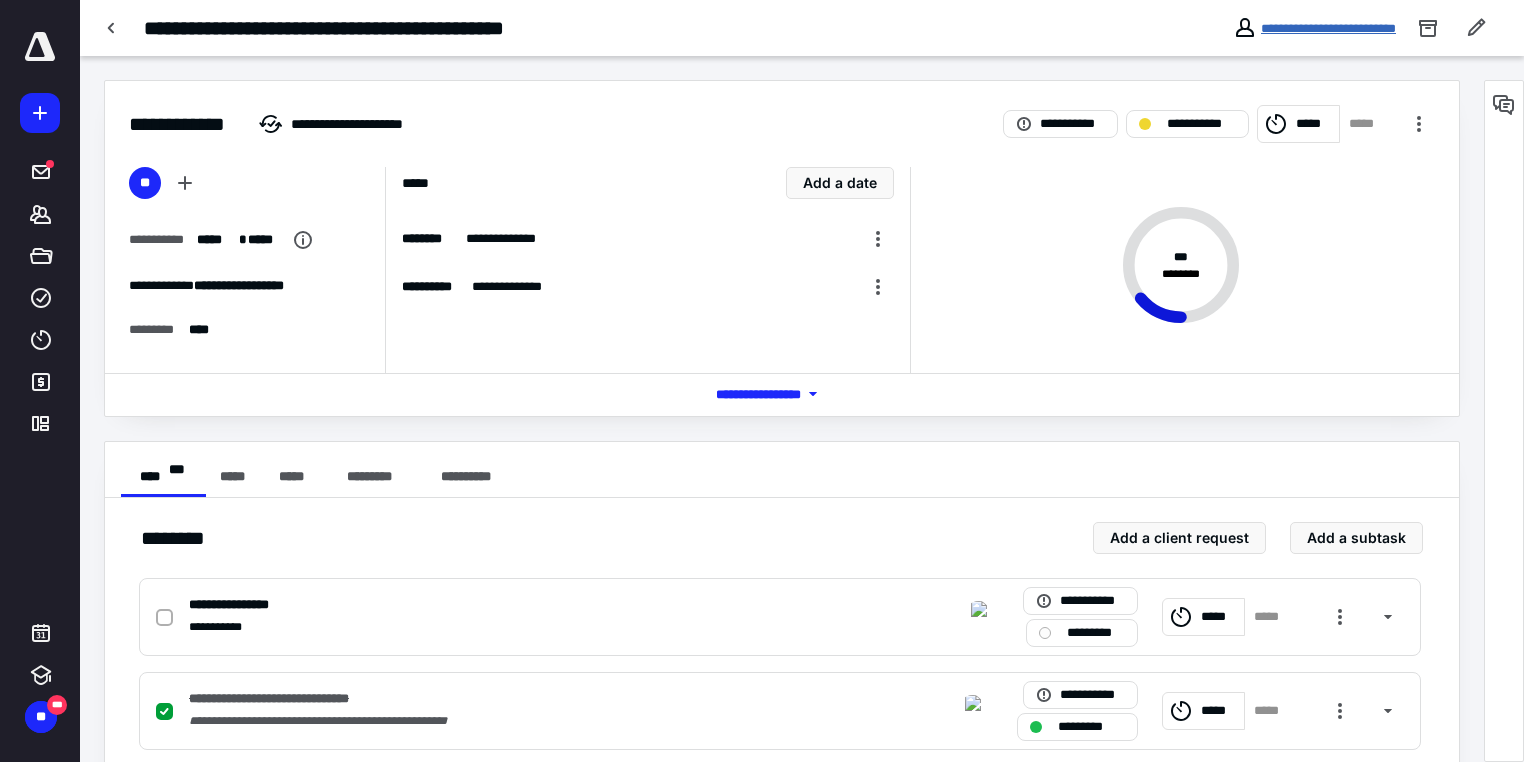 click on "**********" at bounding box center [1328, 28] 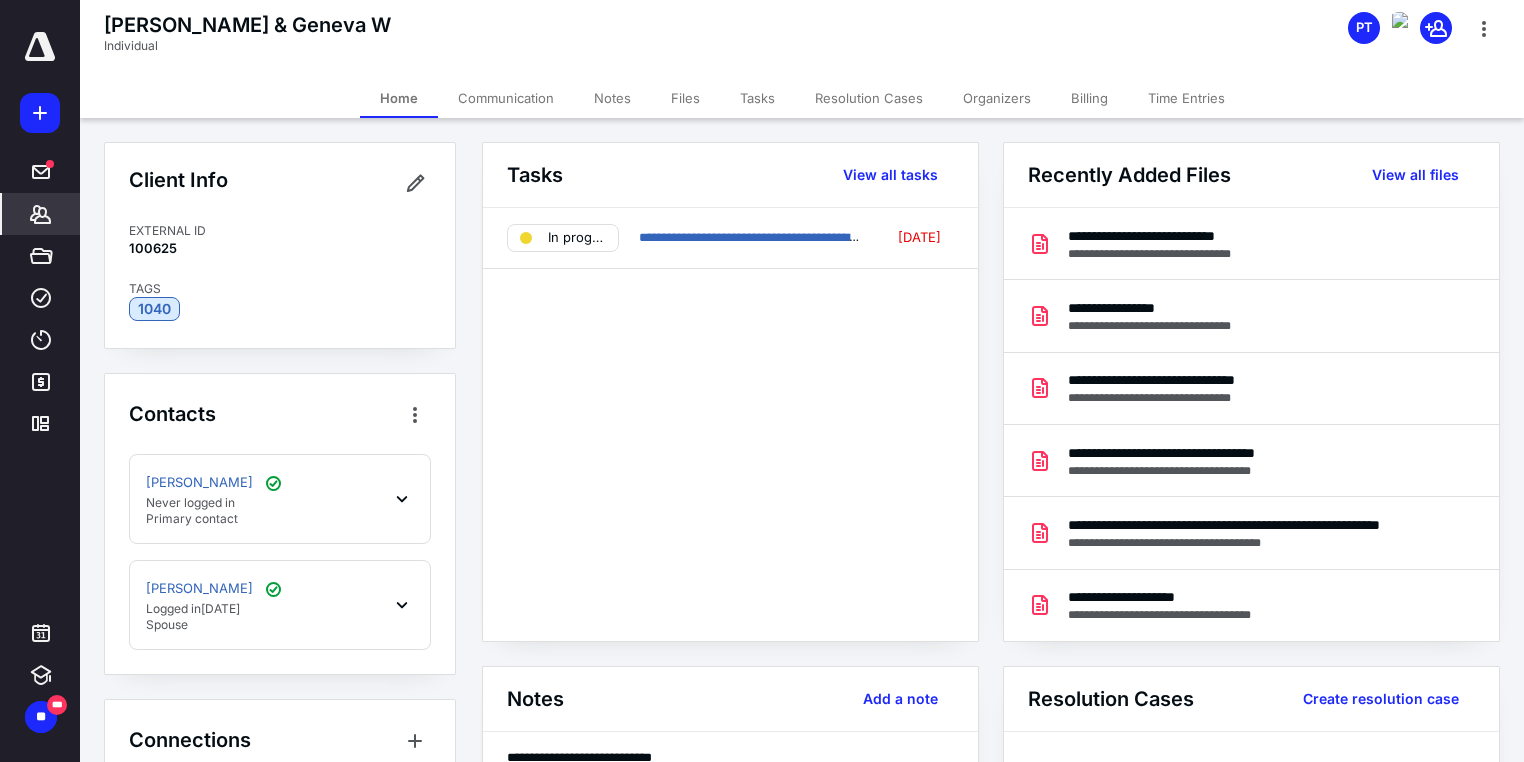 click on "Files" at bounding box center (685, 98) 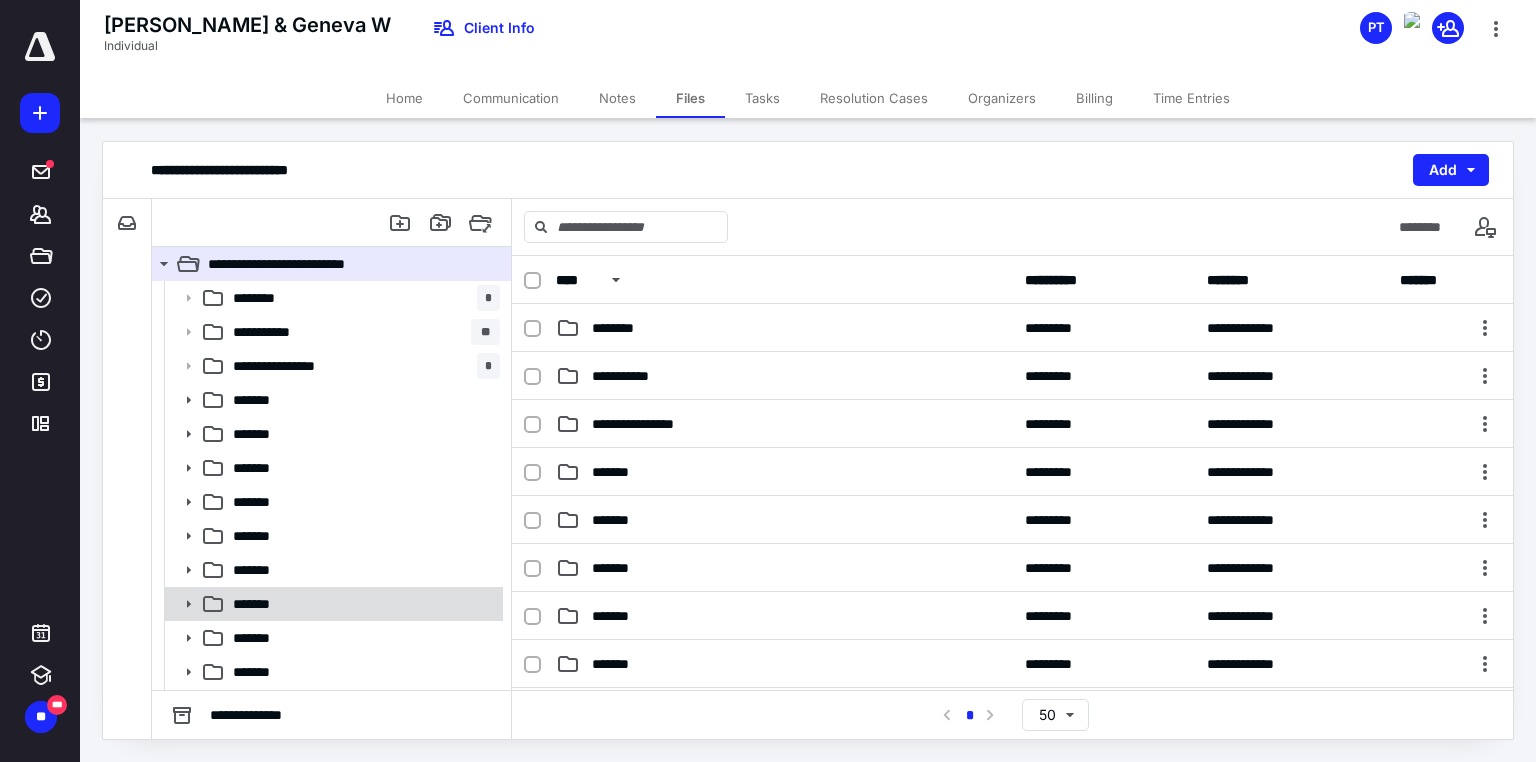 scroll, scrollTop: 31, scrollLeft: 0, axis: vertical 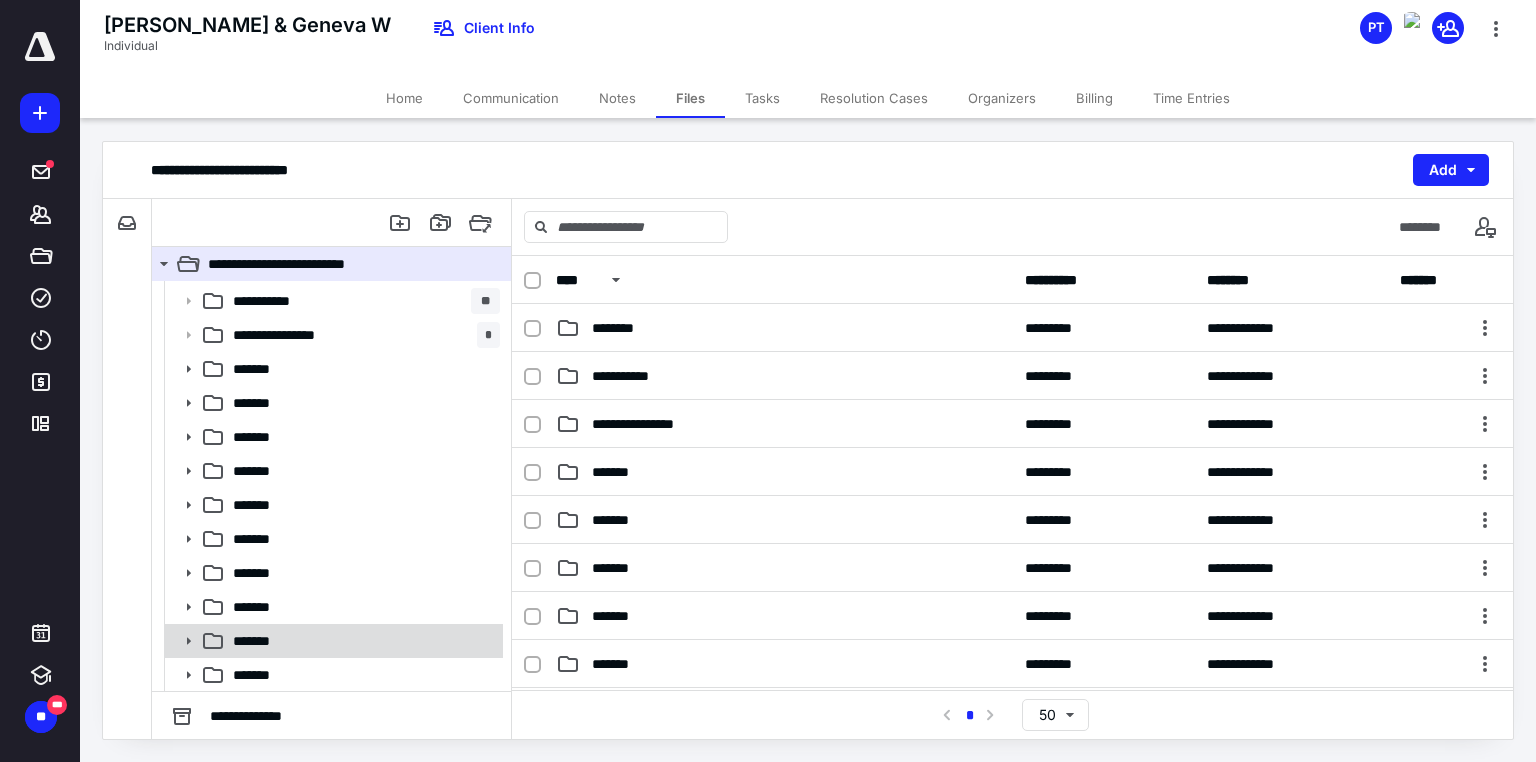 click 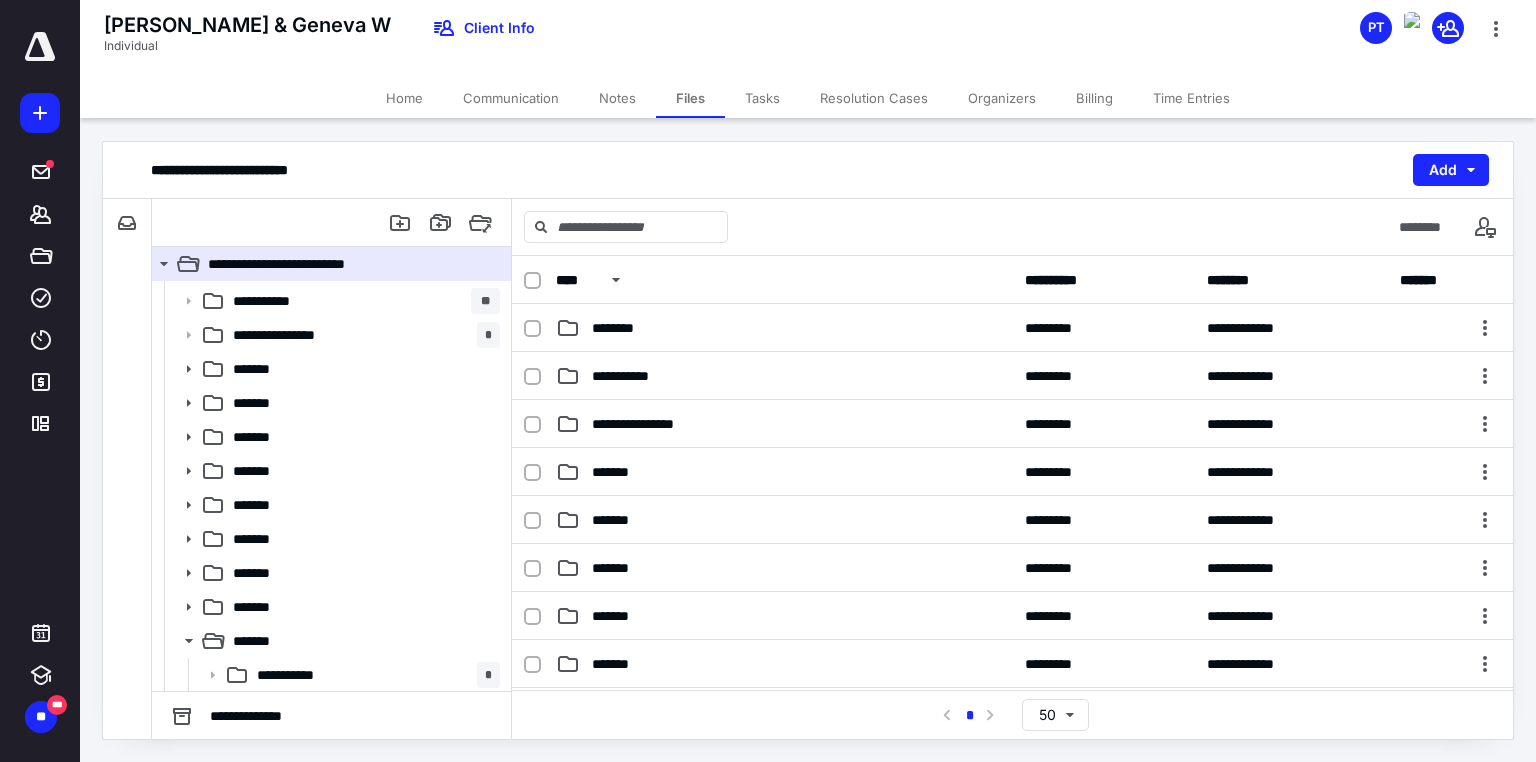 scroll, scrollTop: 133, scrollLeft: 0, axis: vertical 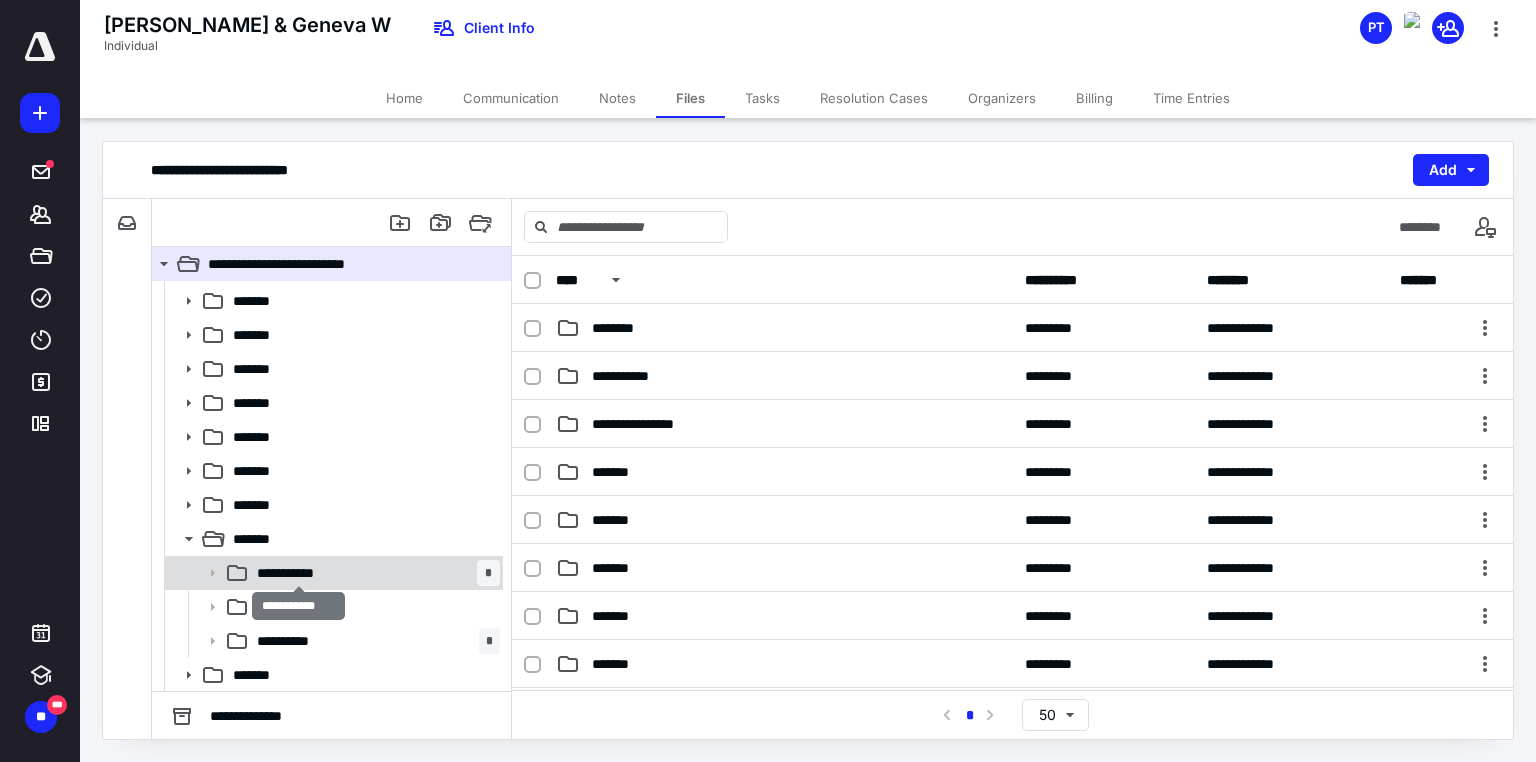 click on "**********" at bounding box center (299, 573) 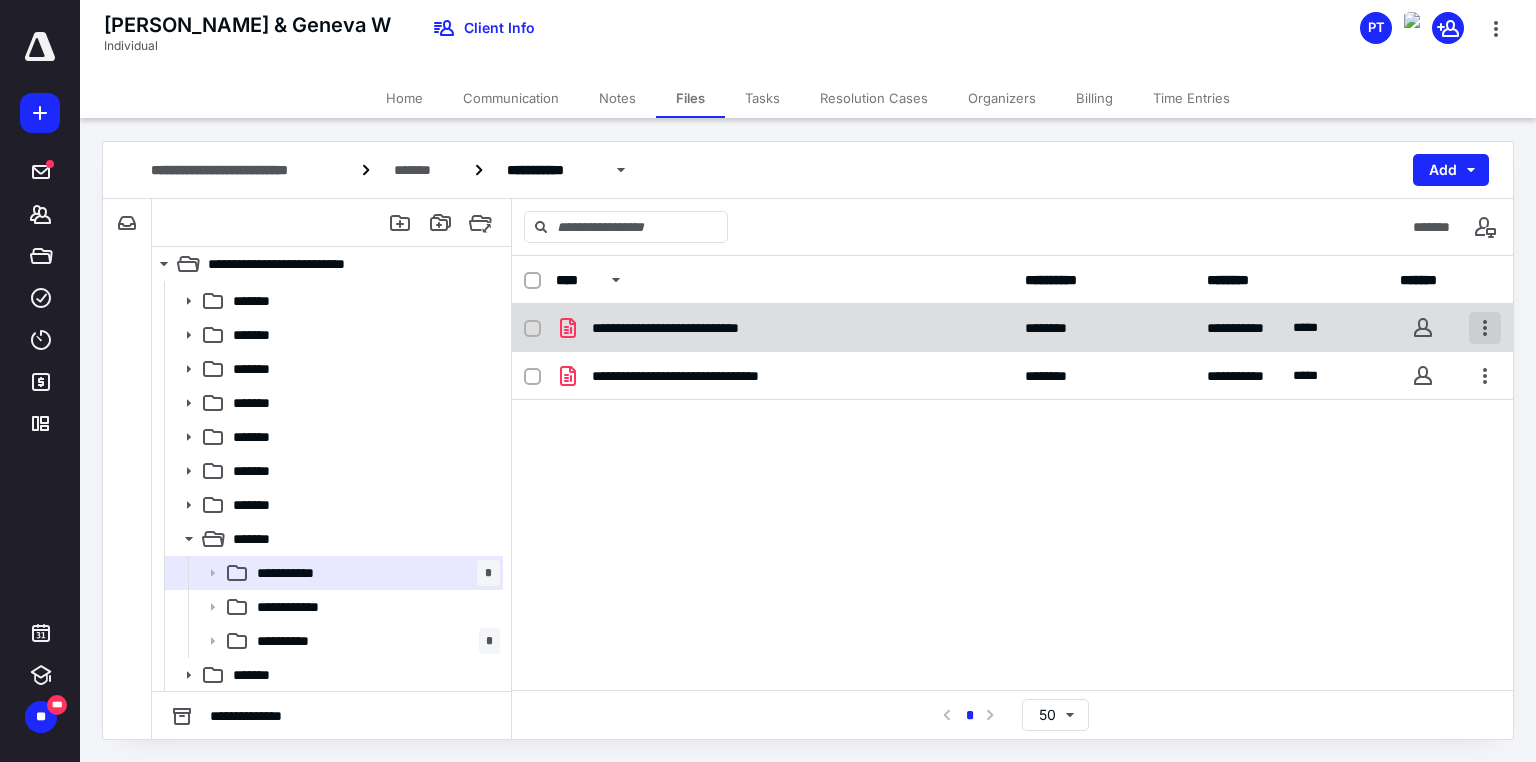 click at bounding box center [1485, 328] 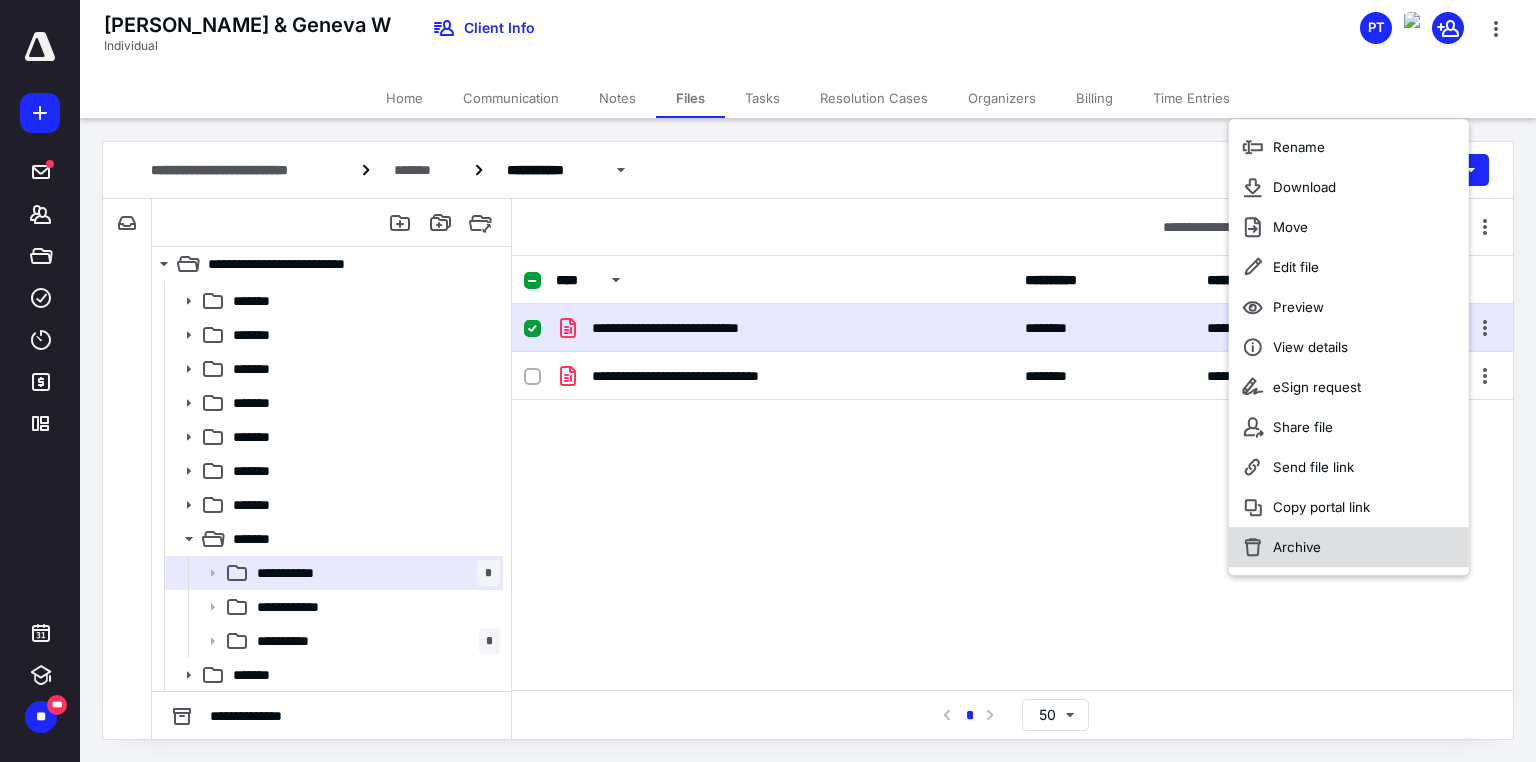 click on "Archive" at bounding box center [1297, 547] 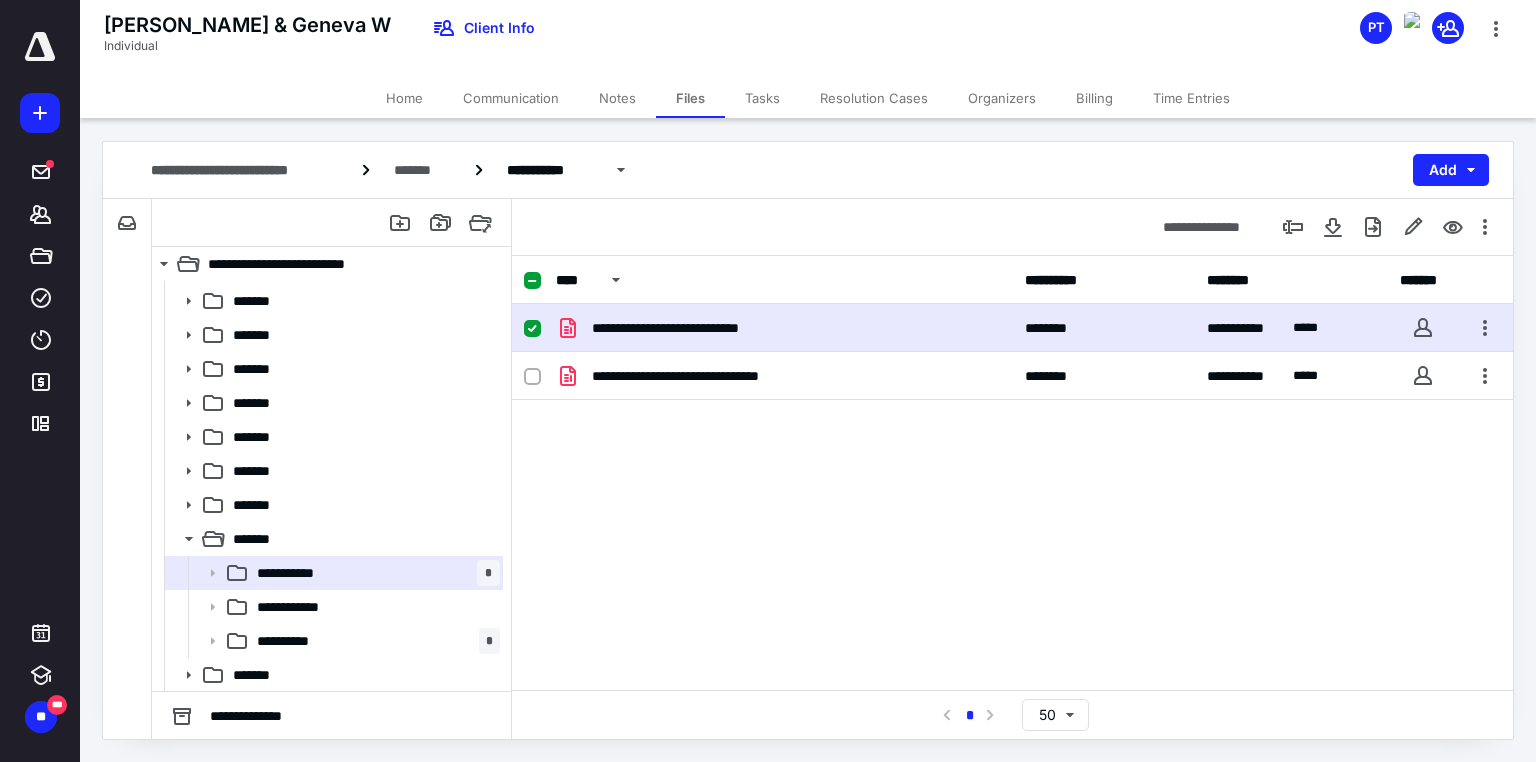 checkbox on "false" 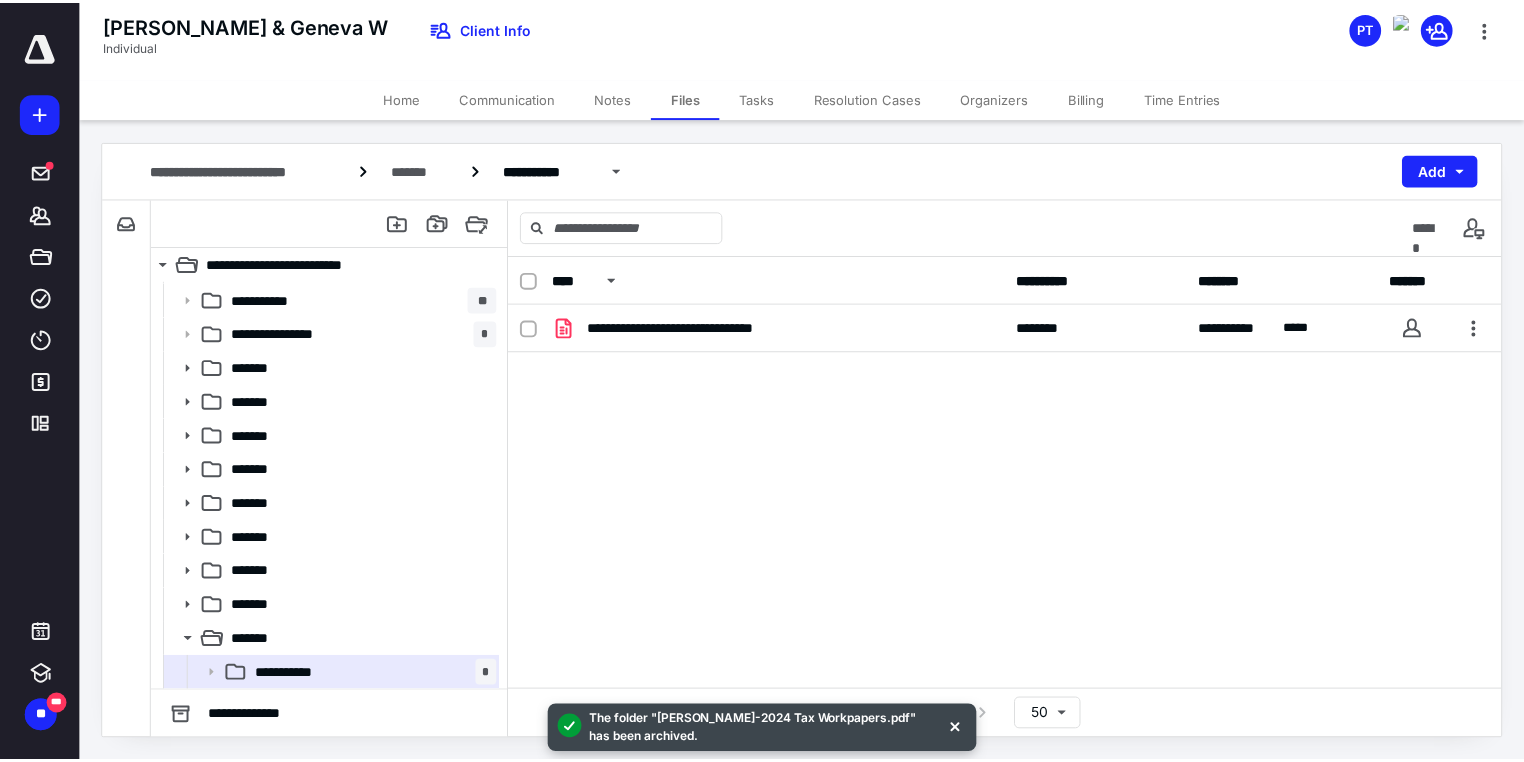scroll, scrollTop: 133, scrollLeft: 0, axis: vertical 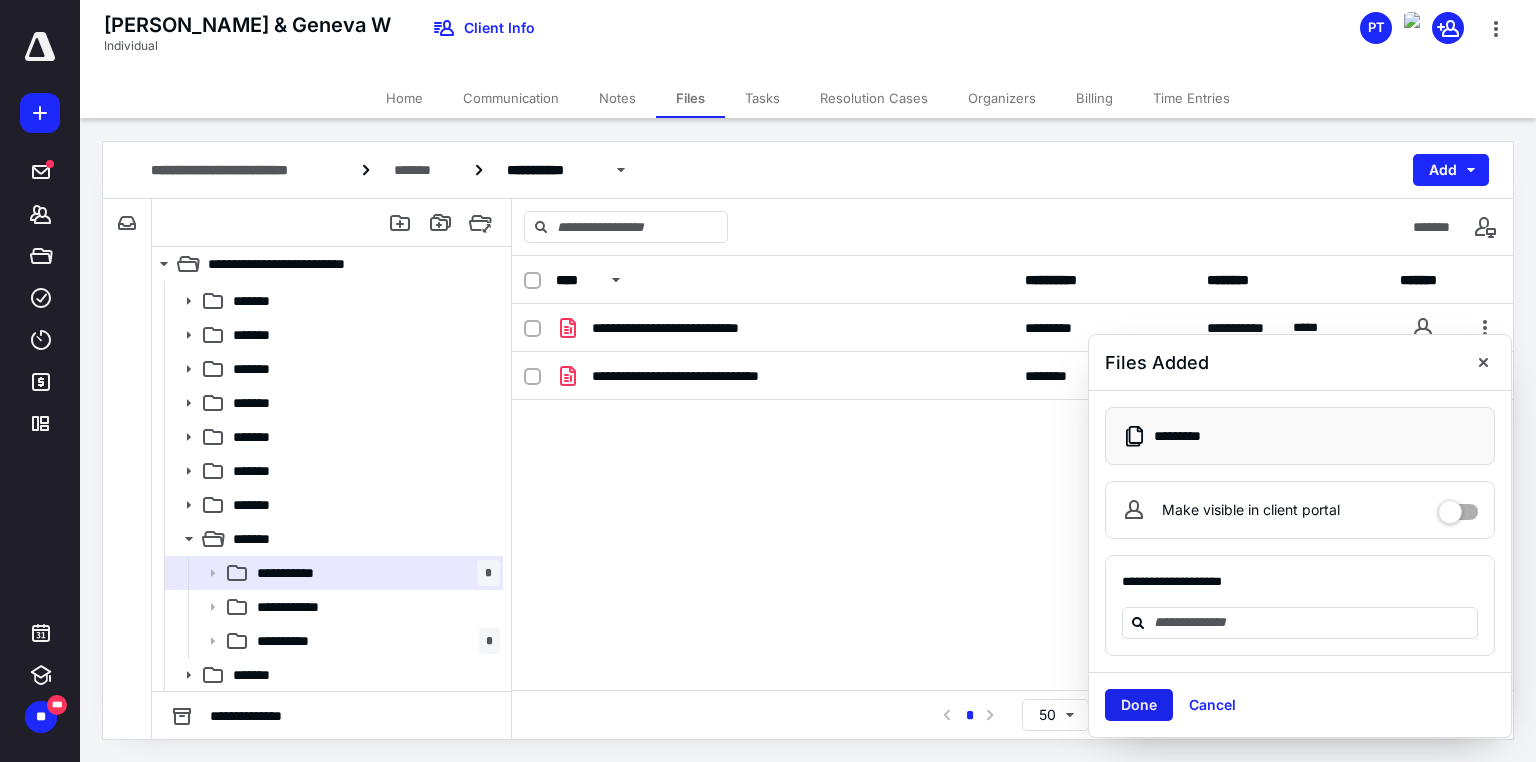 click on "Done" at bounding box center [1139, 705] 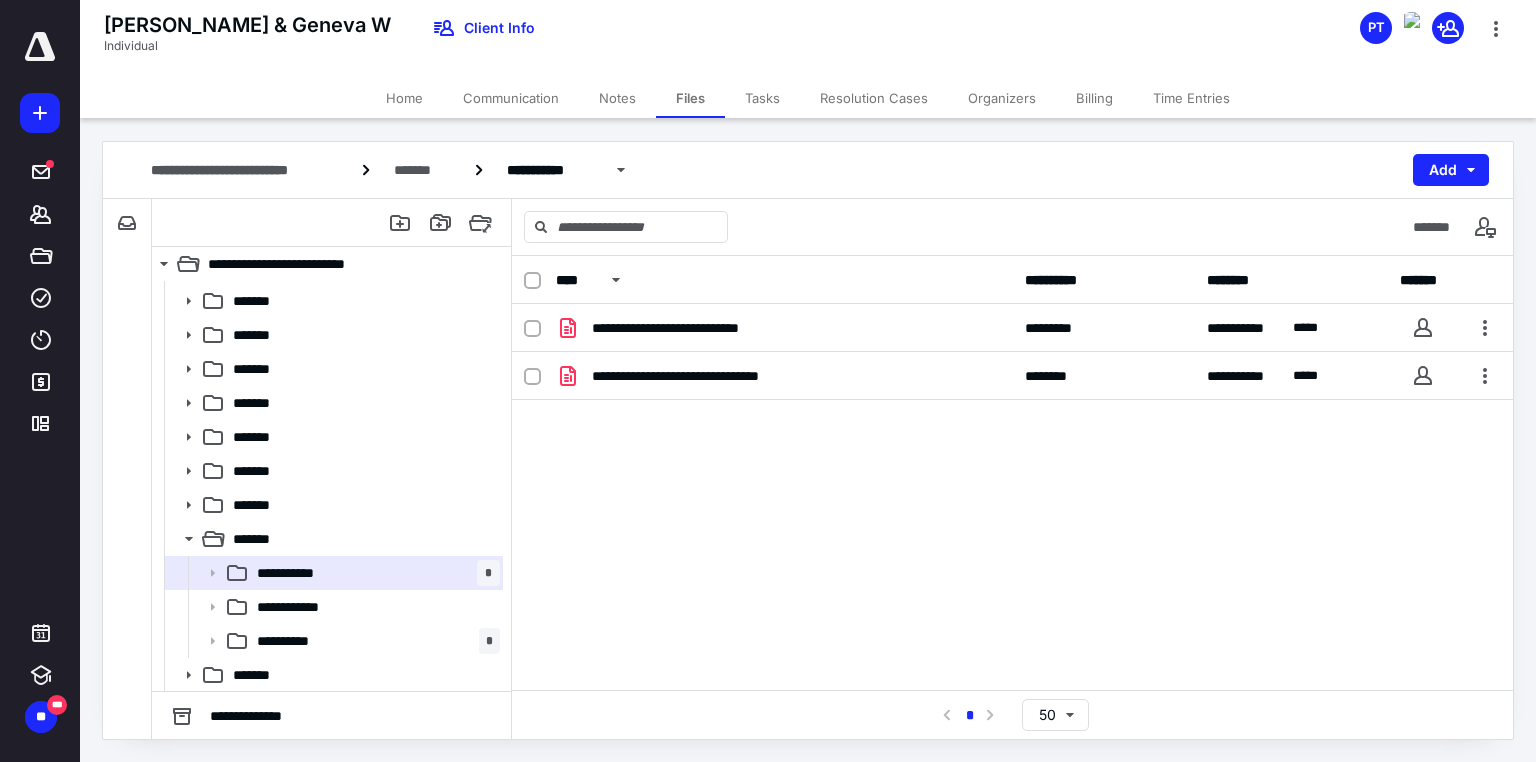 click at bounding box center (40, 47) 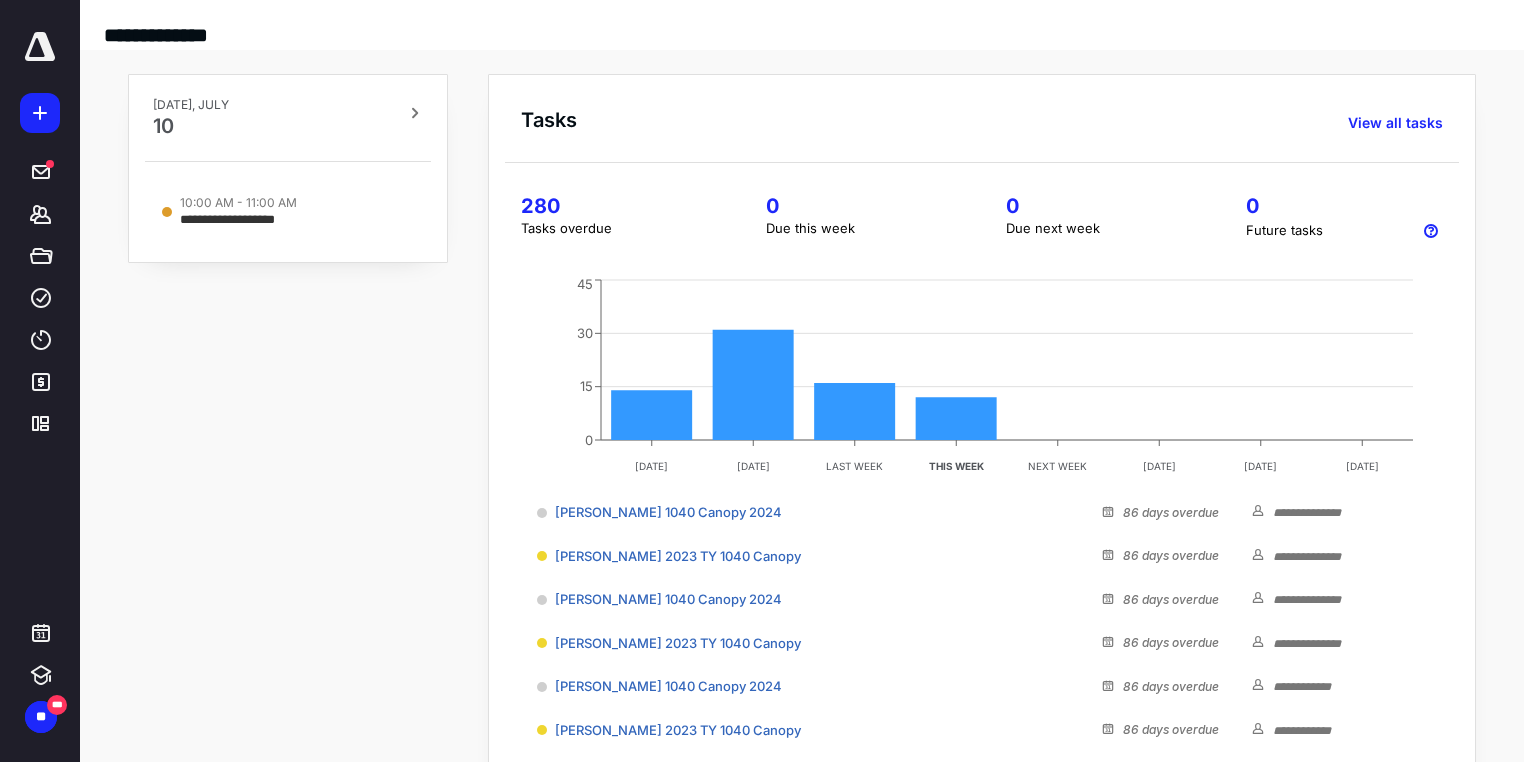click on "280" at bounding box center [619, 206] 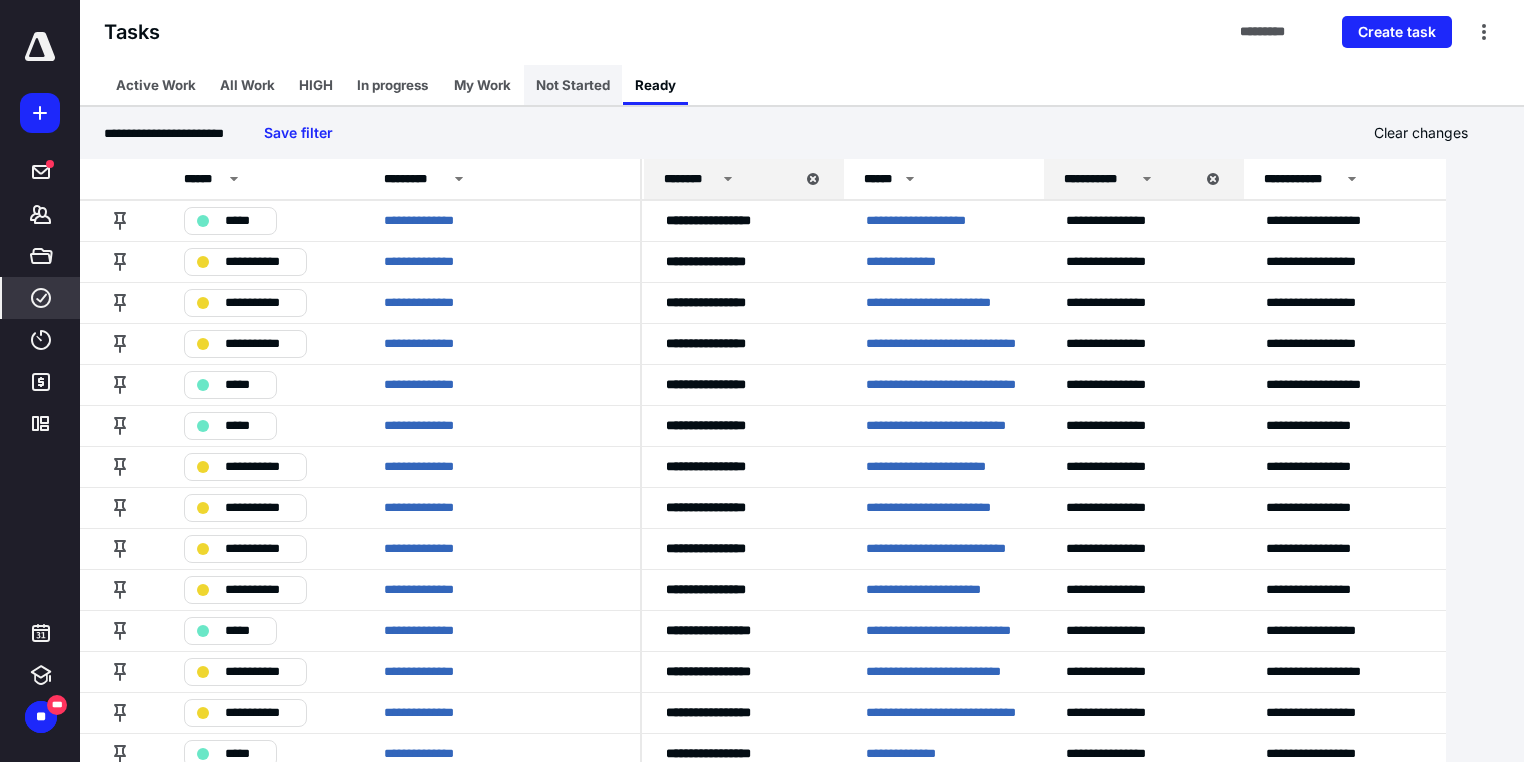 click on "Not Started" at bounding box center [573, 85] 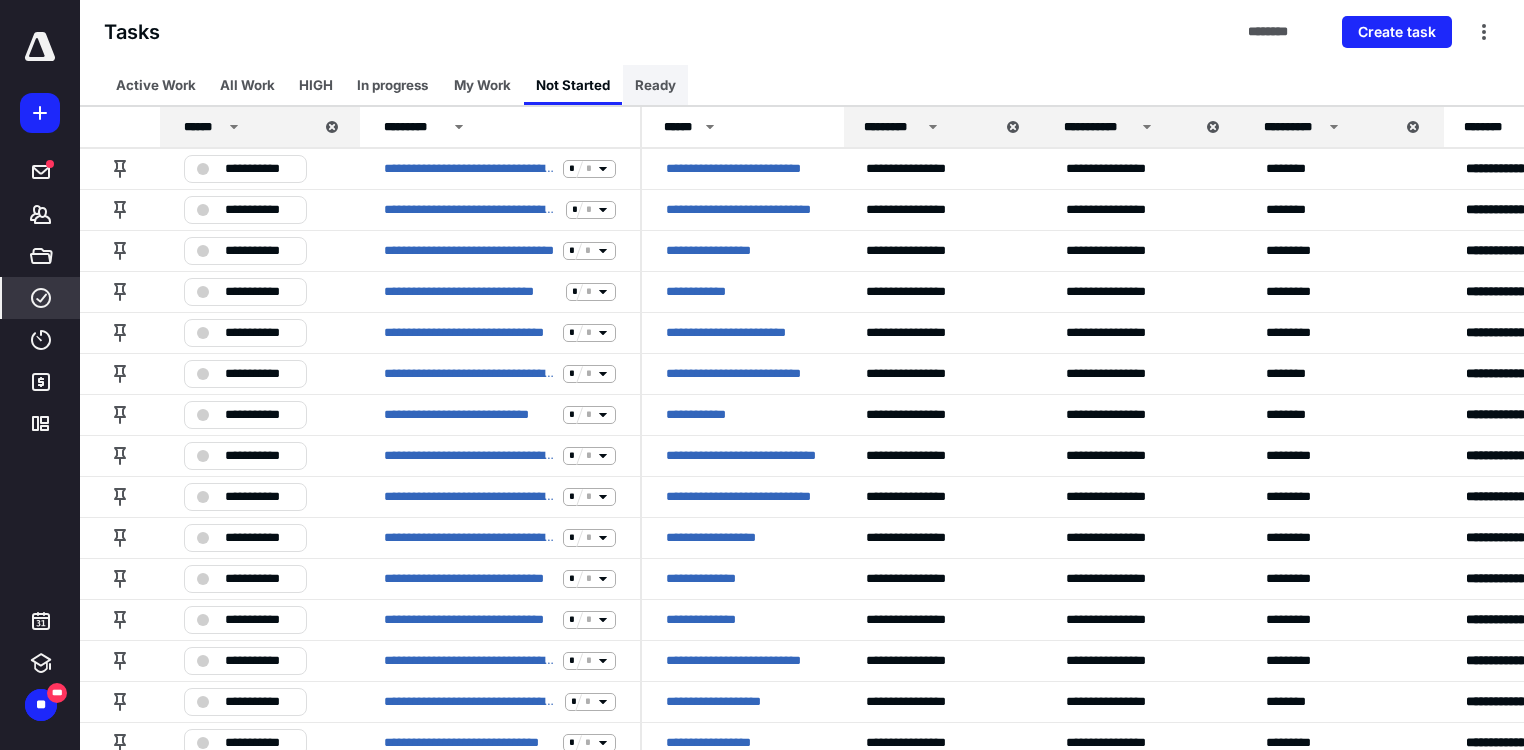 click on "Ready" at bounding box center (655, 85) 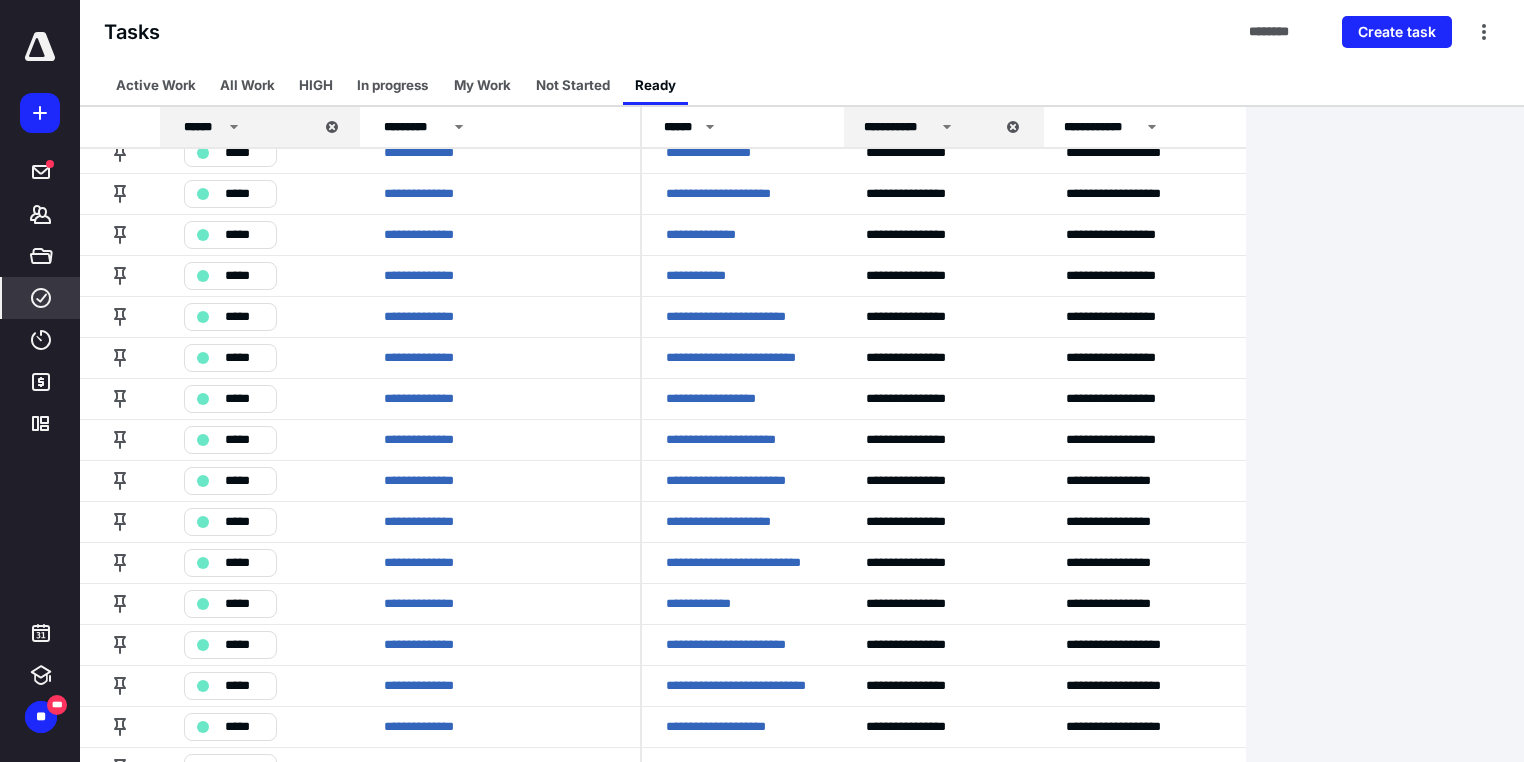 scroll, scrollTop: 307, scrollLeft: 0, axis: vertical 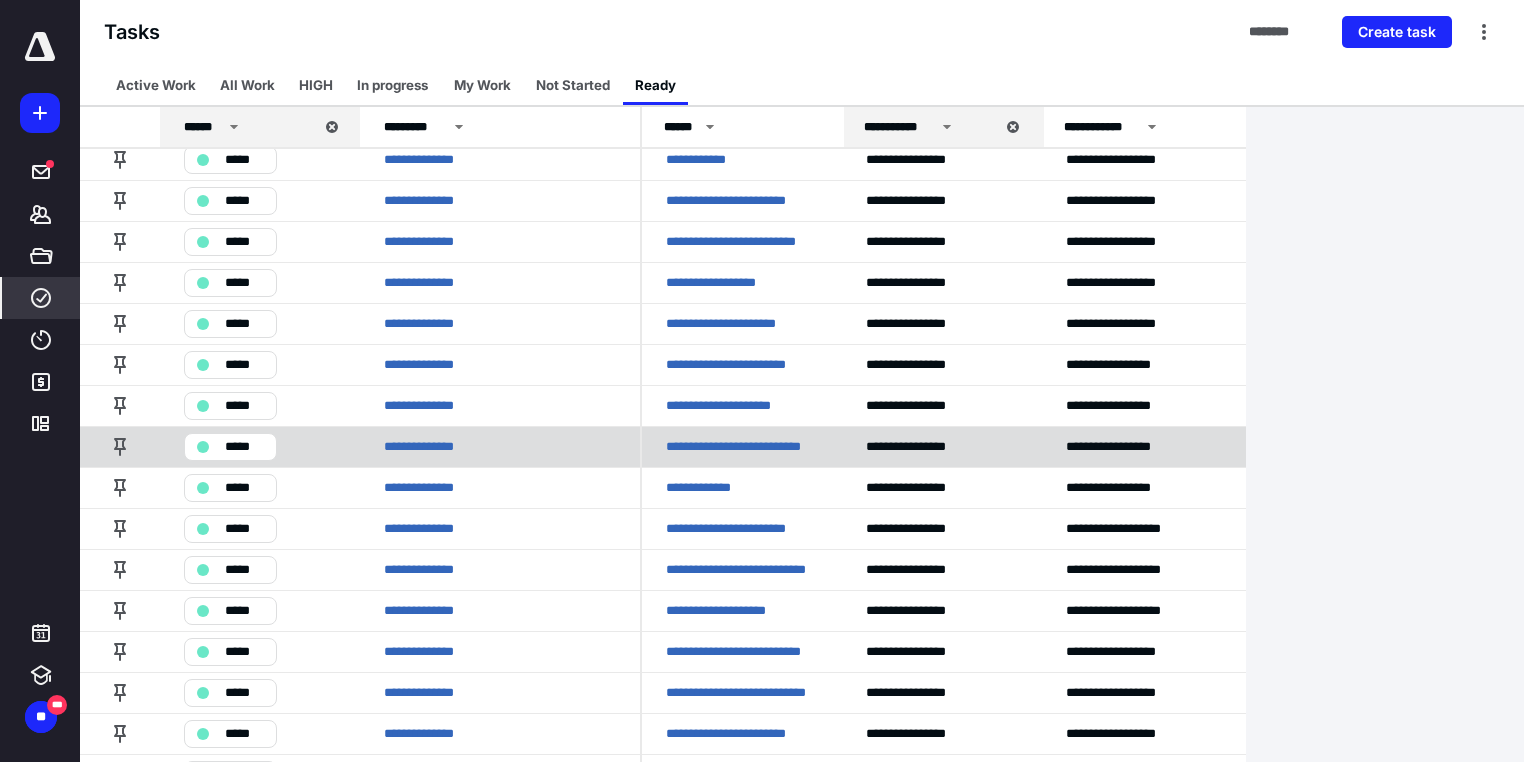 click on "**********" at bounding box center (742, 447) 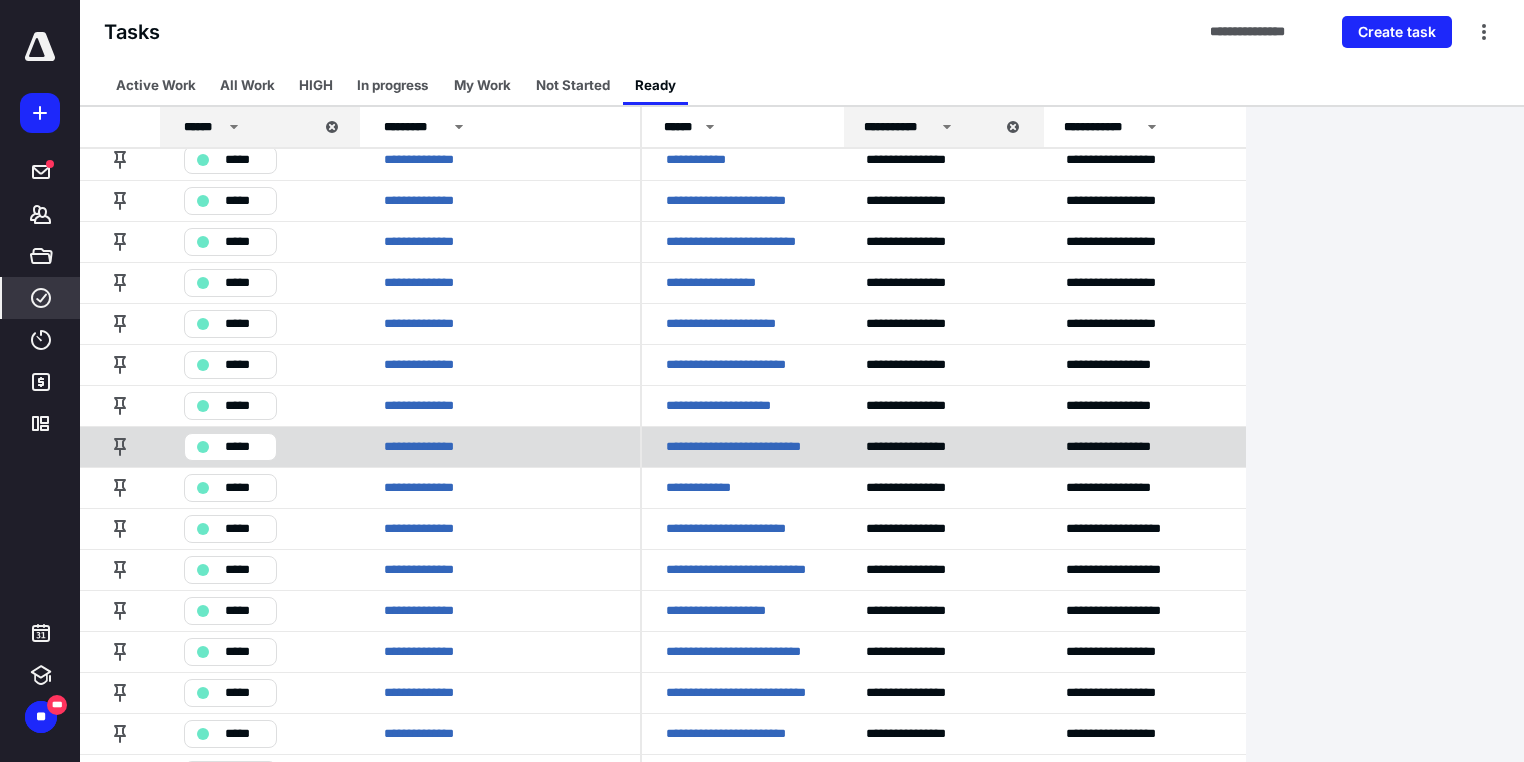 scroll, scrollTop: 0, scrollLeft: 0, axis: both 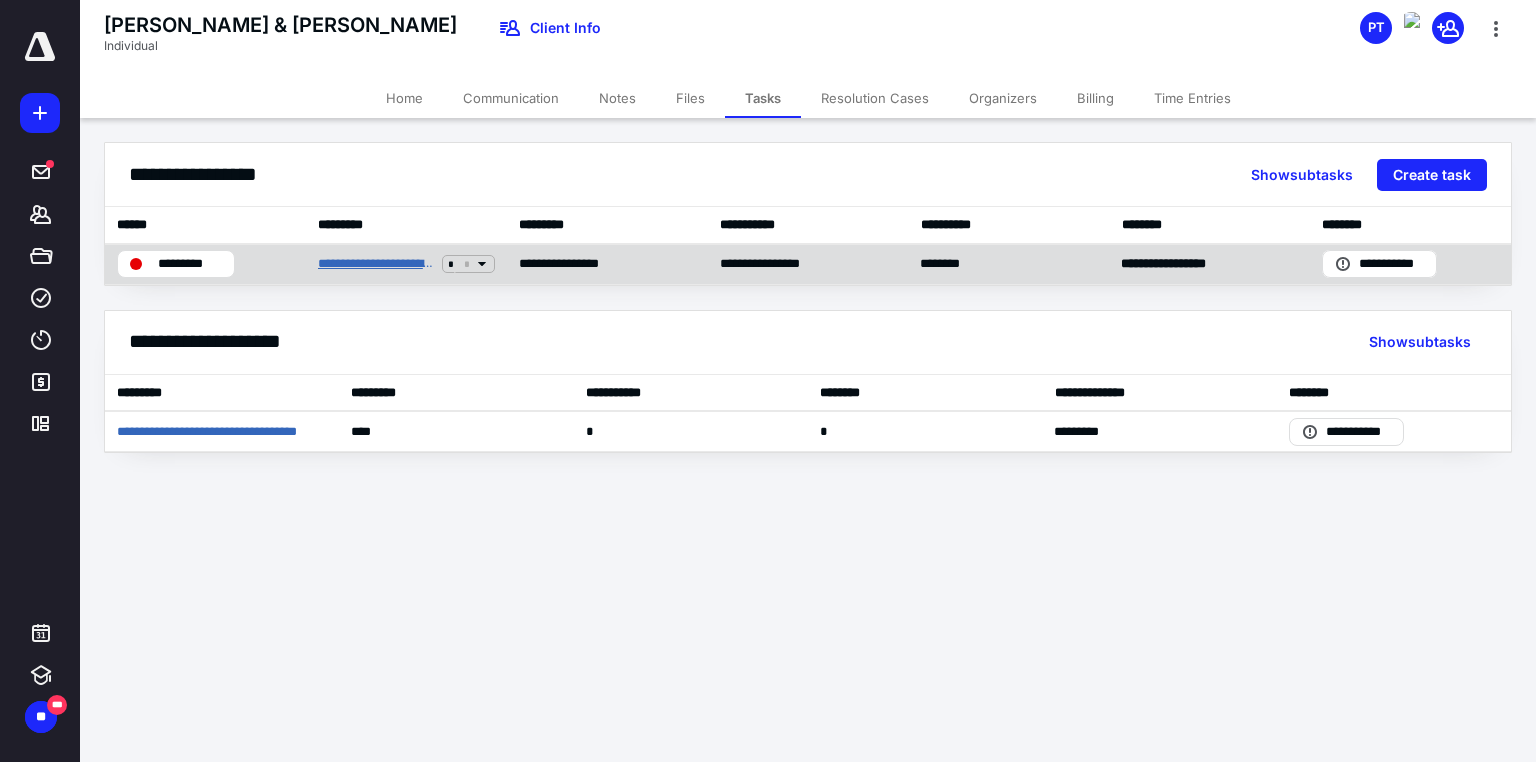 click on "**********" at bounding box center [376, 264] 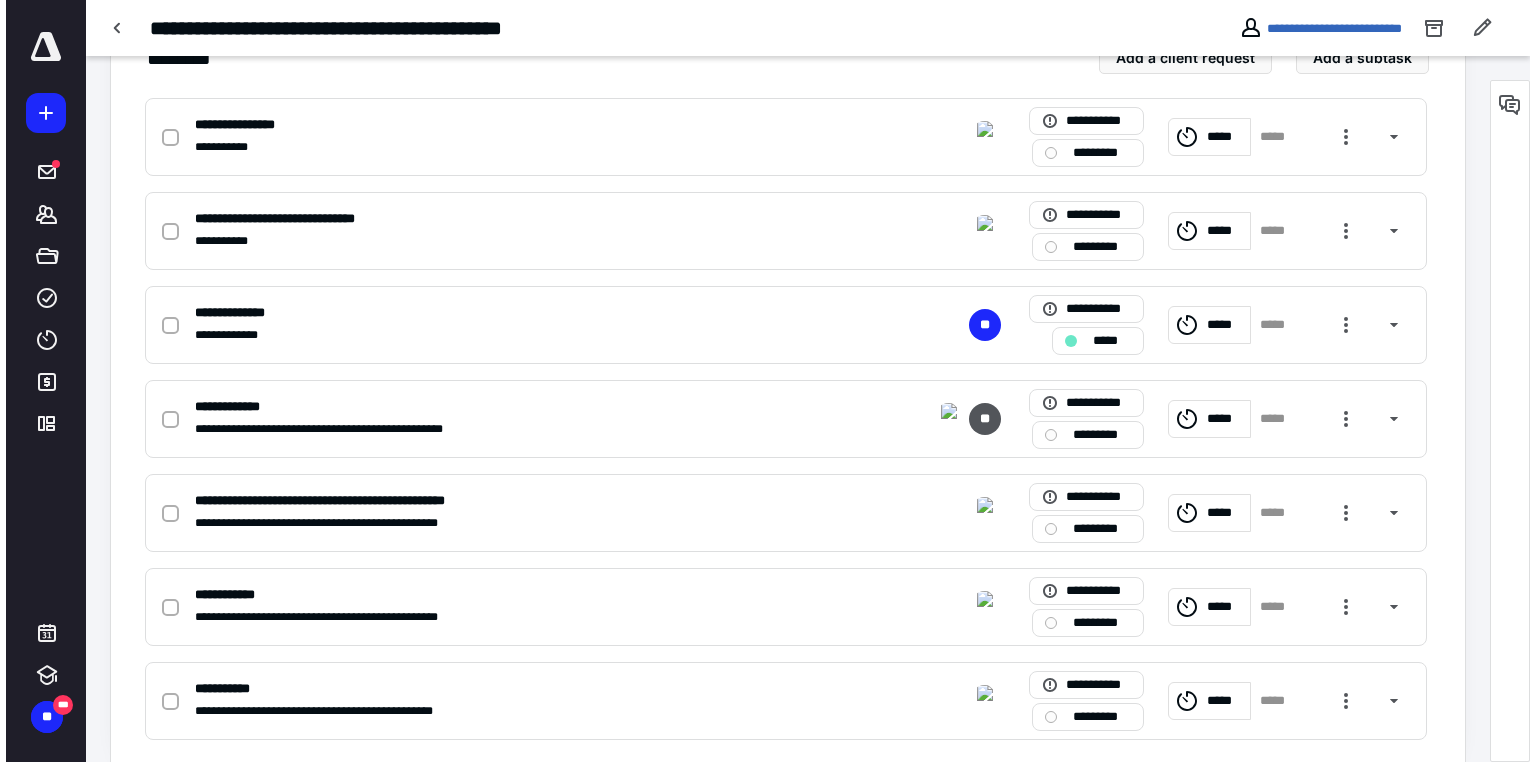 scroll, scrollTop: 0, scrollLeft: 0, axis: both 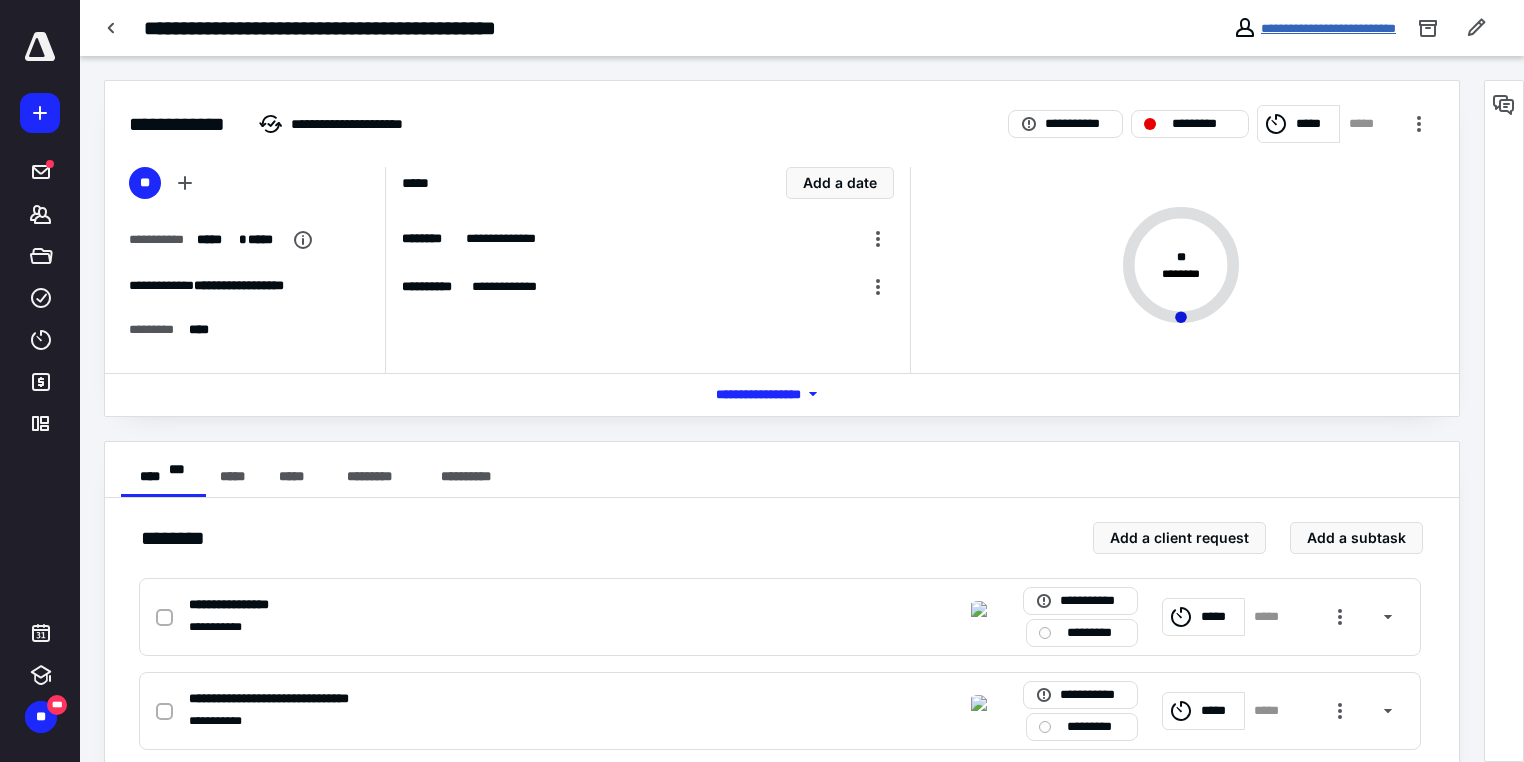 click on "**********" at bounding box center [1328, 28] 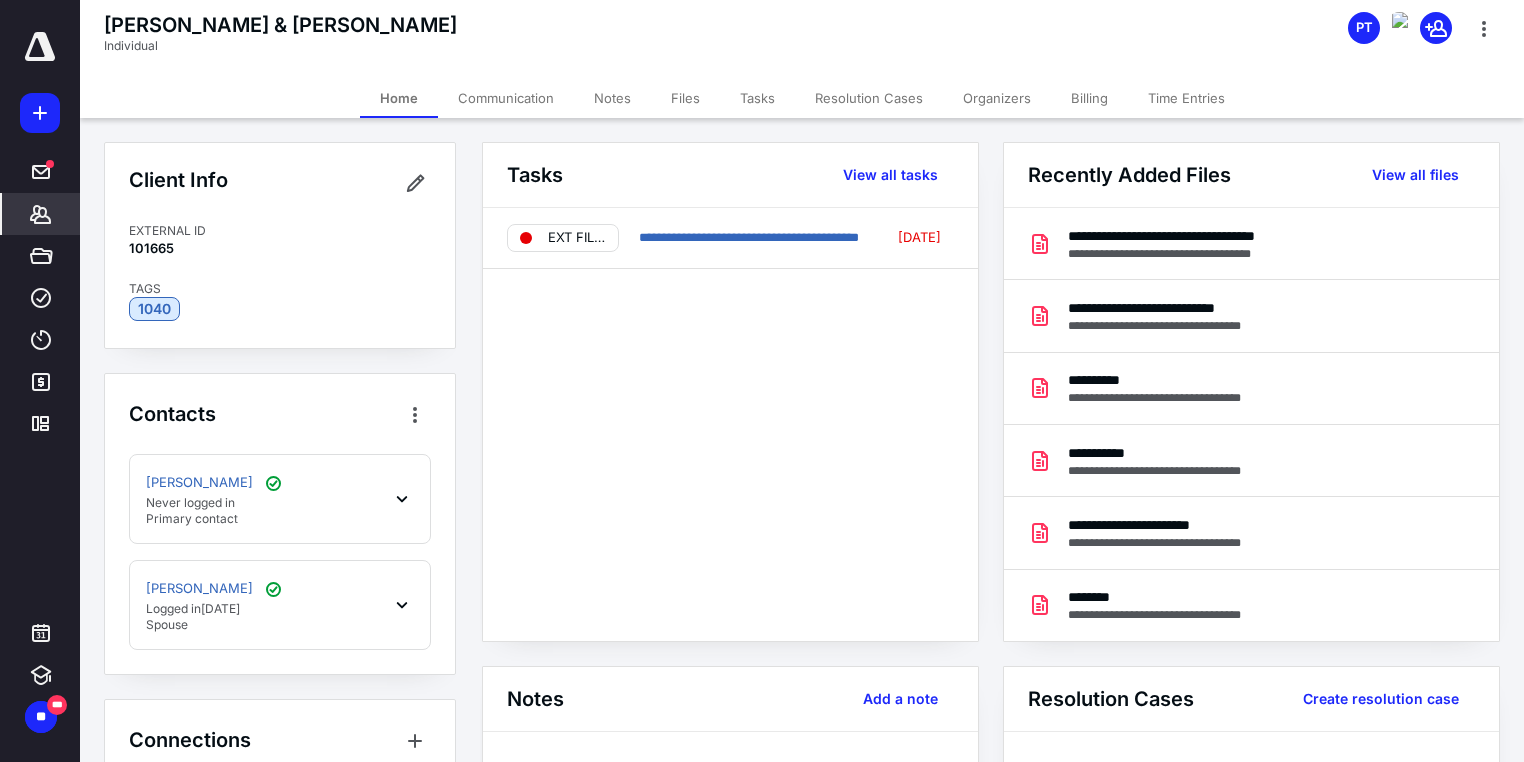 click on "Notes" at bounding box center [612, 98] 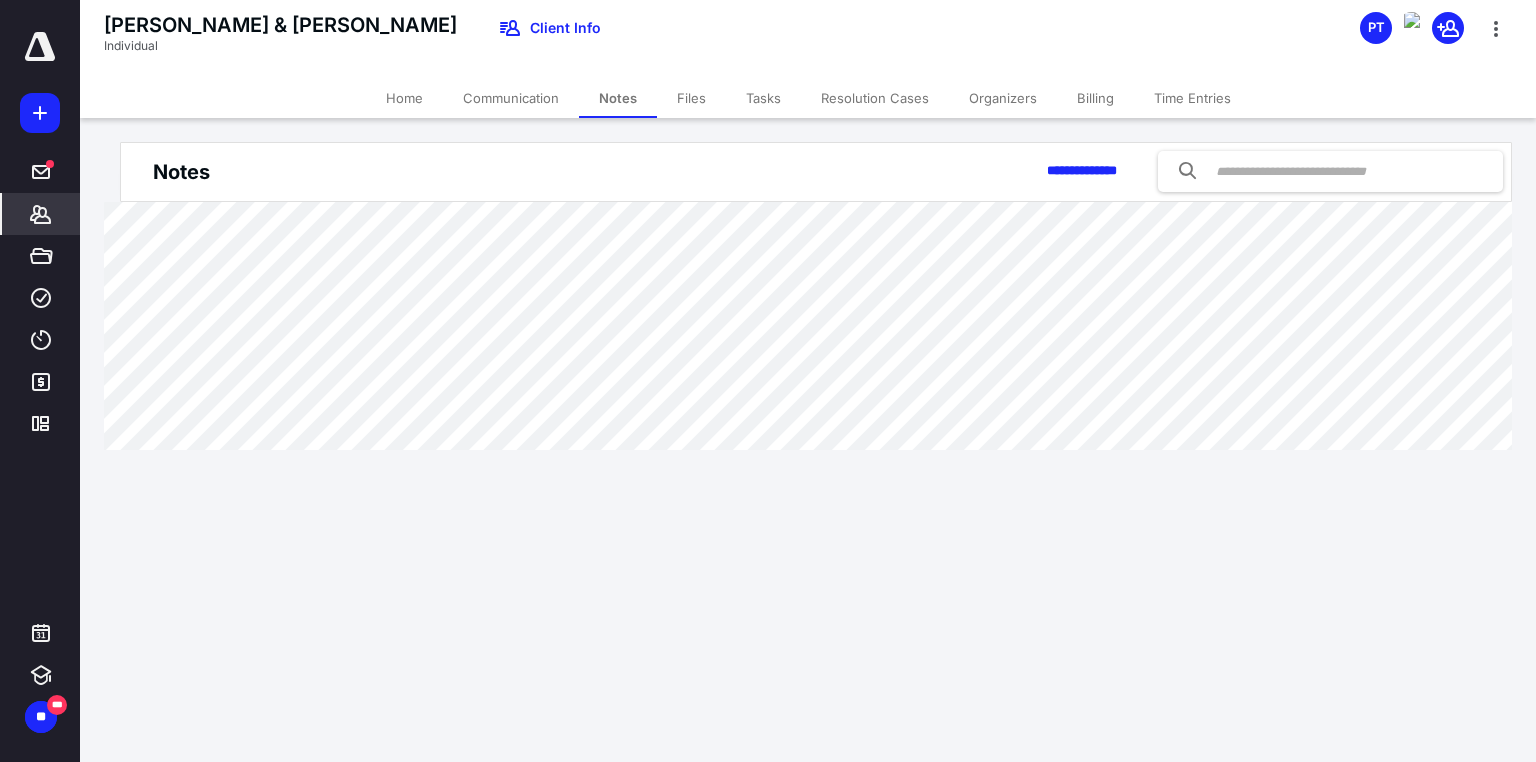 click on "Files" at bounding box center (691, 98) 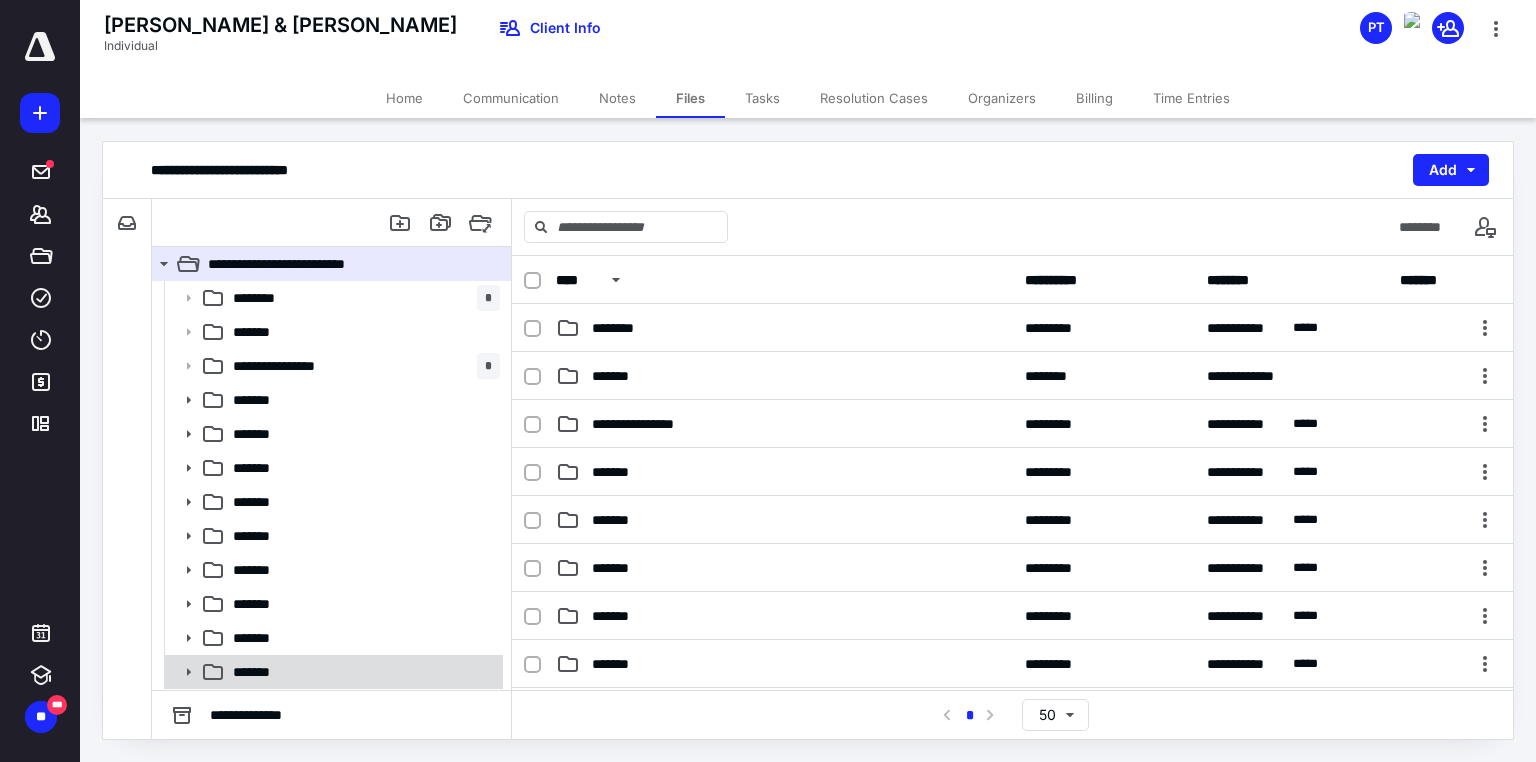 click 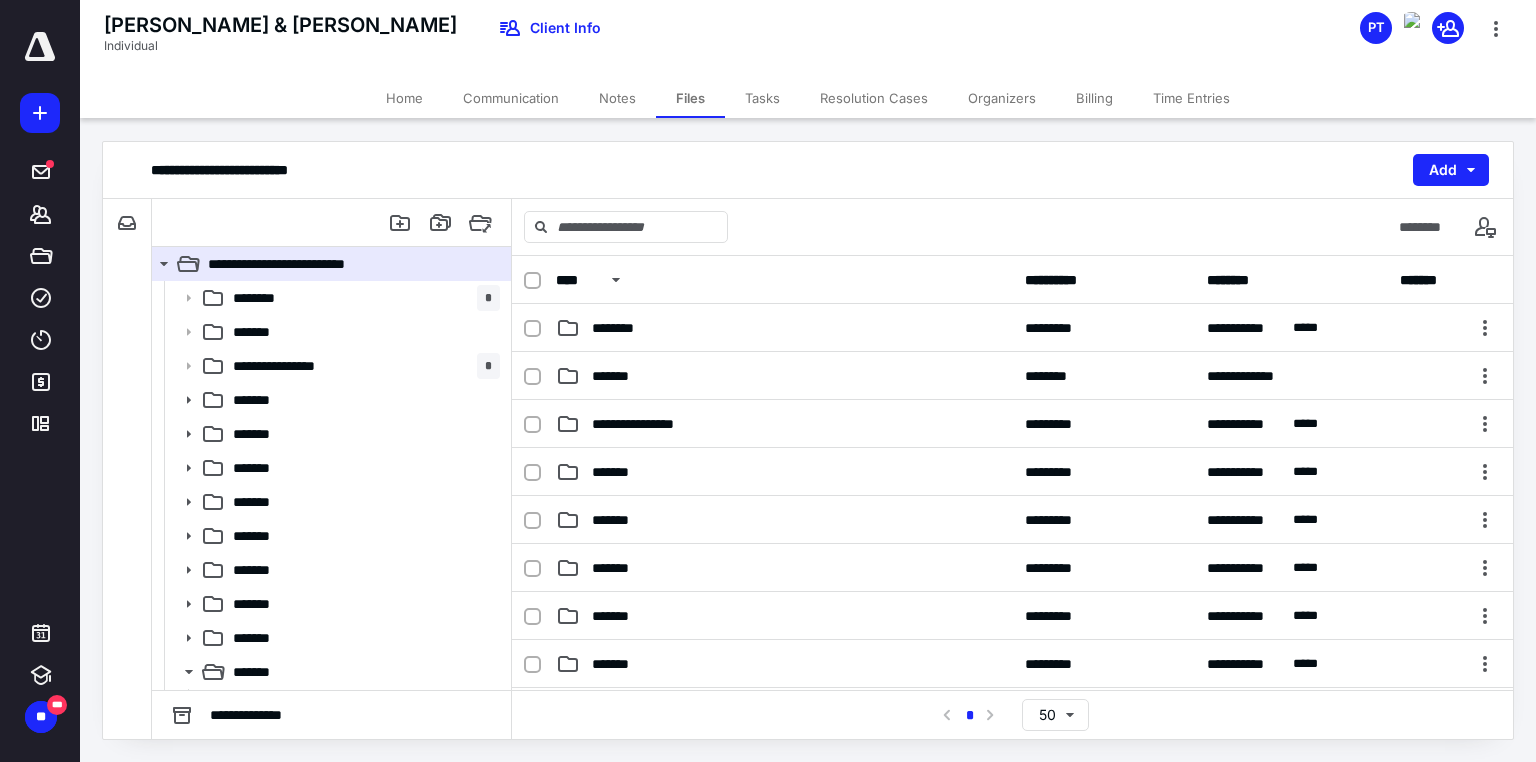scroll, scrollTop: 133, scrollLeft: 0, axis: vertical 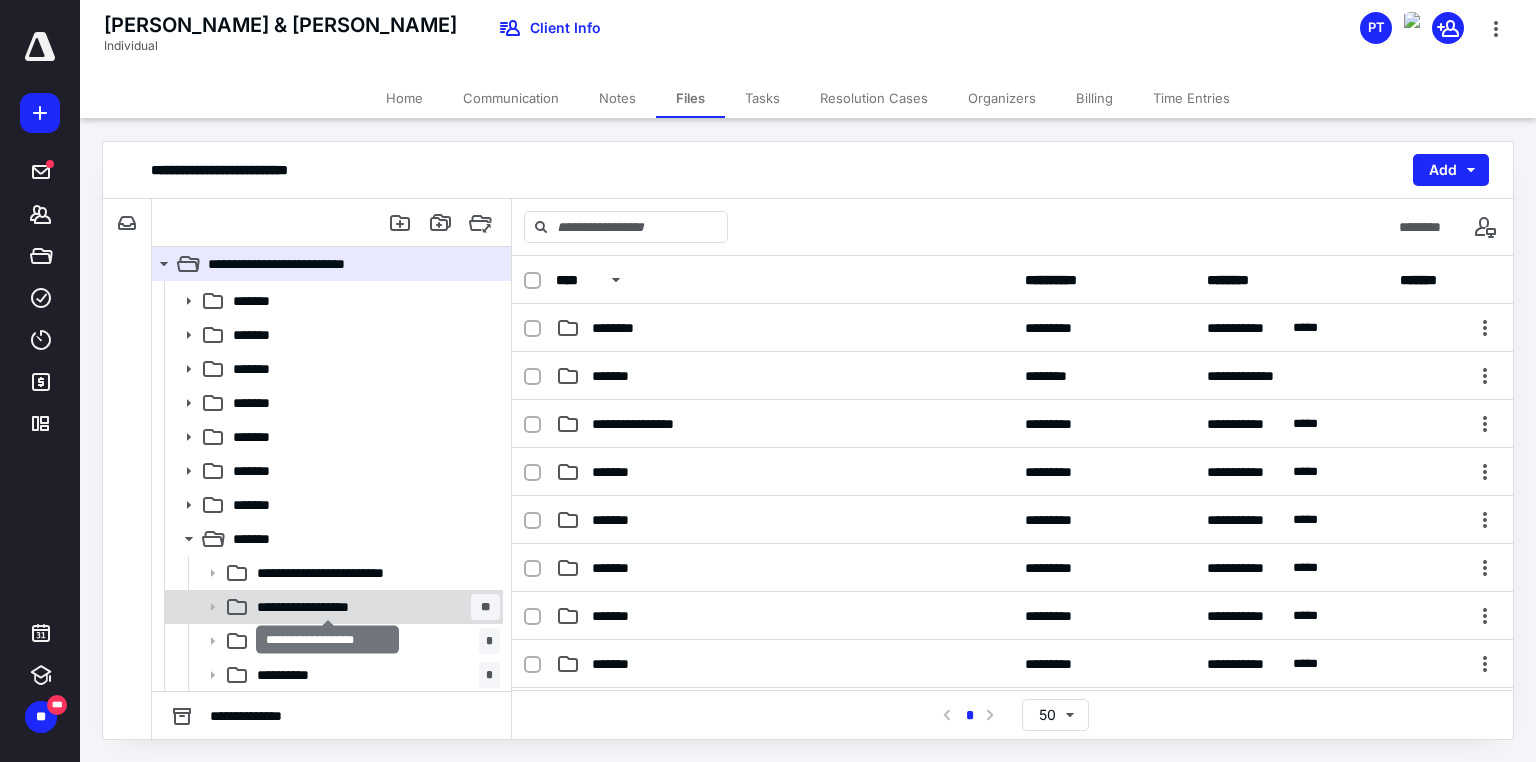 click on "**********" at bounding box center (328, 607) 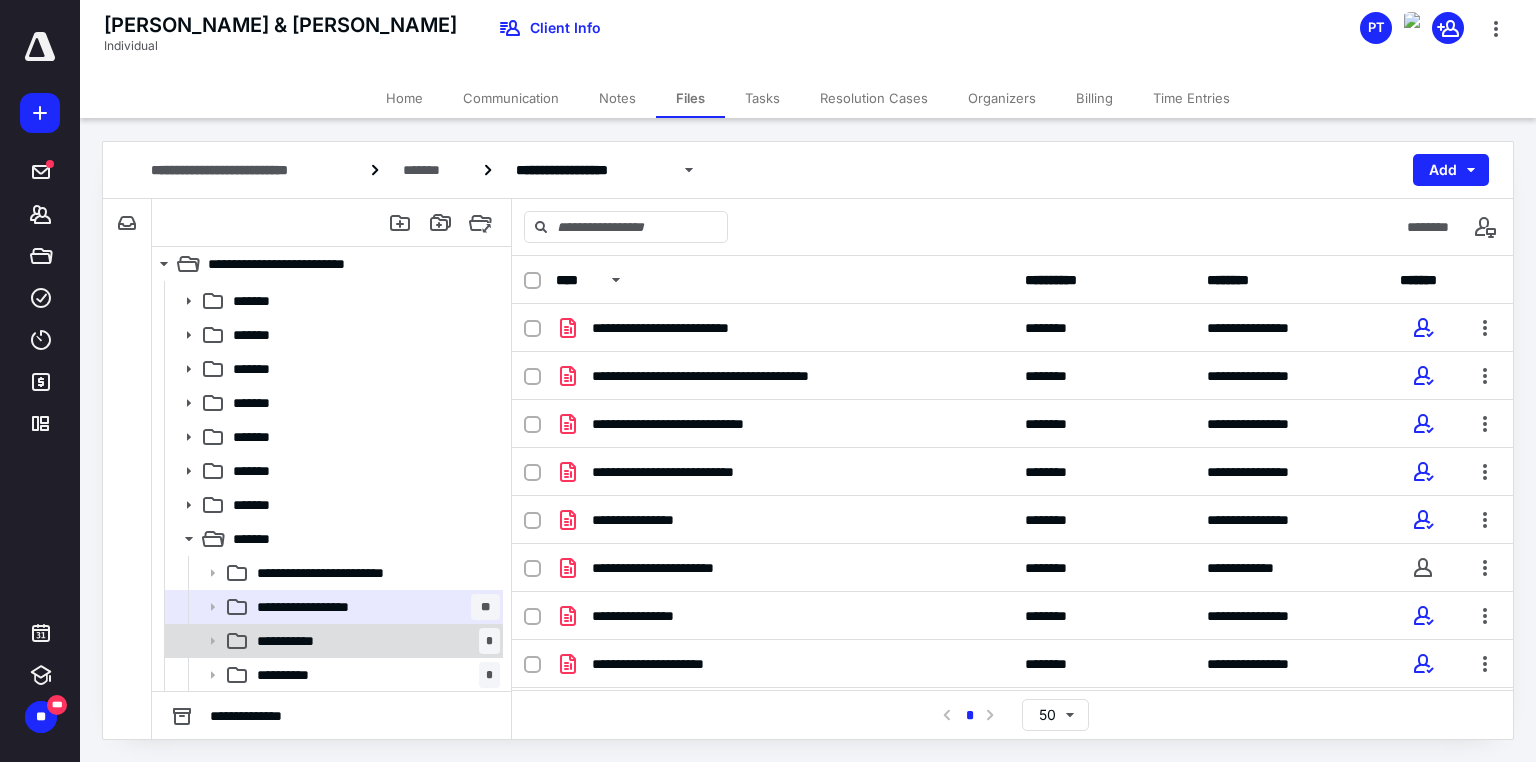 click on "**********" at bounding box center (299, 641) 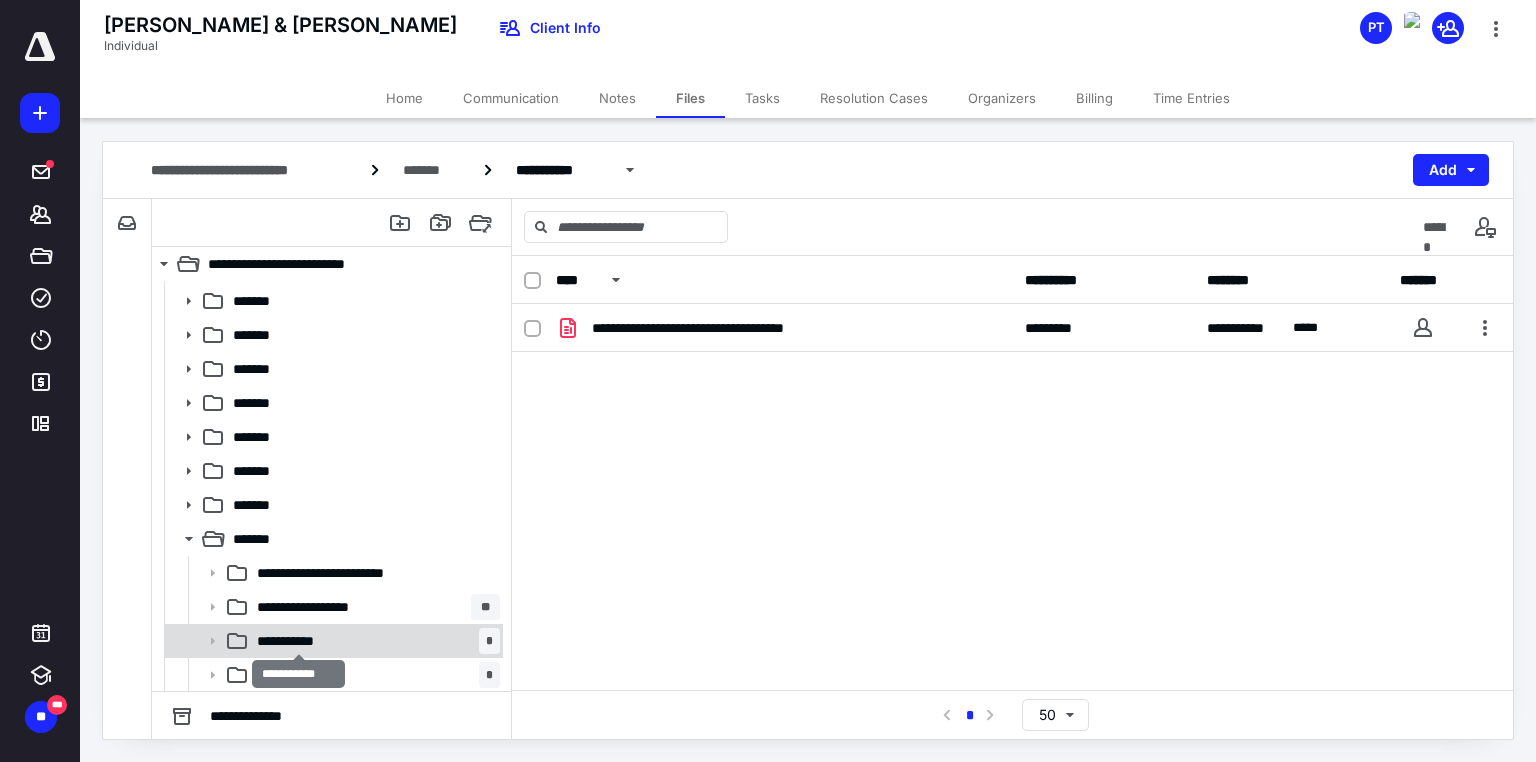 click on "**********" at bounding box center (299, 641) 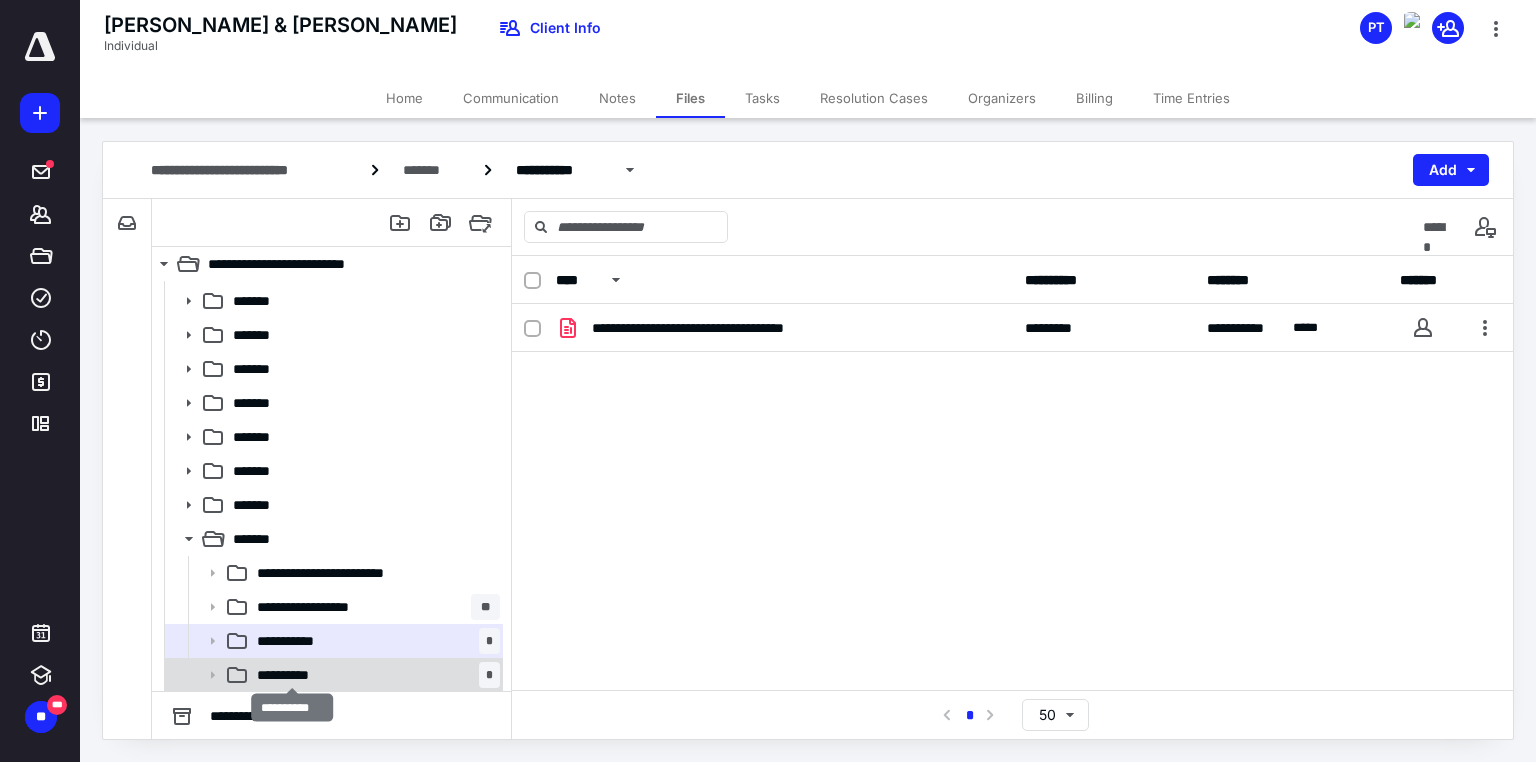 click on "**********" at bounding box center (292, 675) 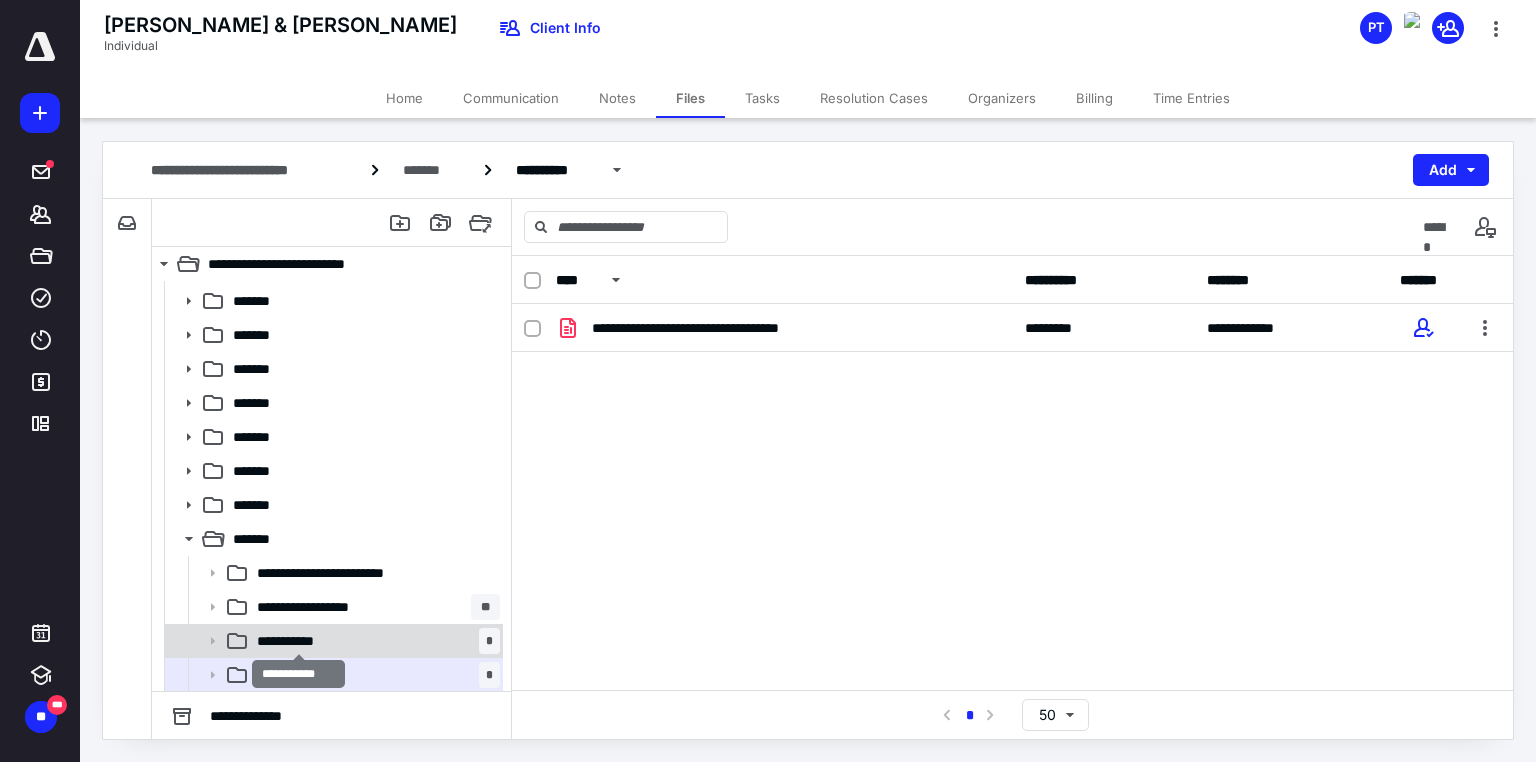 click on "**********" at bounding box center (299, 641) 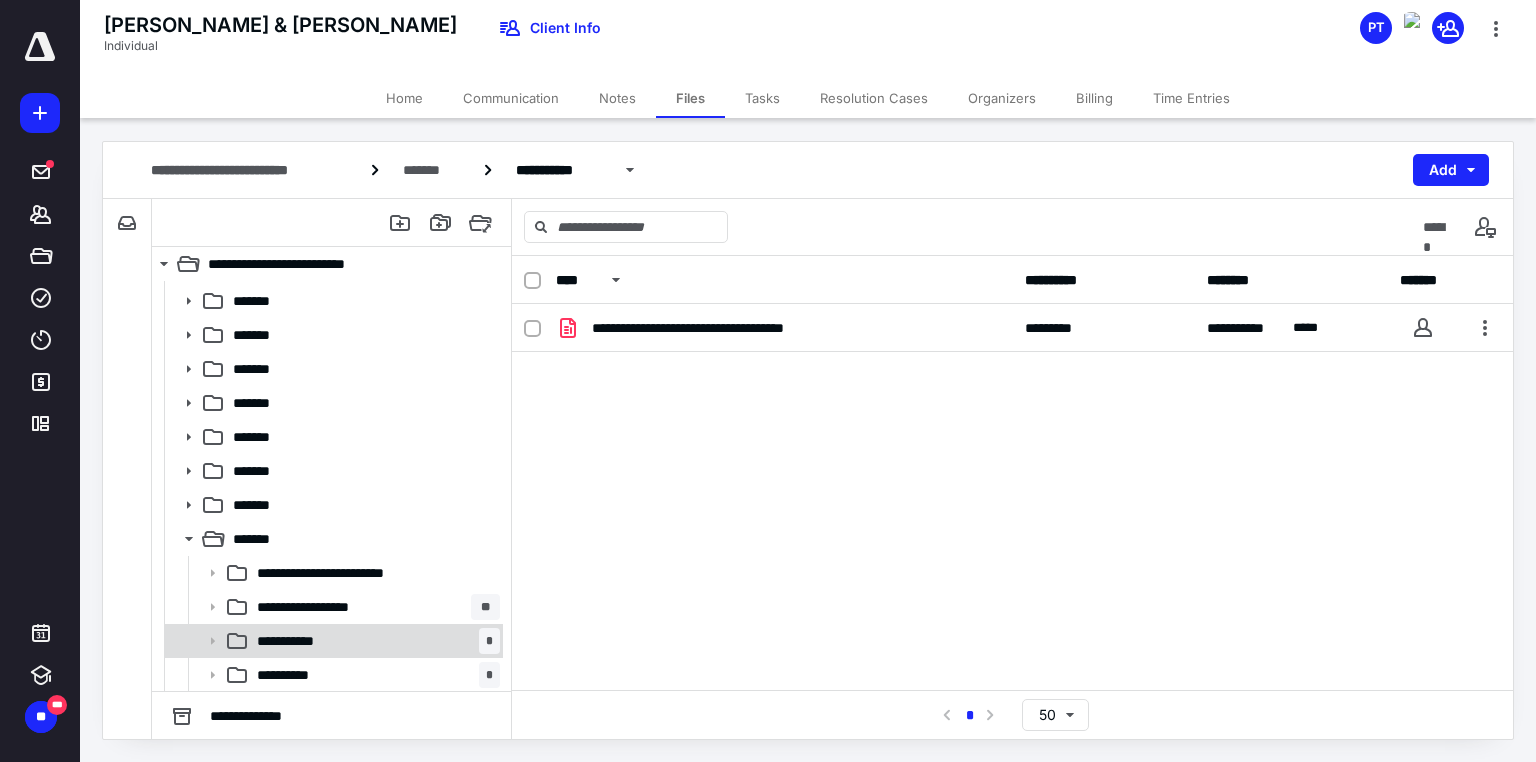 click on "**********" at bounding box center (374, 641) 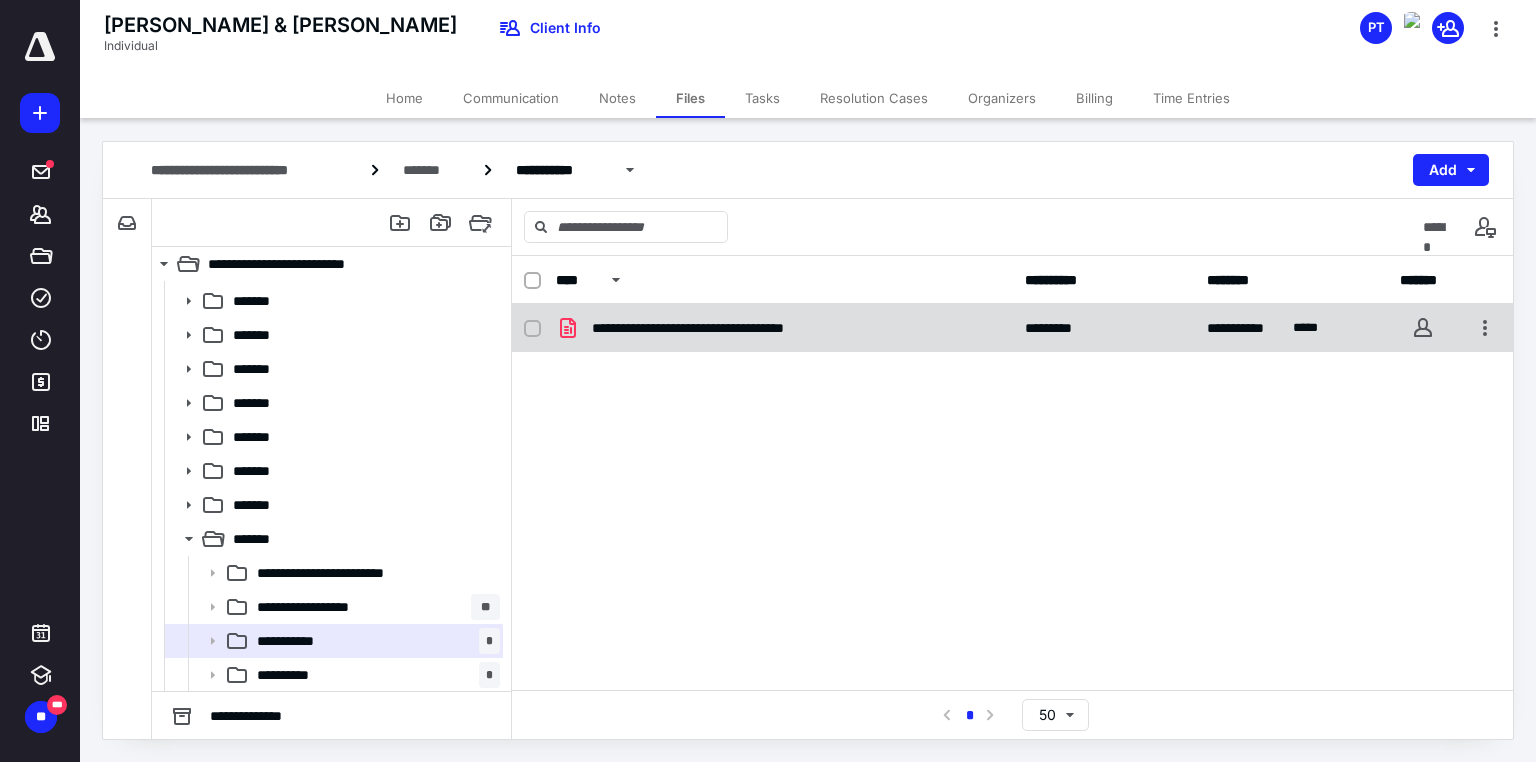 click 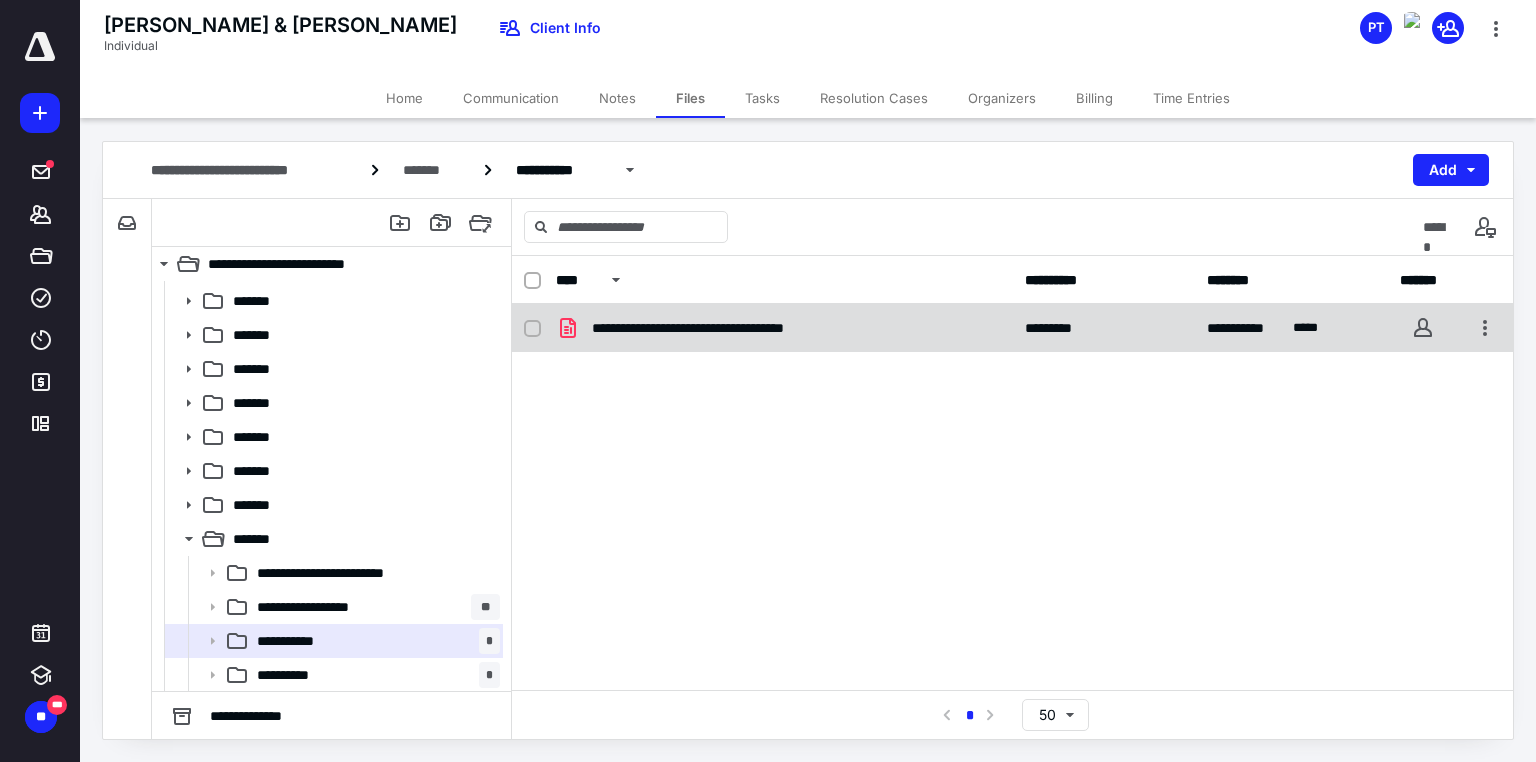 checkbox on "true" 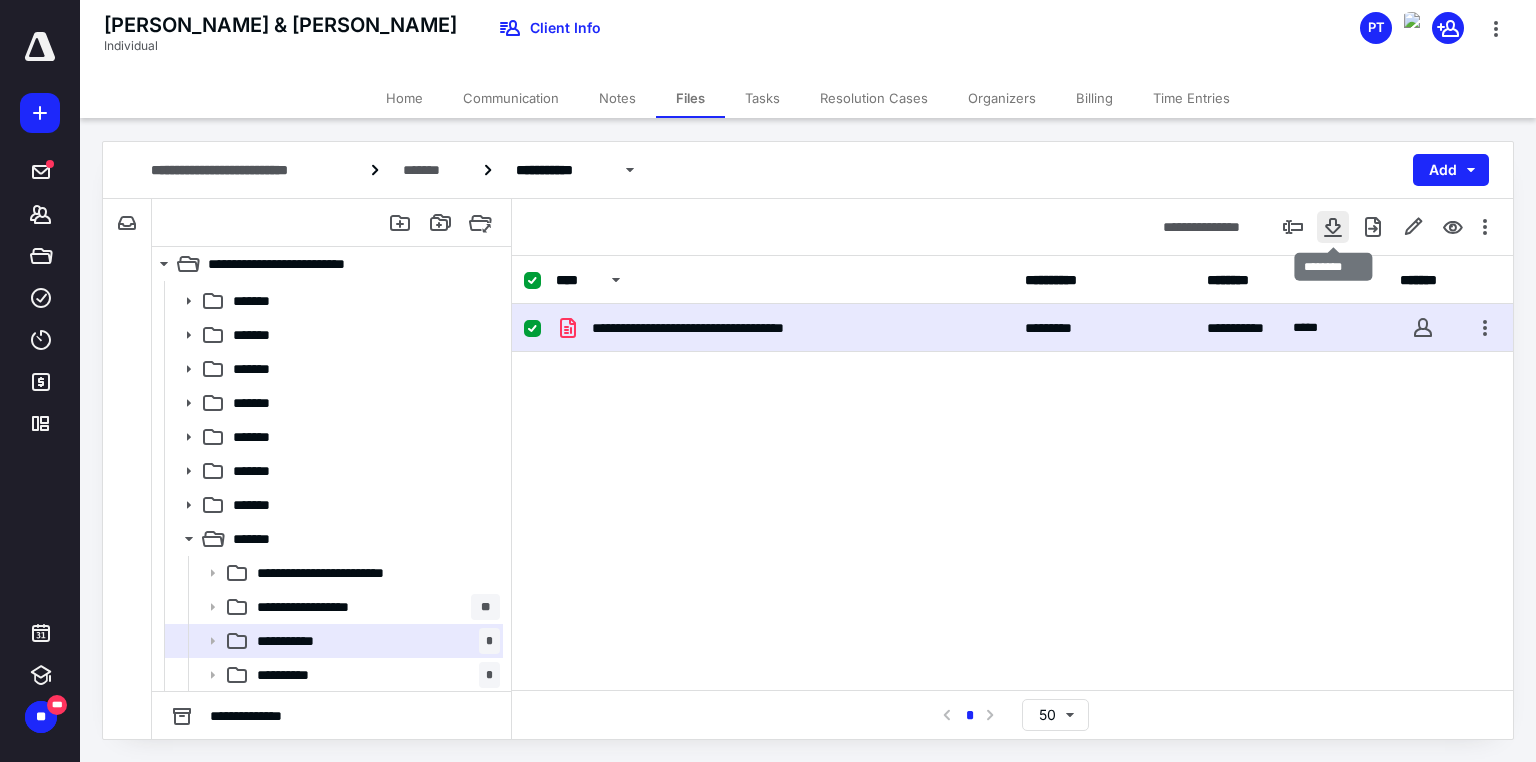 click at bounding box center [1333, 227] 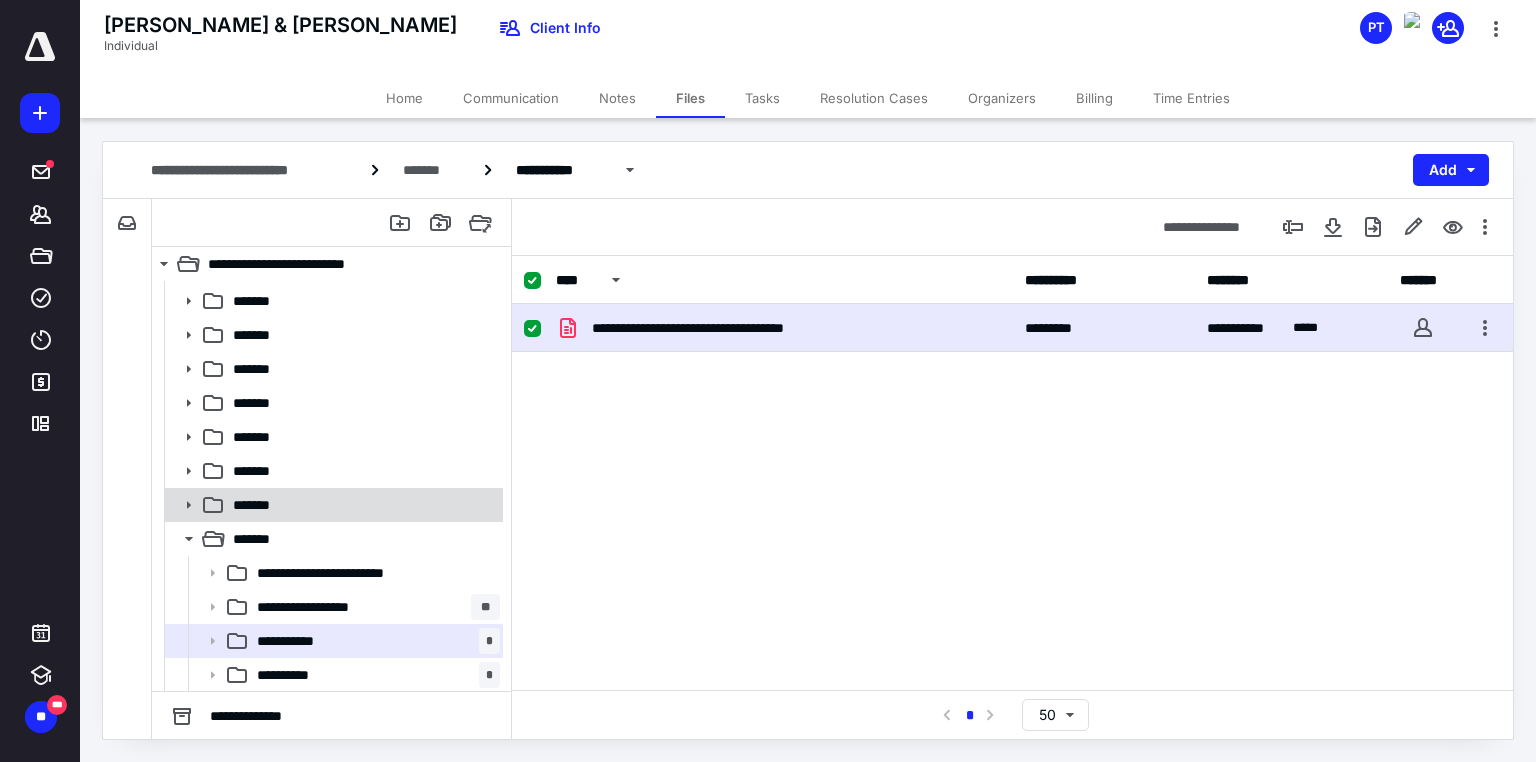 click 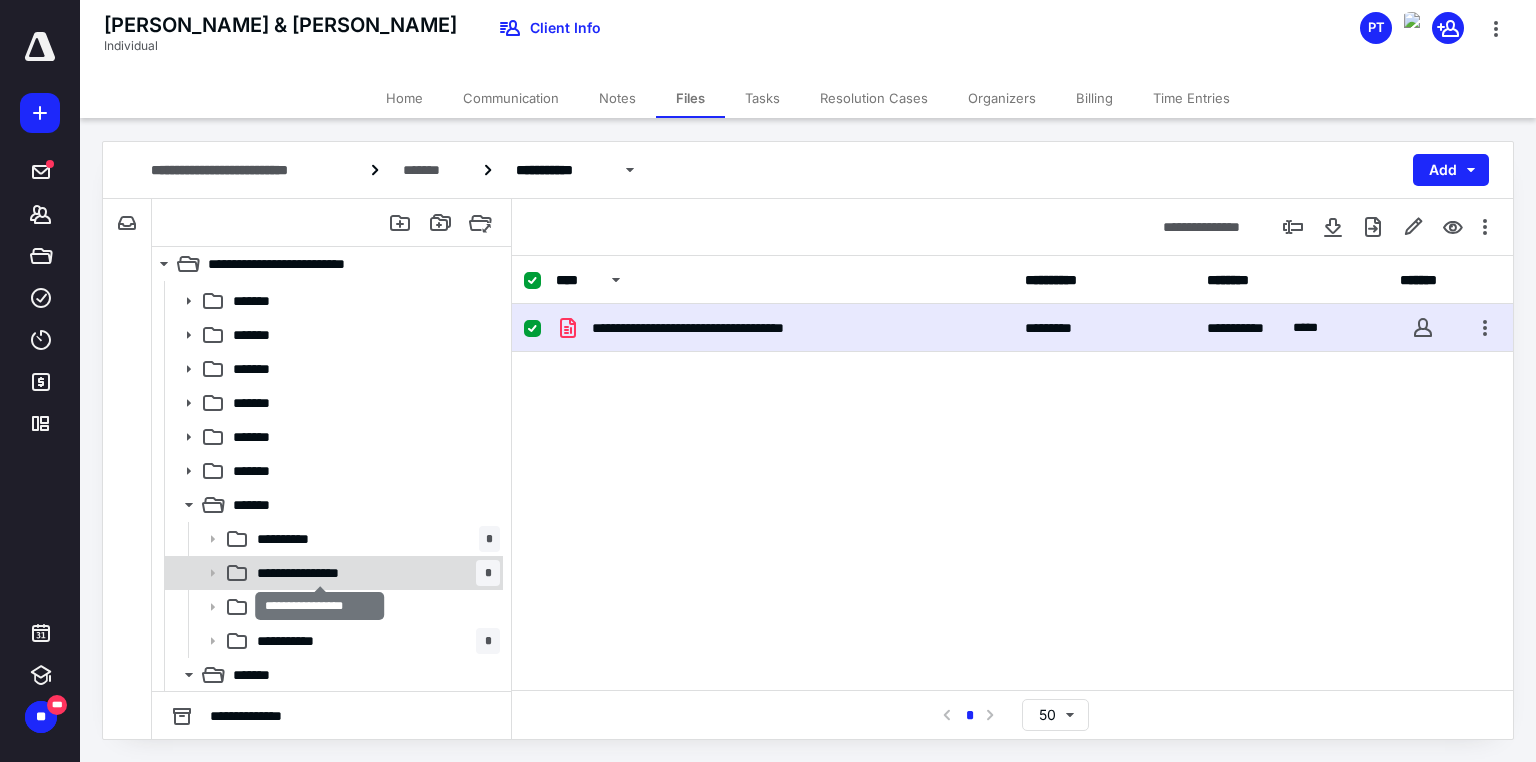 click on "**********" at bounding box center (320, 573) 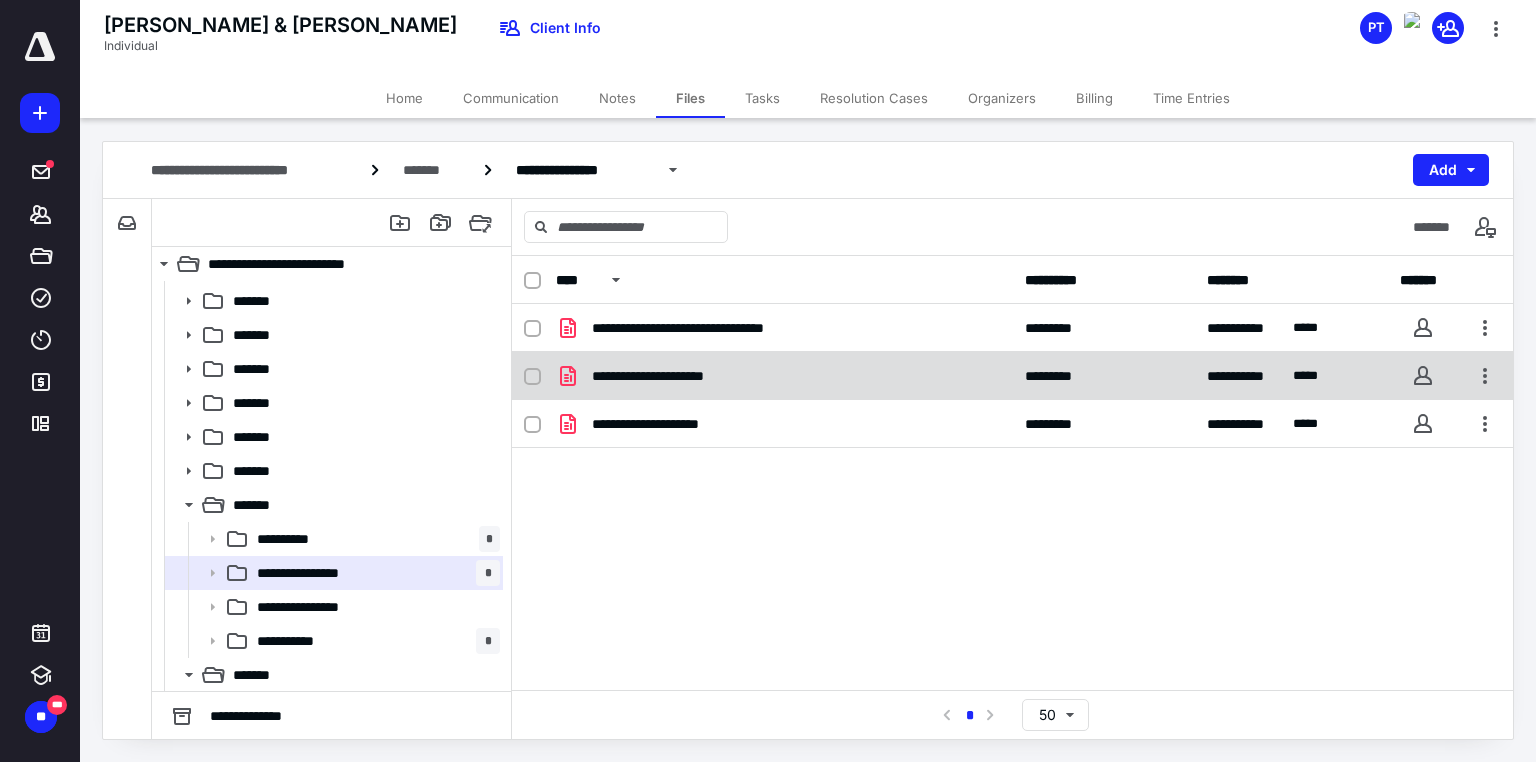 click 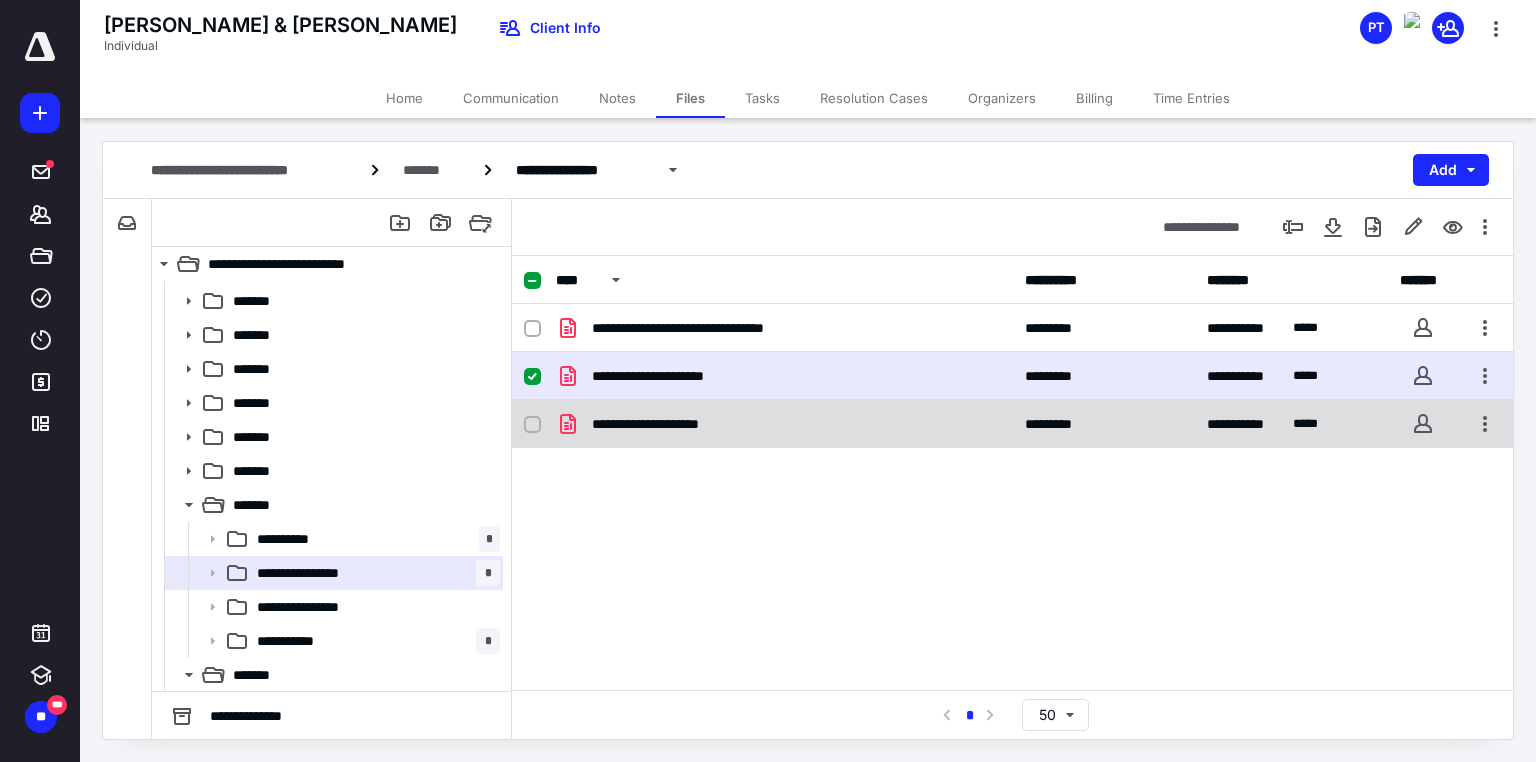 click at bounding box center (532, 425) 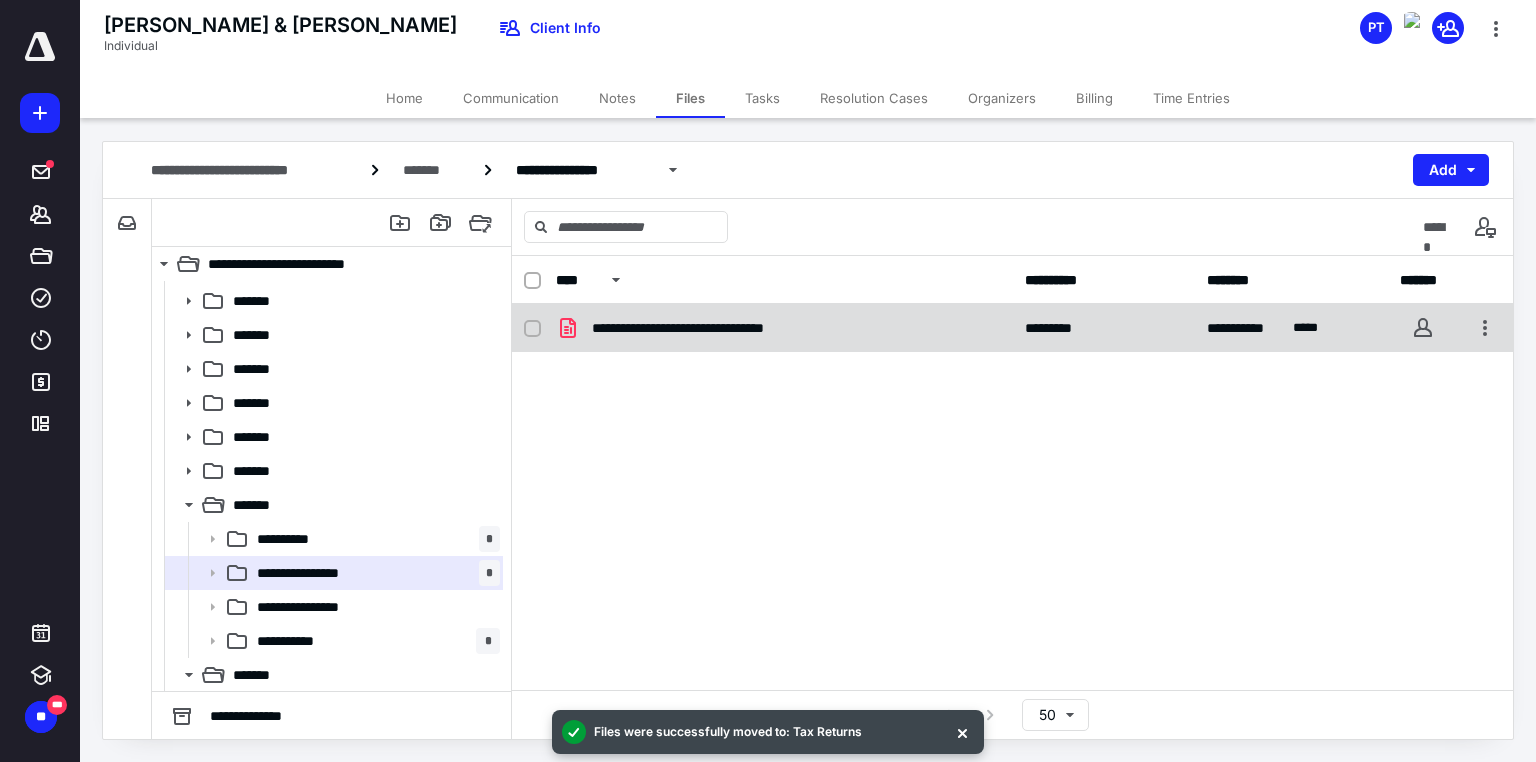 click 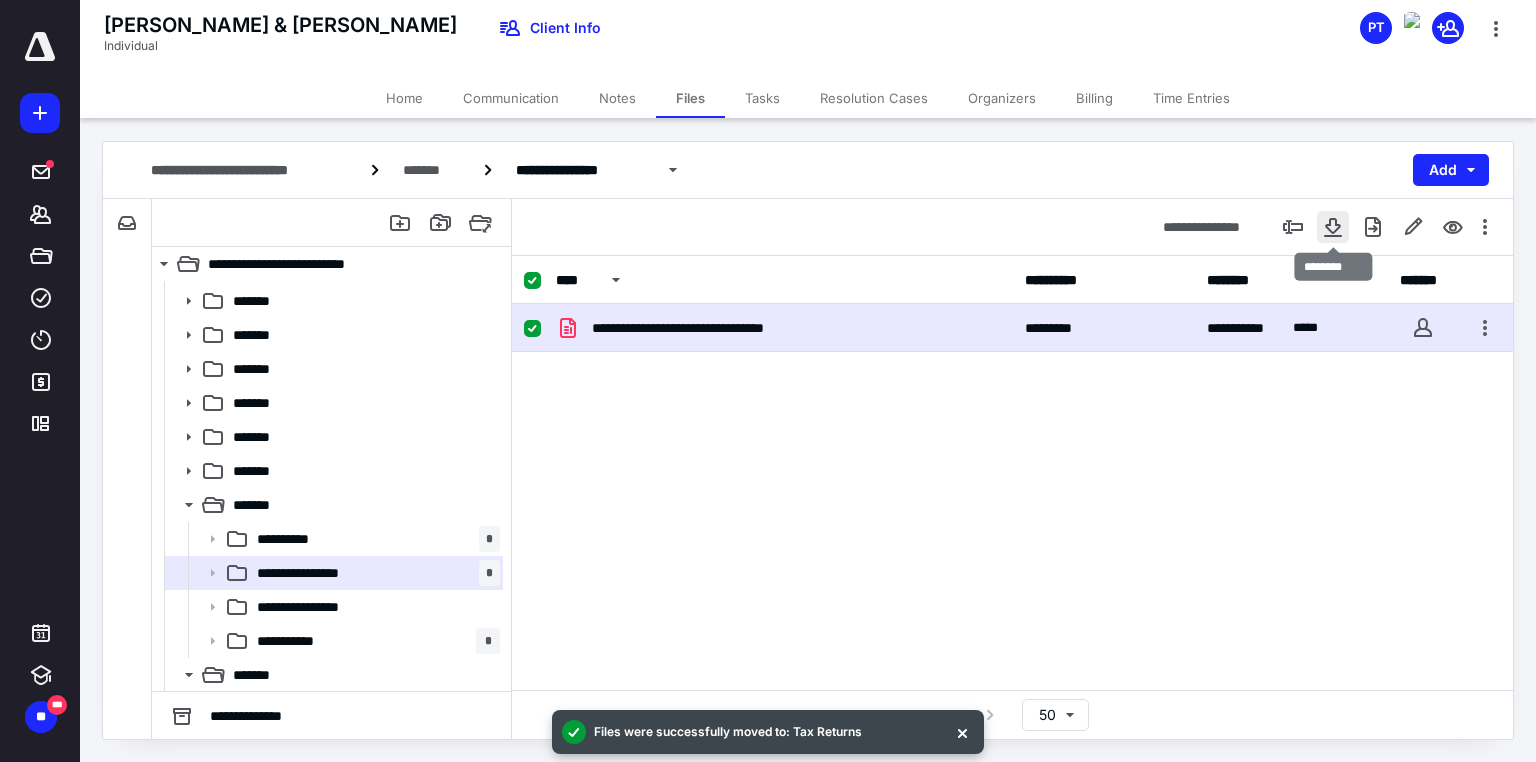 click at bounding box center [1333, 227] 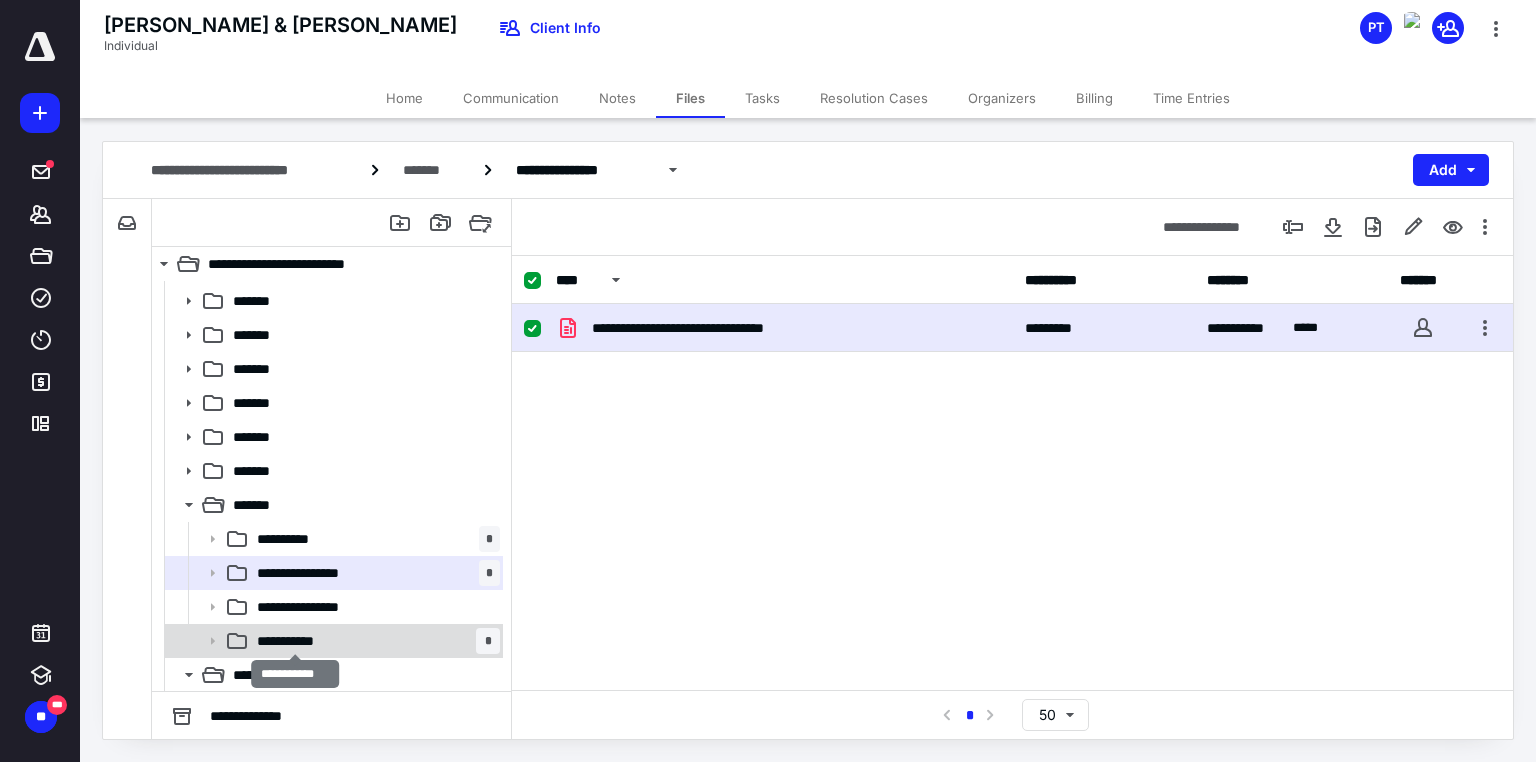 click on "**********" at bounding box center (296, 641) 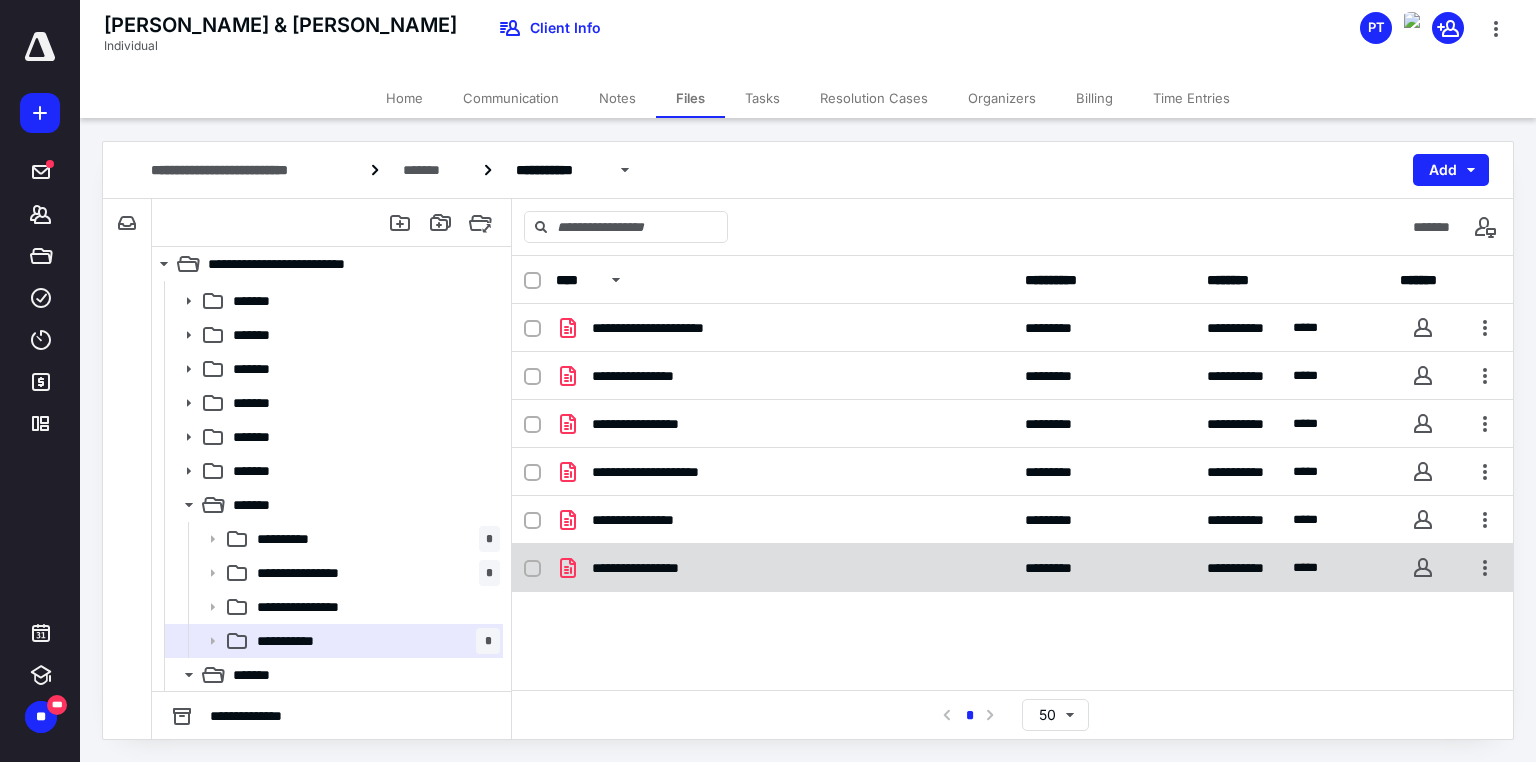 click at bounding box center (532, 569) 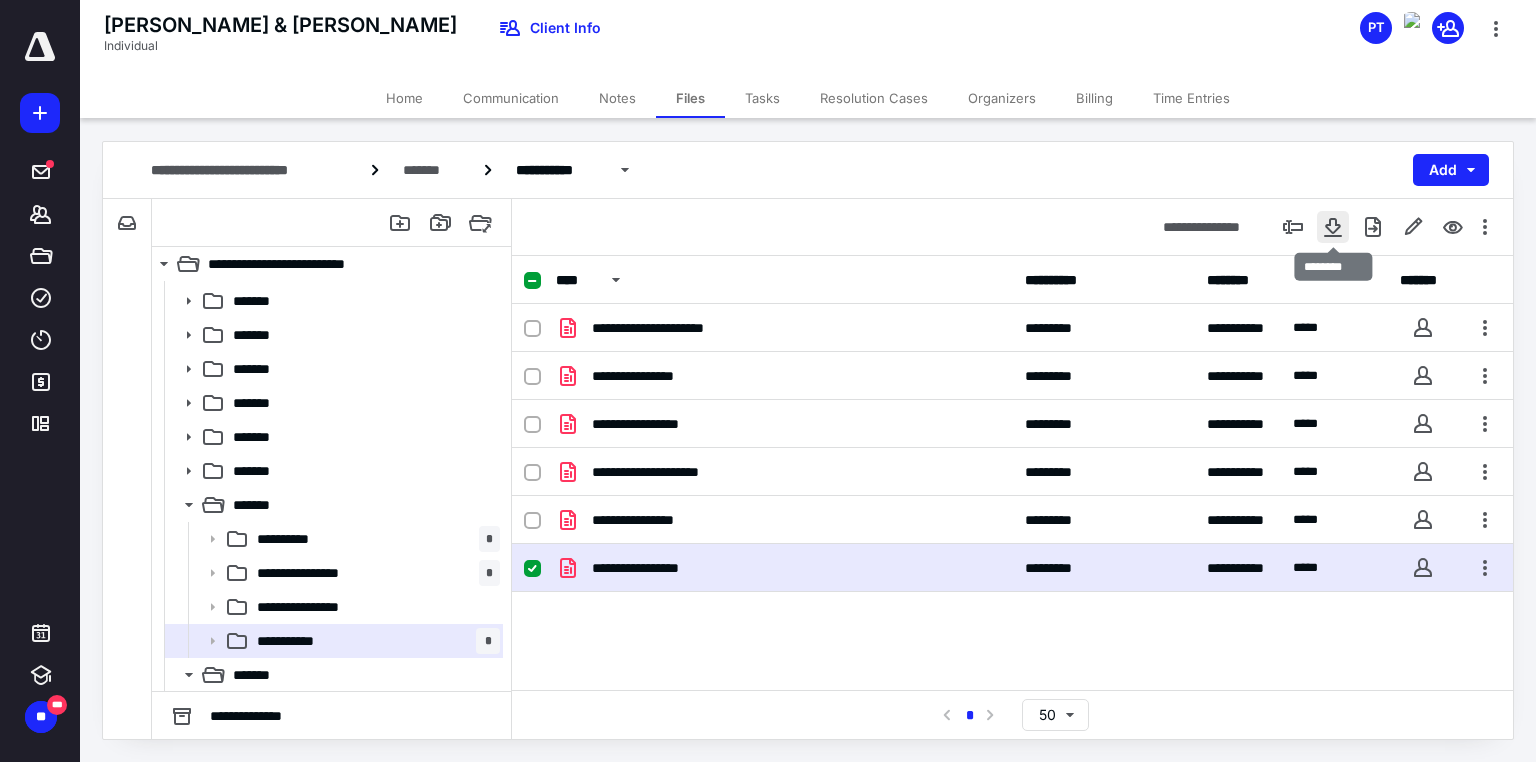 click at bounding box center (1333, 227) 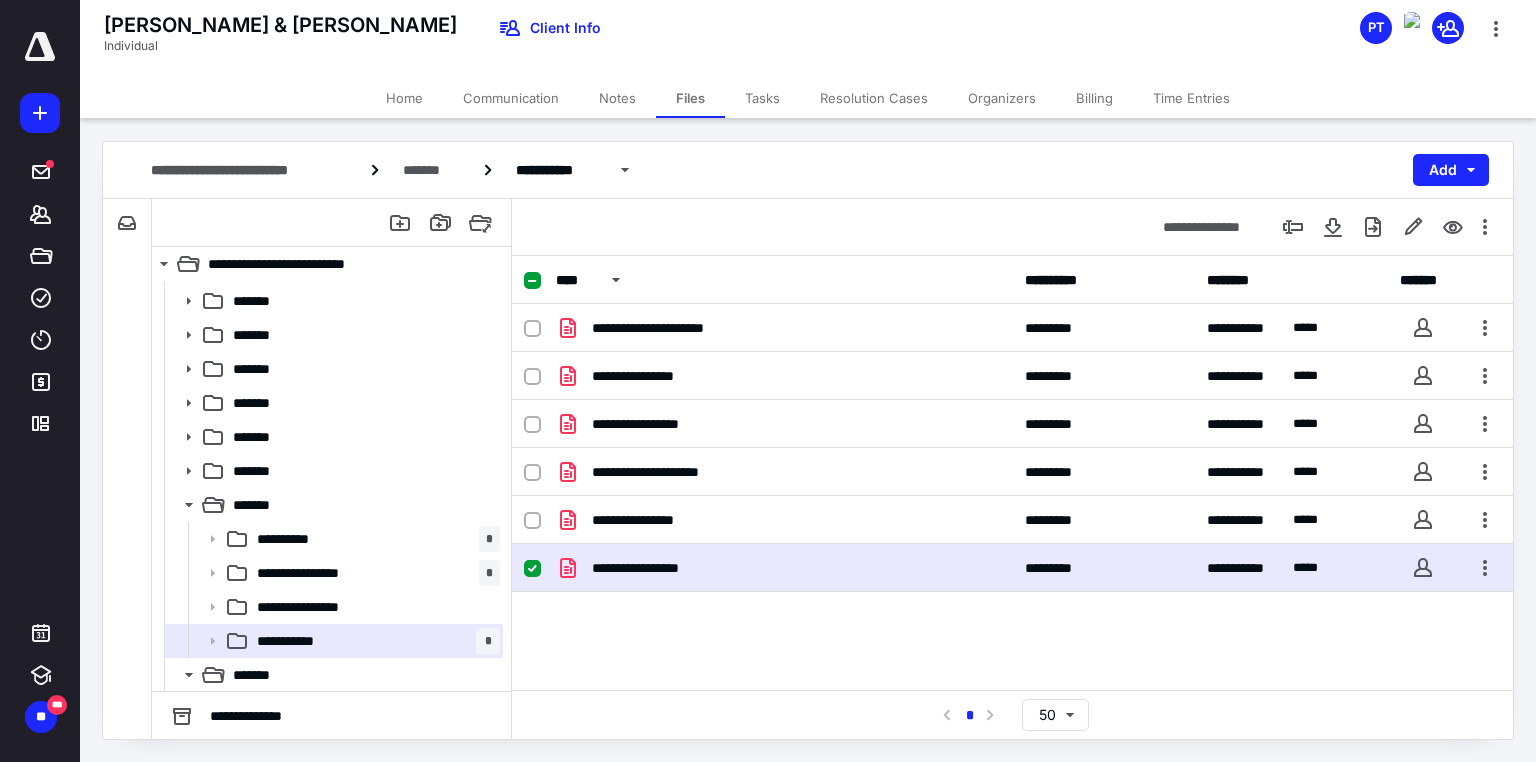 checkbox on "true" 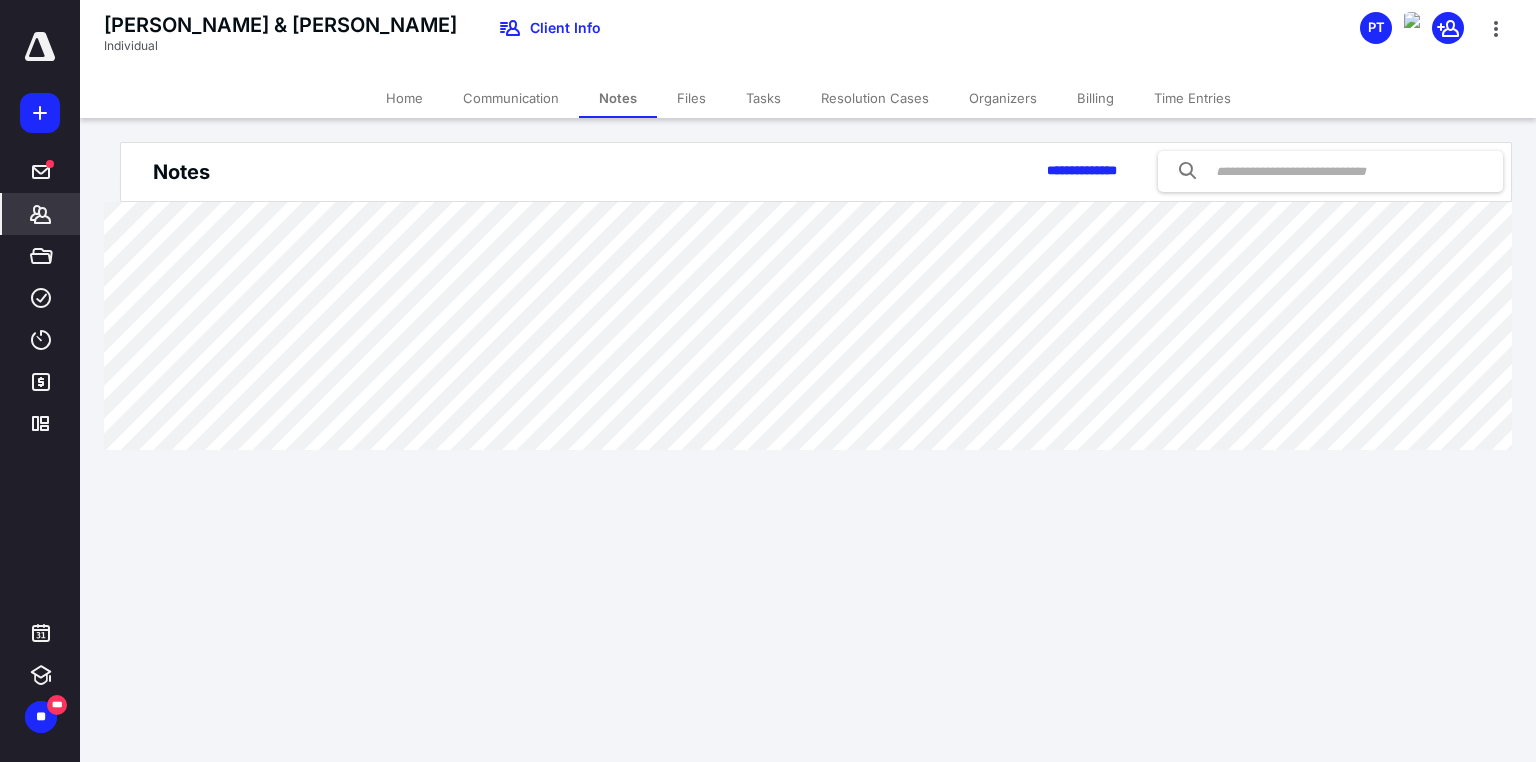 click on "Files" at bounding box center [691, 98] 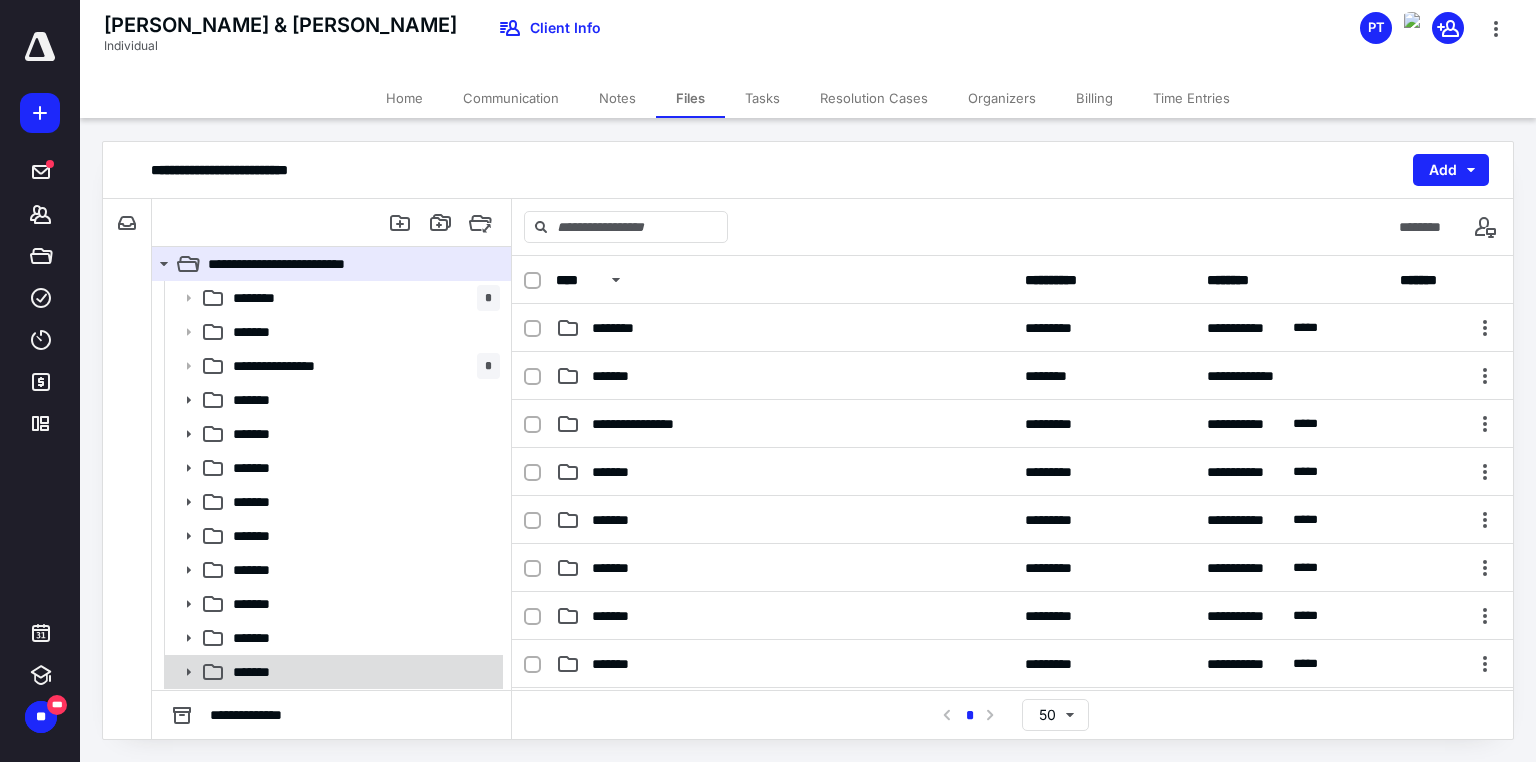 click 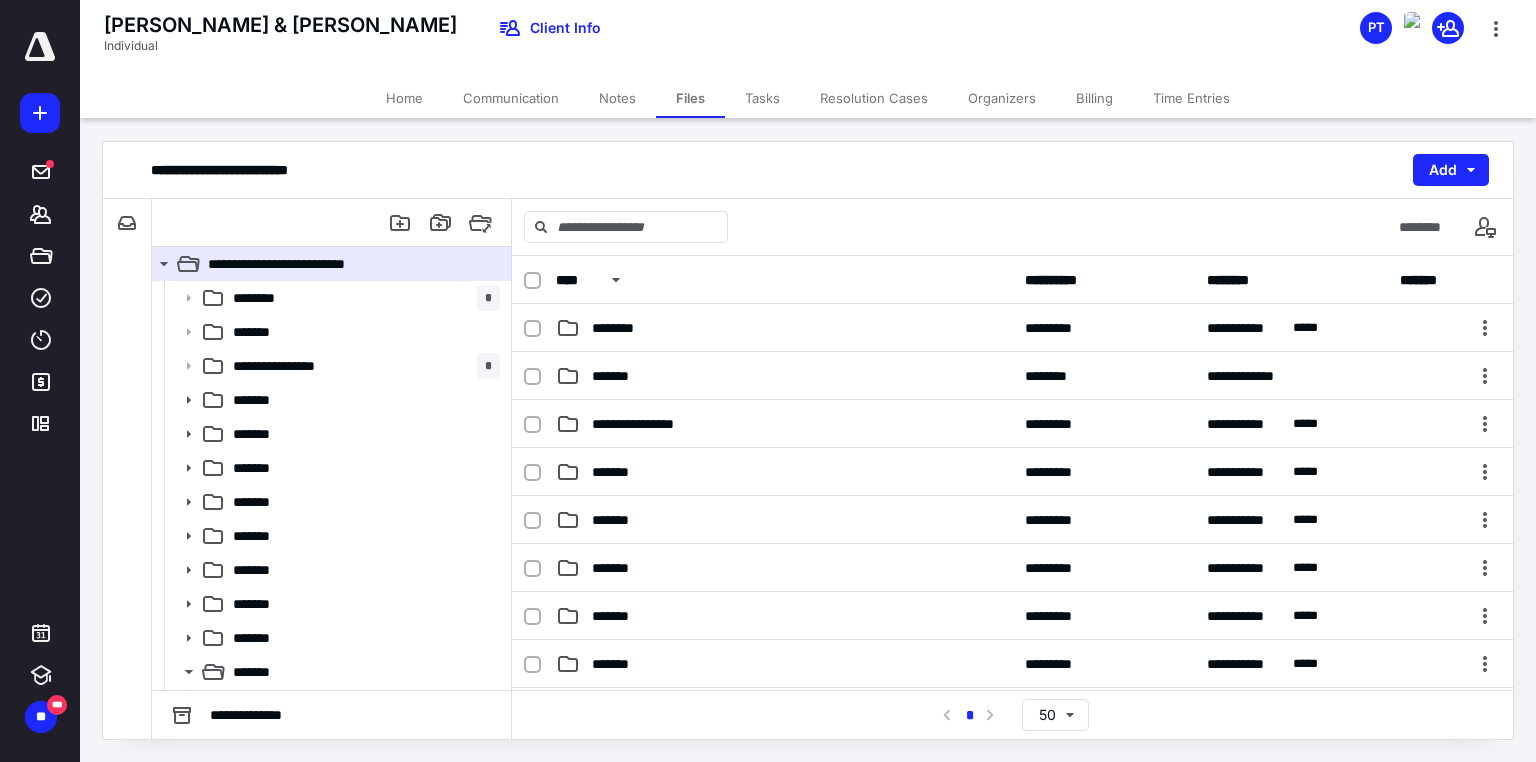 scroll, scrollTop: 133, scrollLeft: 0, axis: vertical 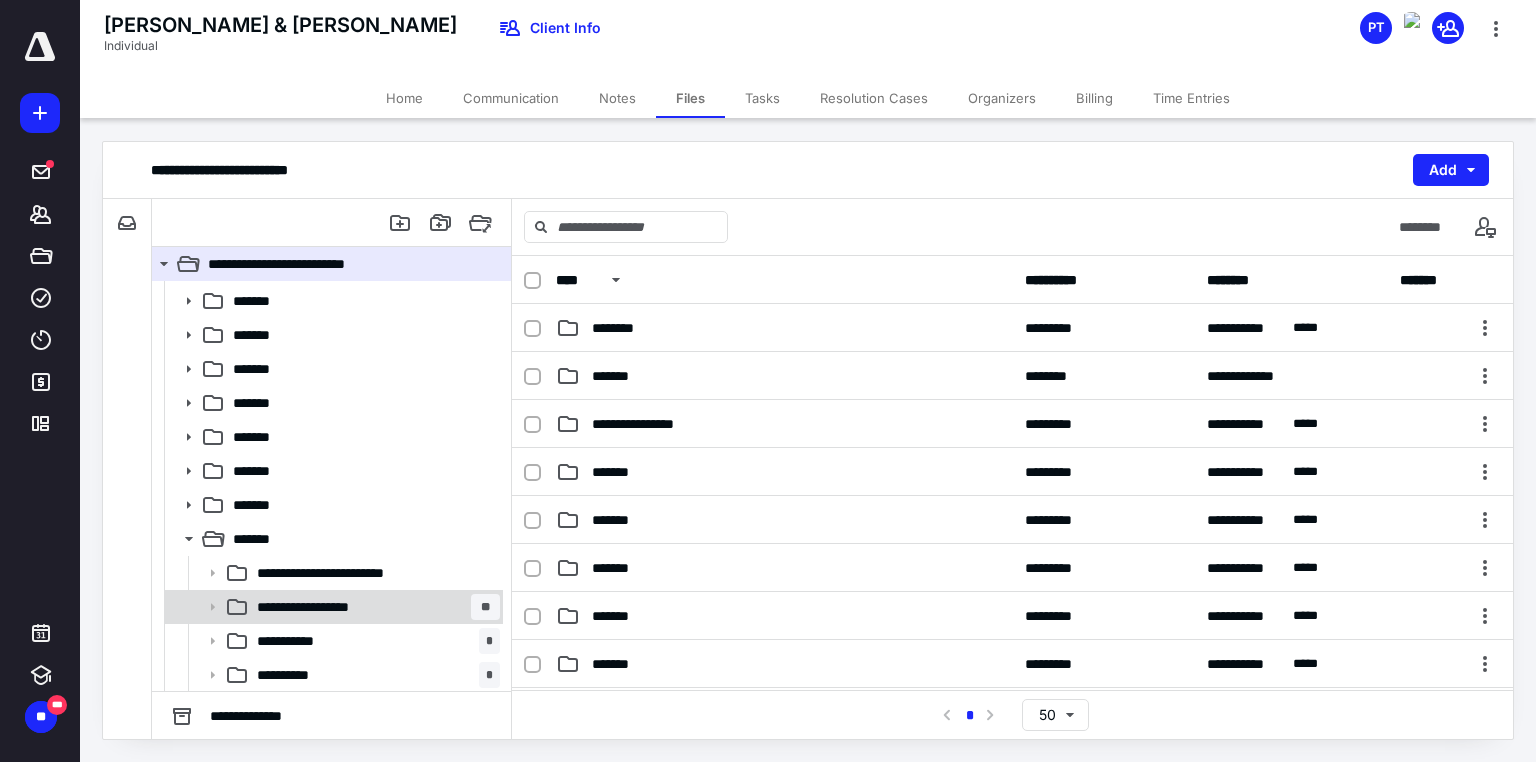 click on "**********" at bounding box center [328, 607] 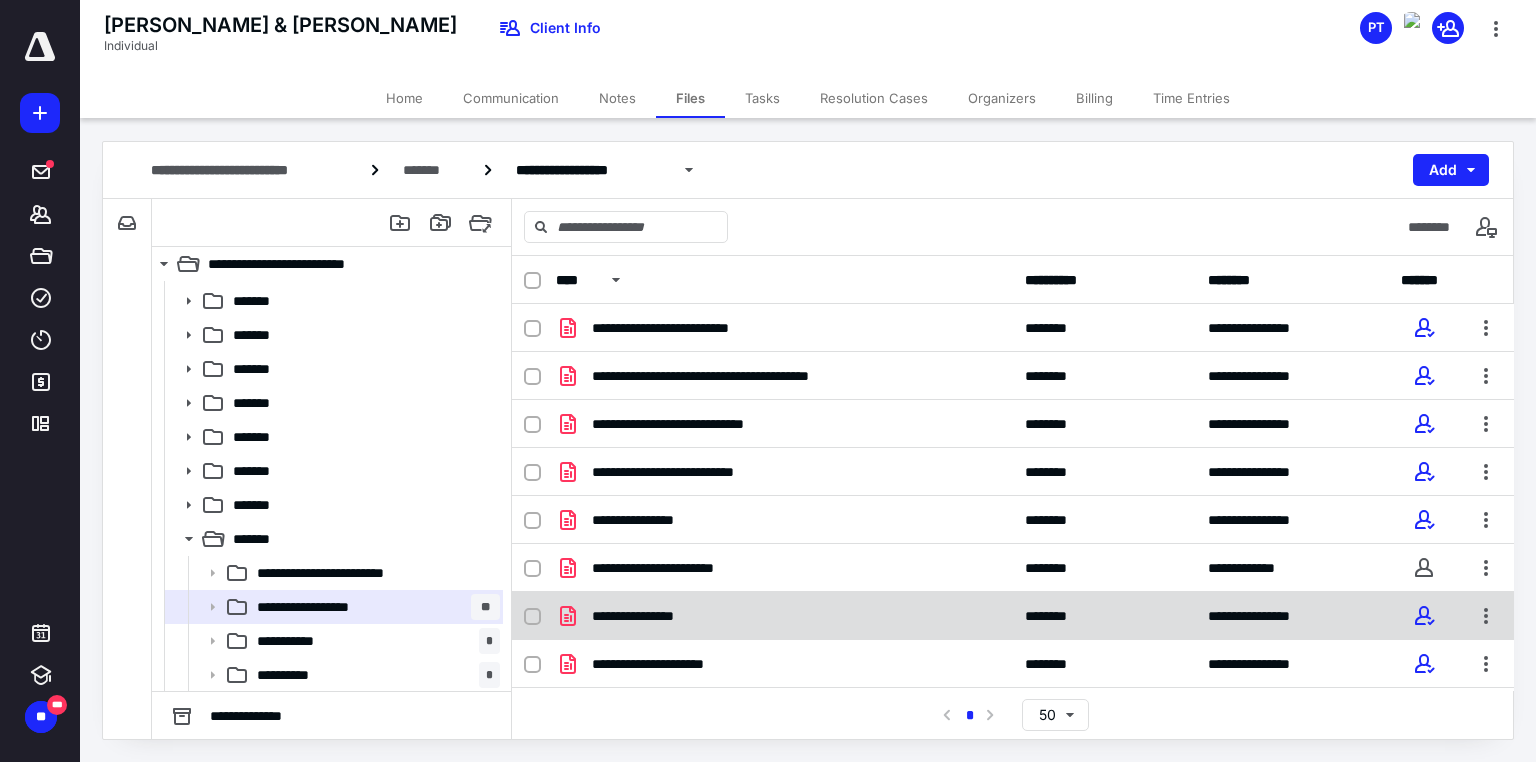 scroll, scrollTop: 234, scrollLeft: 0, axis: vertical 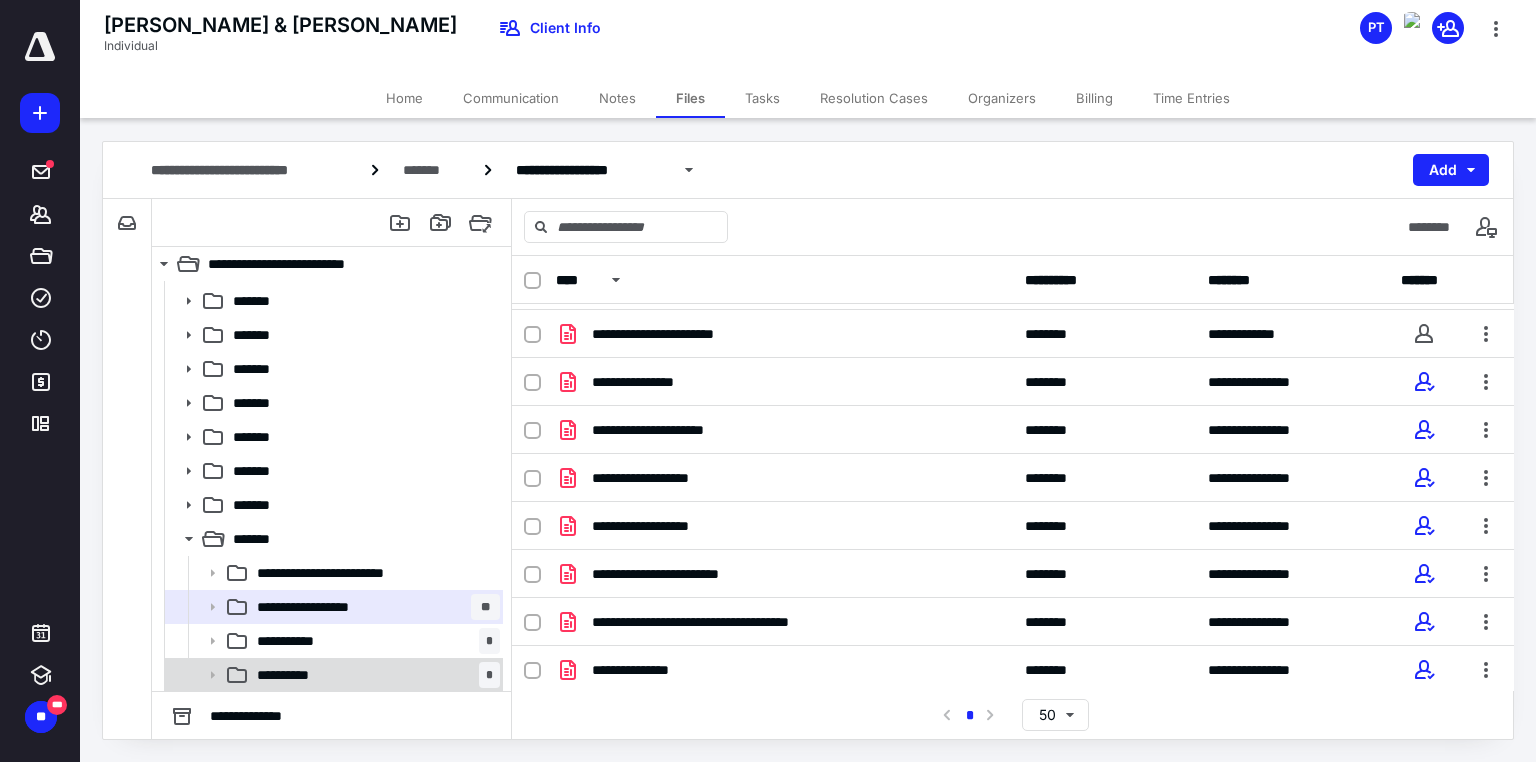 click on "**********" at bounding box center [374, 675] 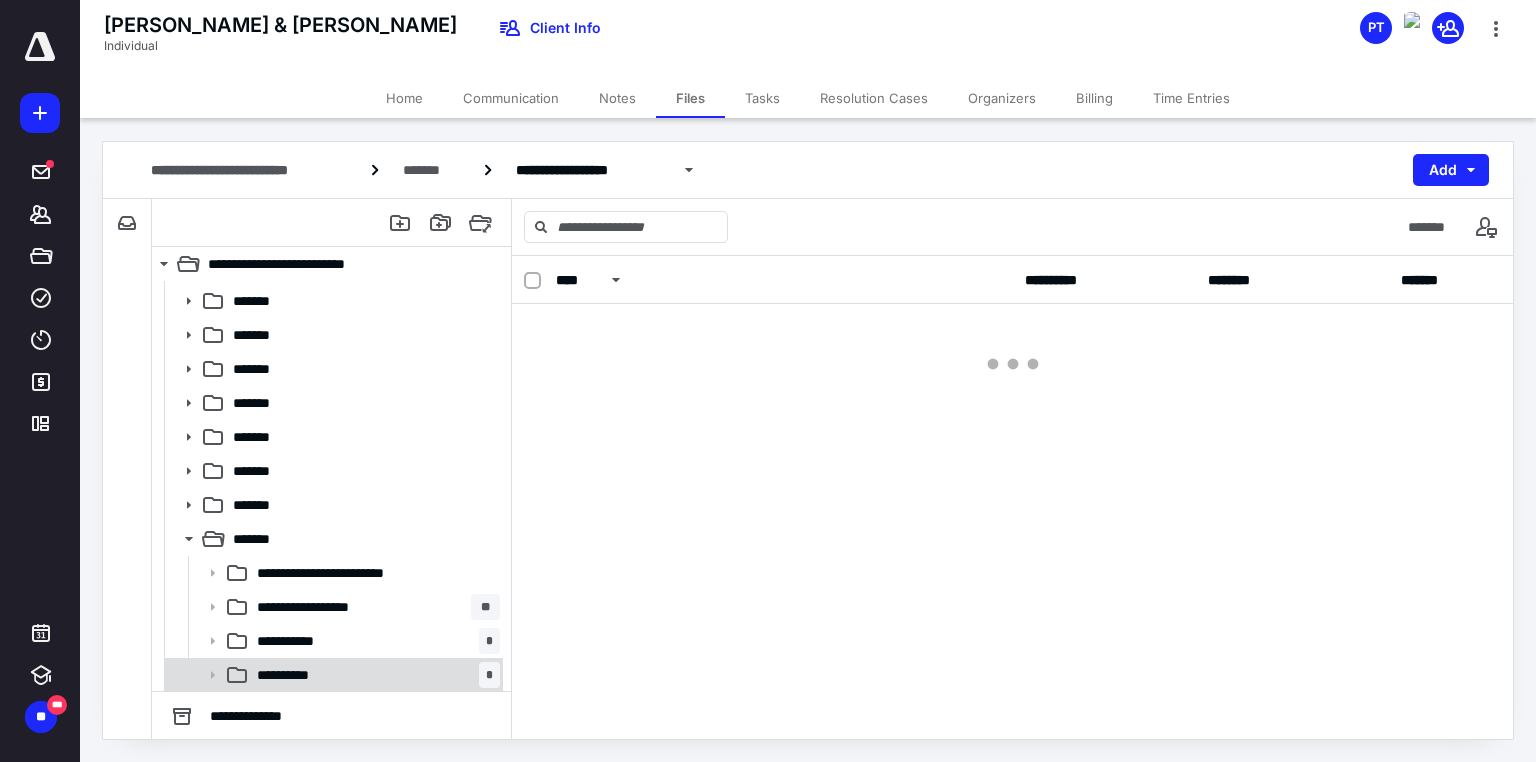 scroll, scrollTop: 0, scrollLeft: 0, axis: both 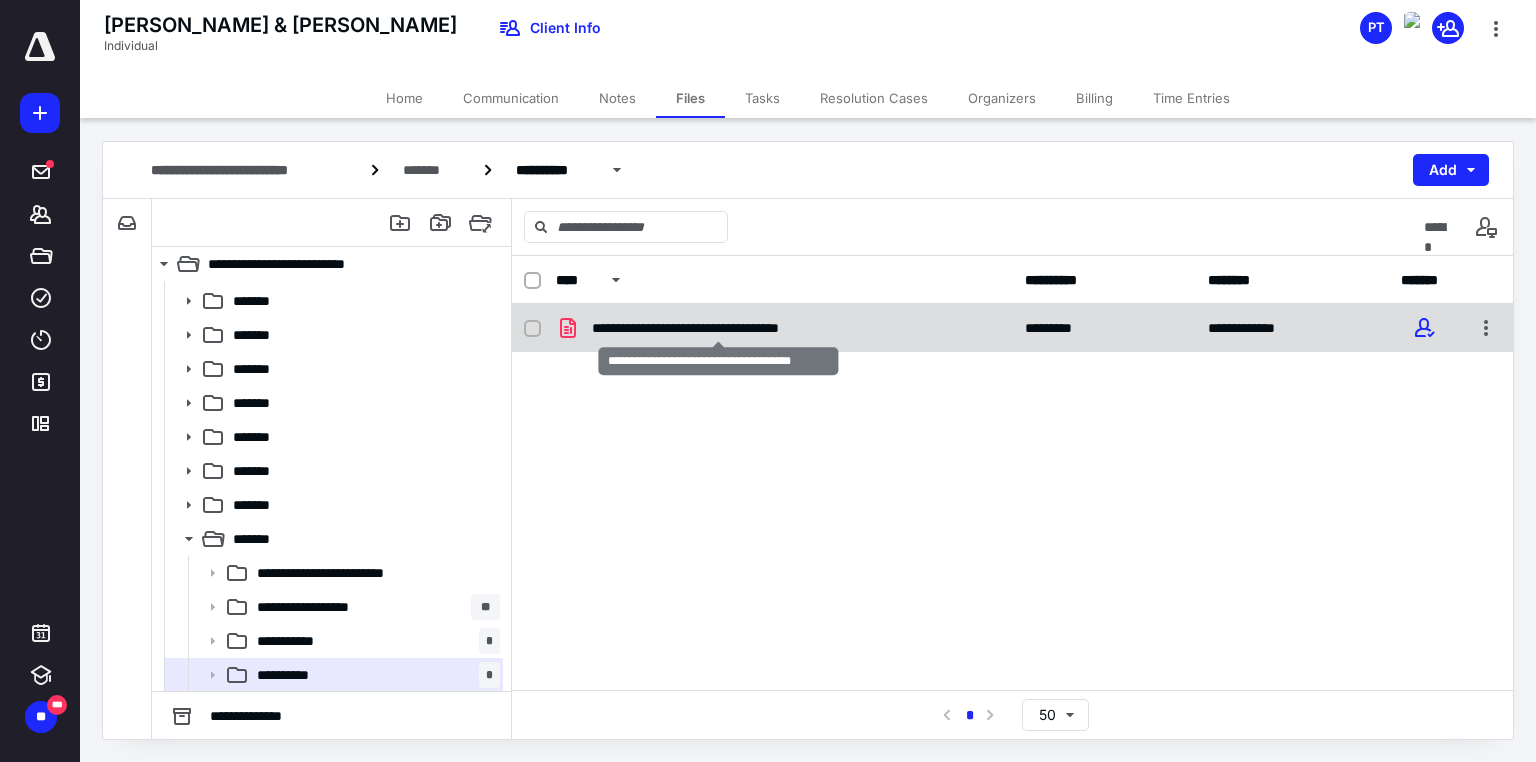 click on "**********" at bounding box center (719, 328) 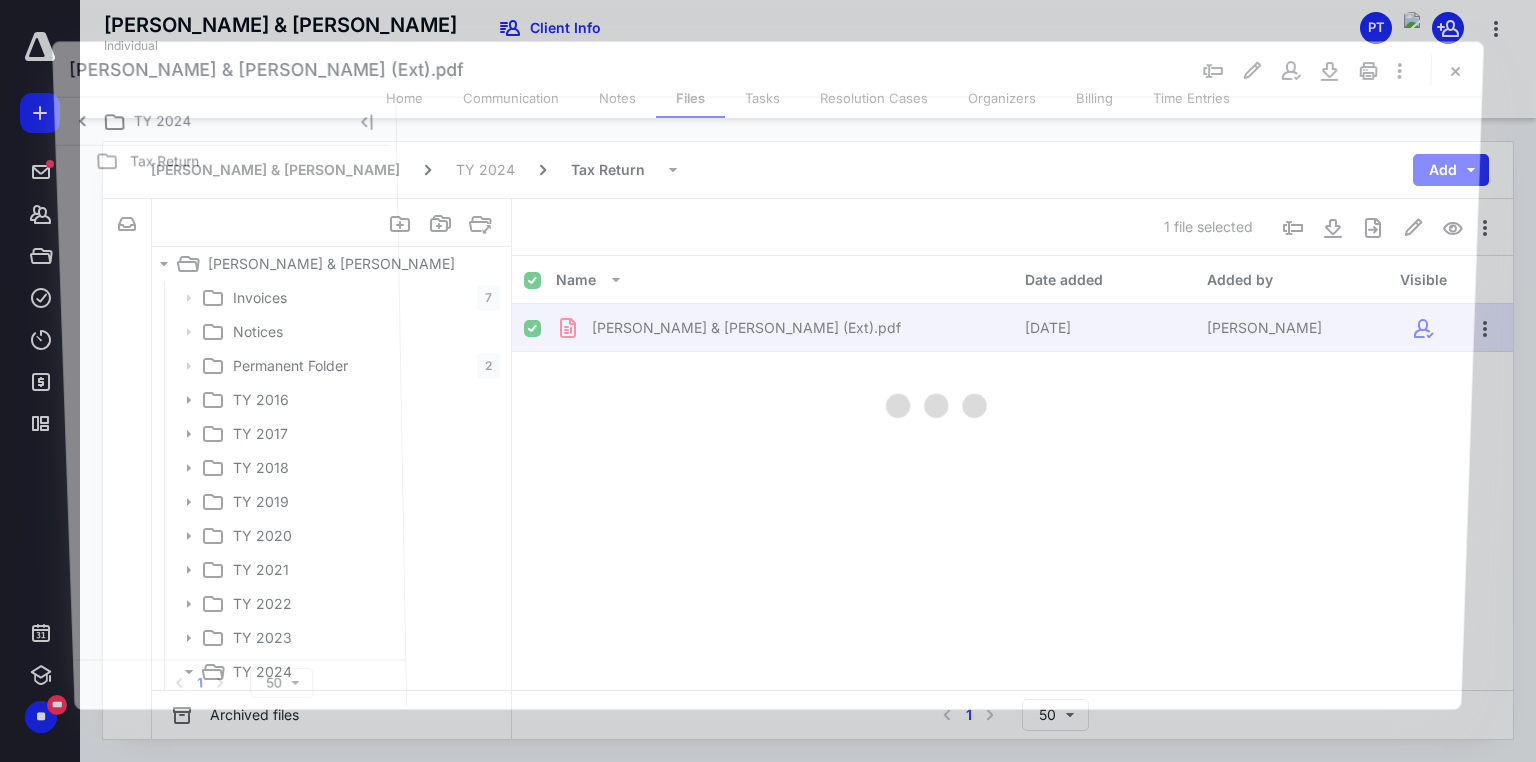 scroll, scrollTop: 133, scrollLeft: 0, axis: vertical 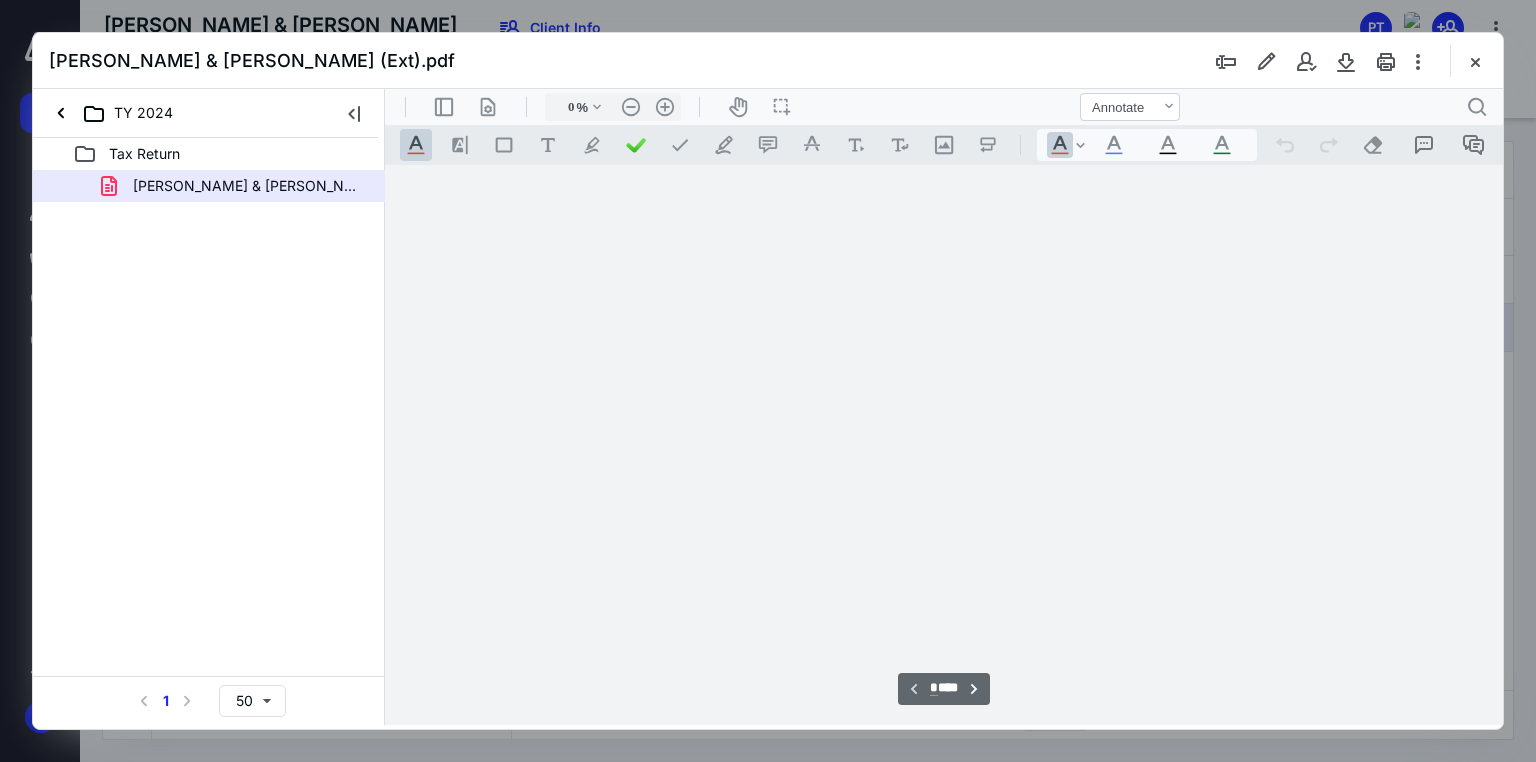 type on "71" 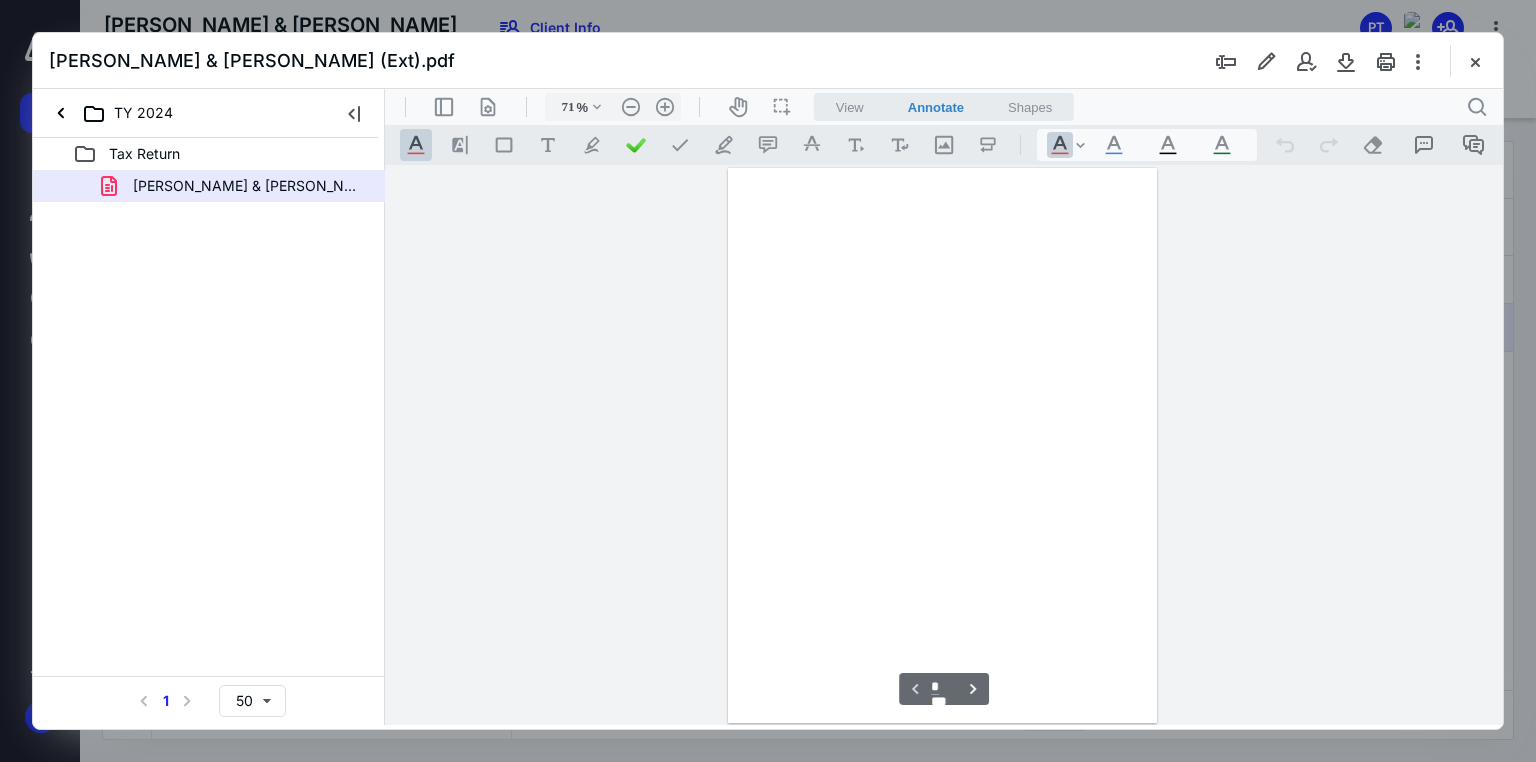 scroll, scrollTop: 79, scrollLeft: 0, axis: vertical 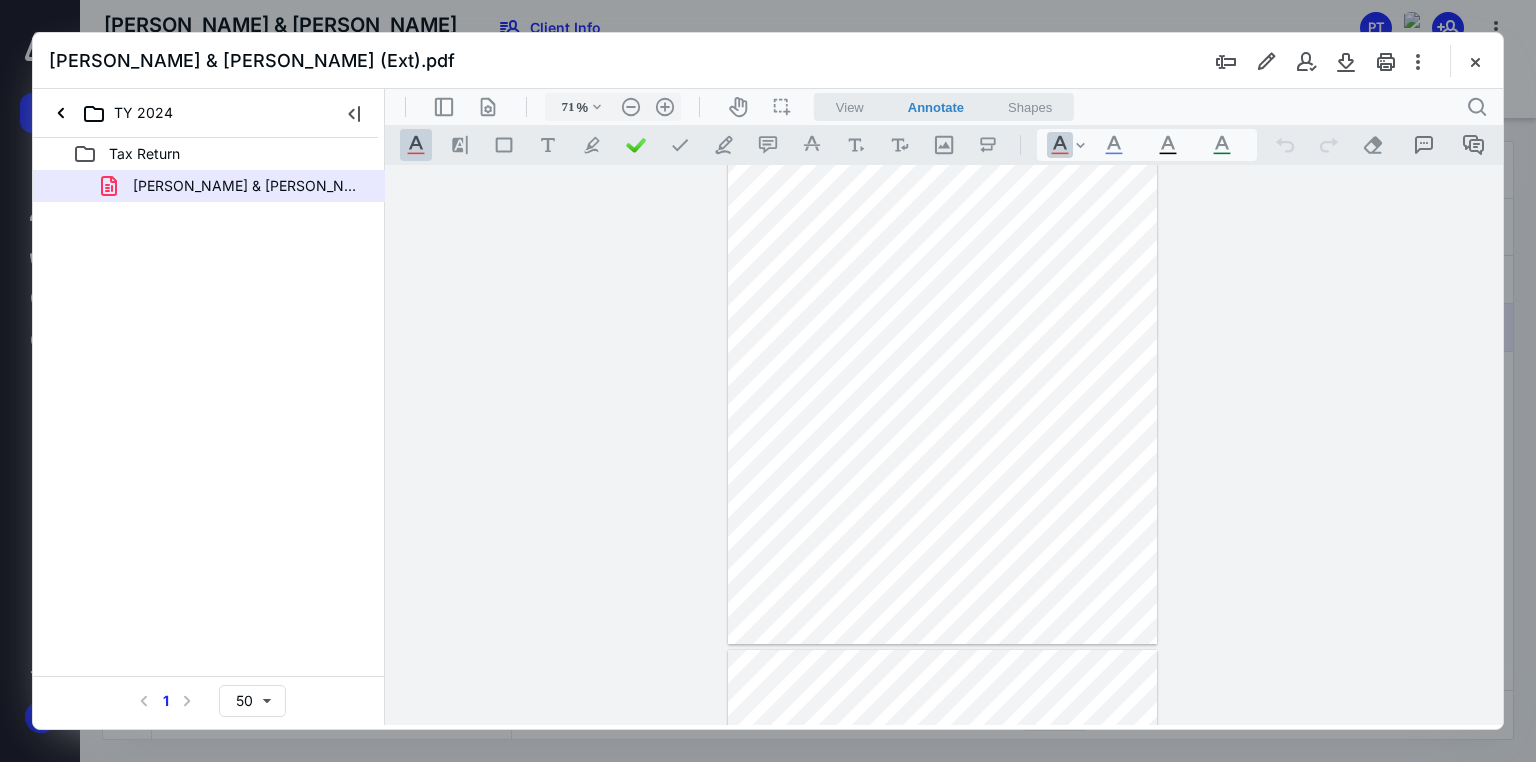 drag, startPoint x: 1472, startPoint y: 62, endPoint x: 1512, endPoint y: 116, distance: 67.20119 